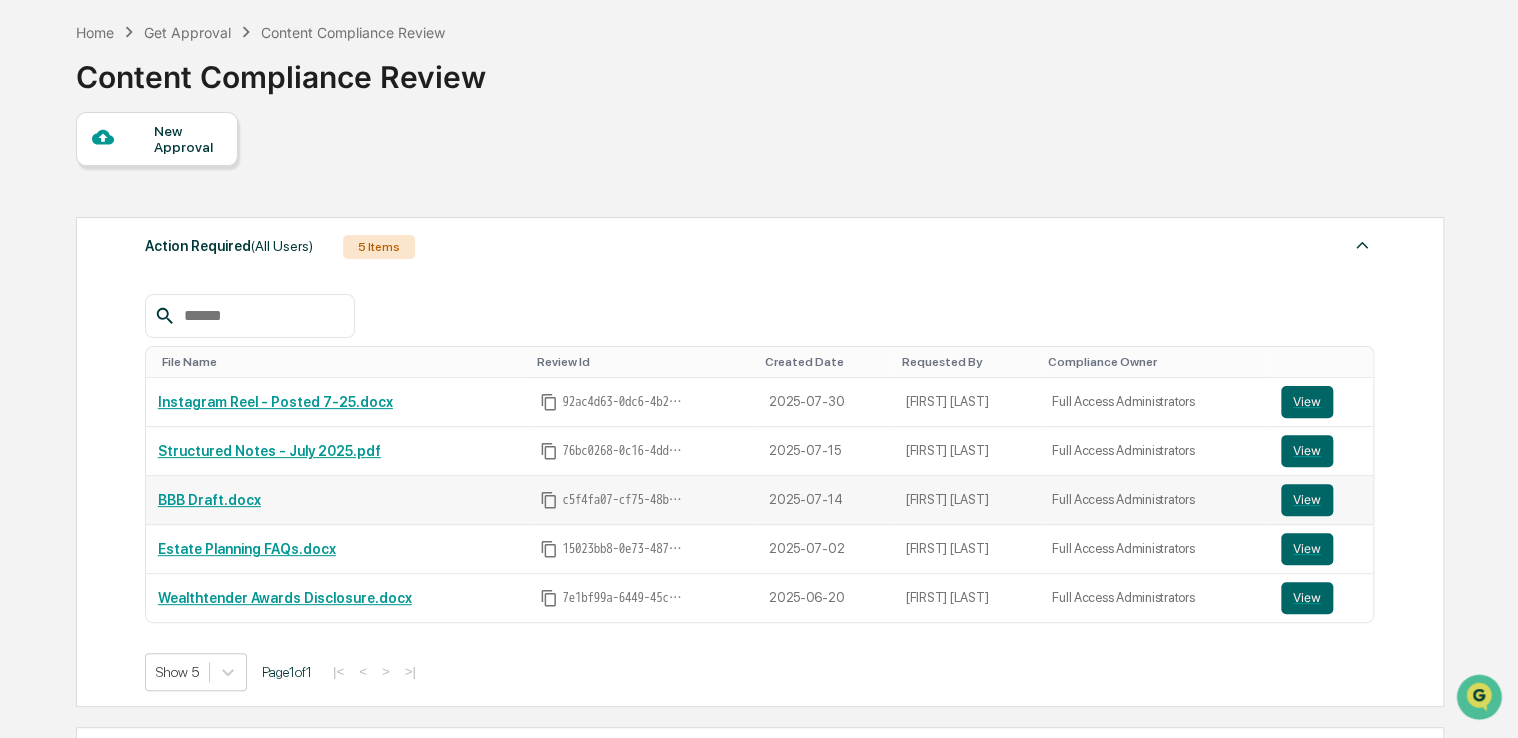scroll, scrollTop: 0, scrollLeft: 0, axis: both 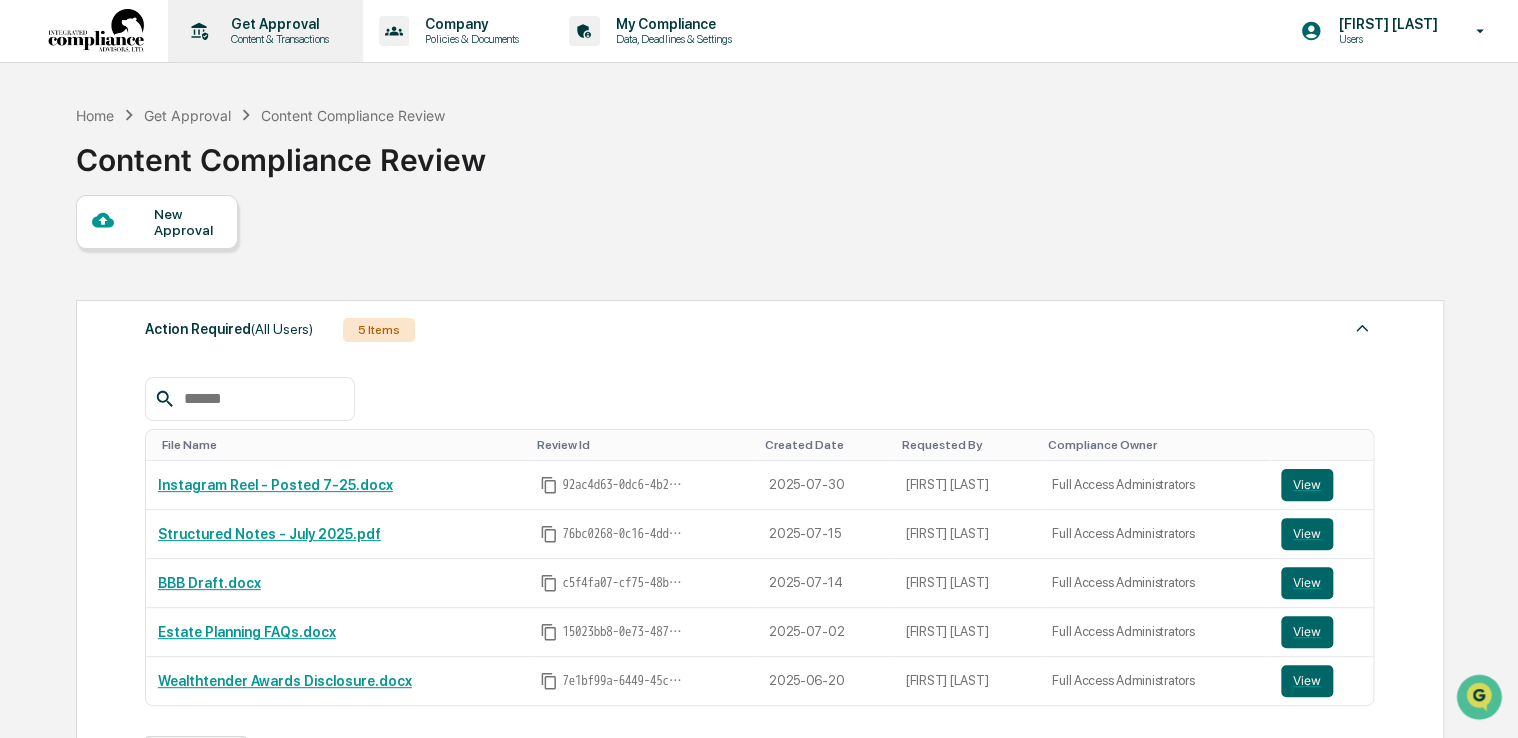 click on "Get Approval" at bounding box center [277, 24] 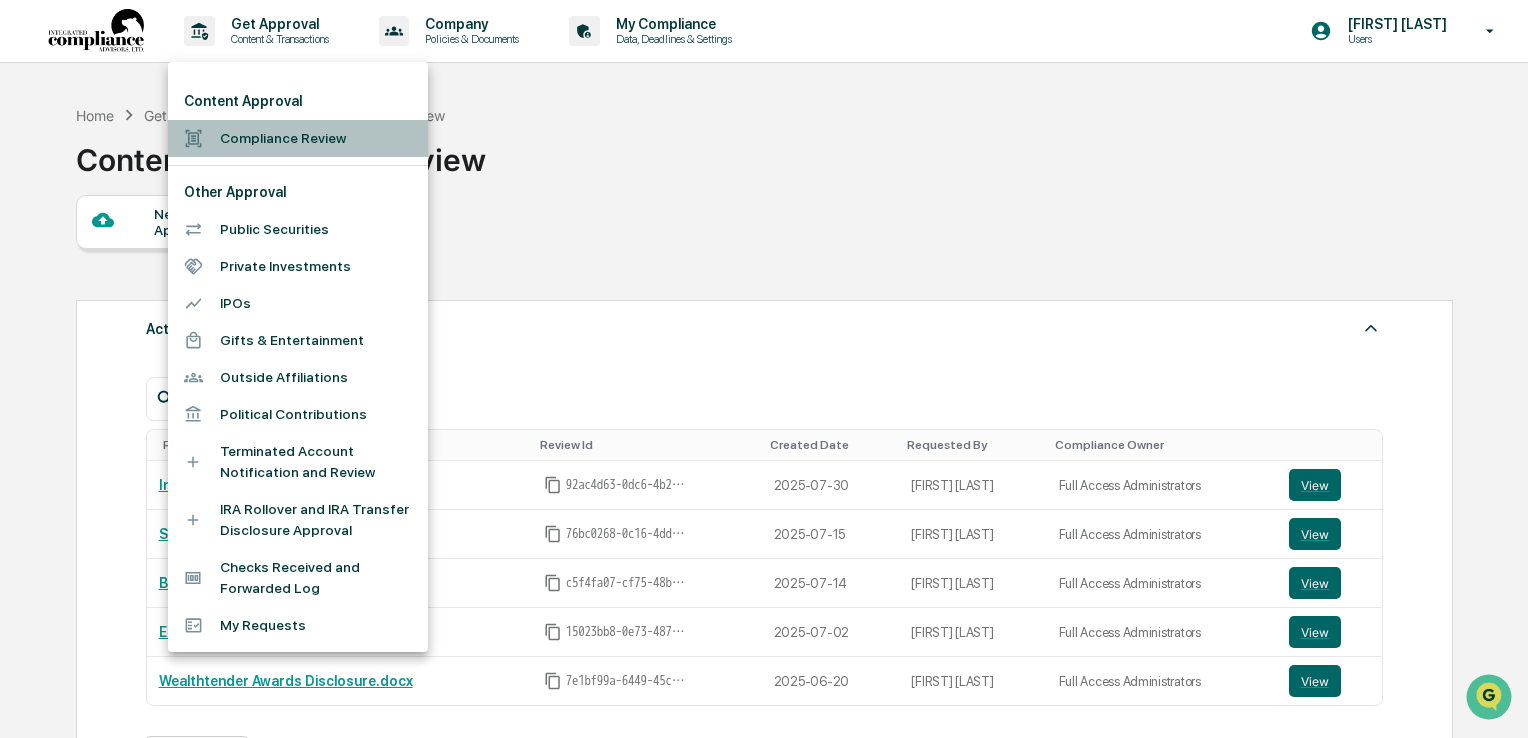 click on "Compliance Review" at bounding box center (298, 138) 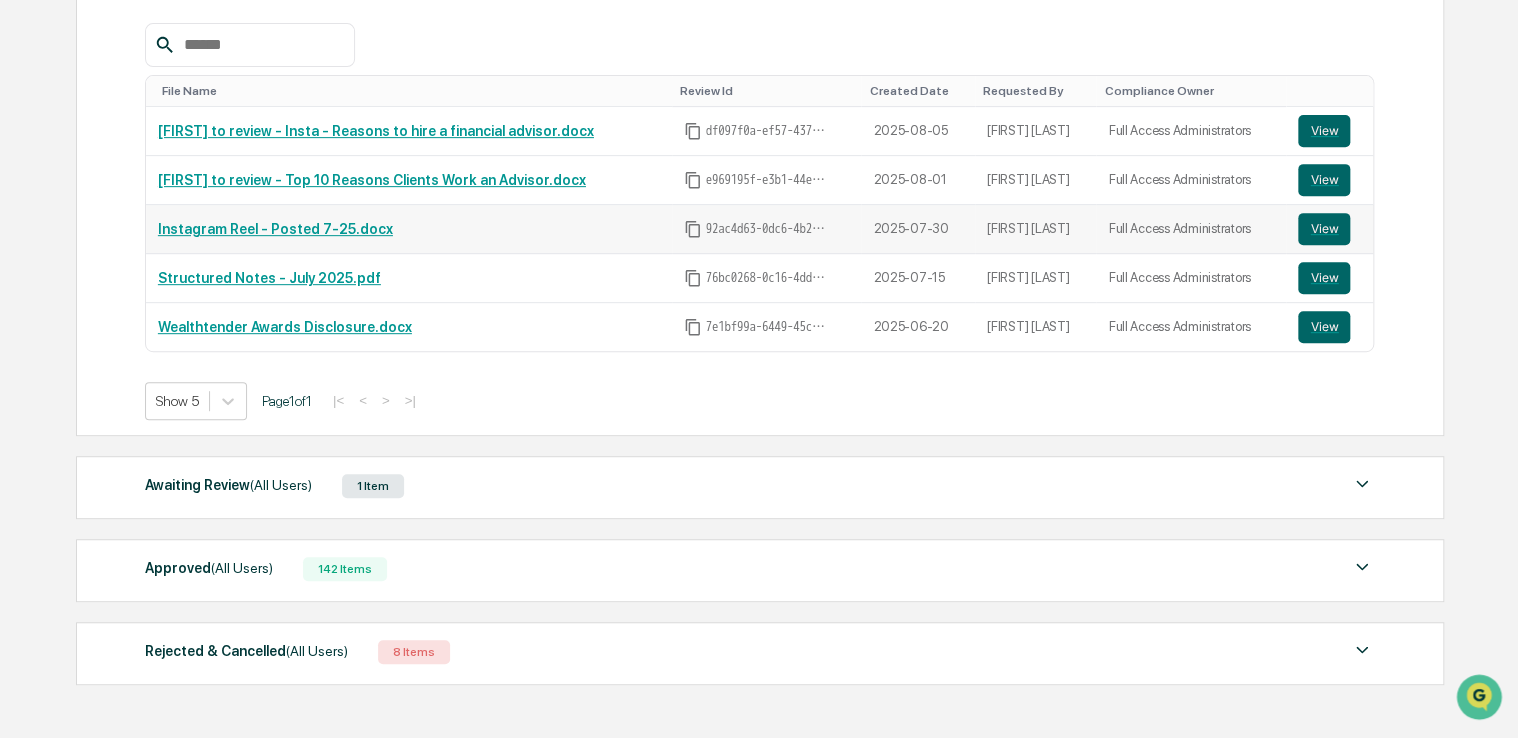 scroll, scrollTop: 400, scrollLeft: 0, axis: vertical 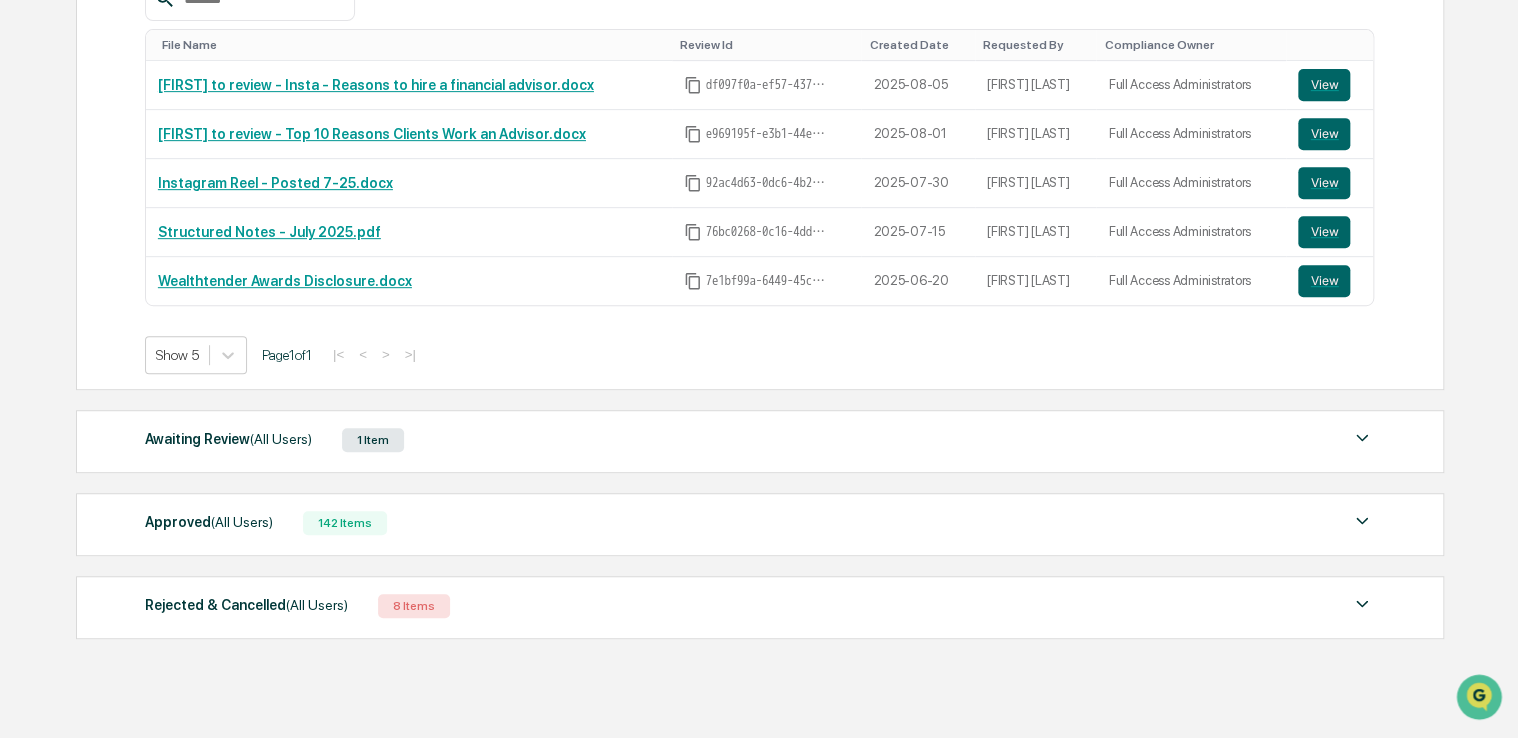 click on "Awaiting Review  (All Users)" at bounding box center [228, 439] 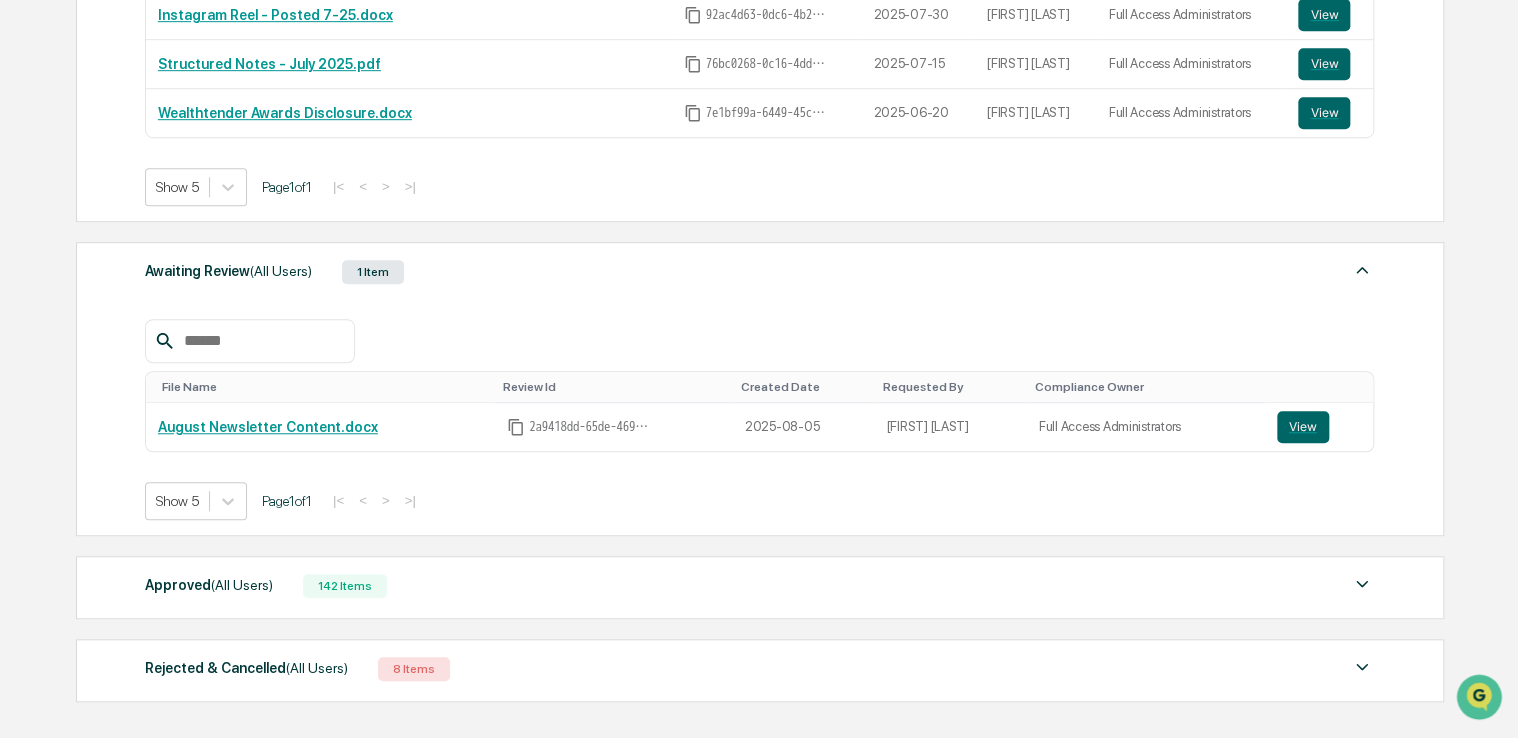 scroll, scrollTop: 600, scrollLeft: 0, axis: vertical 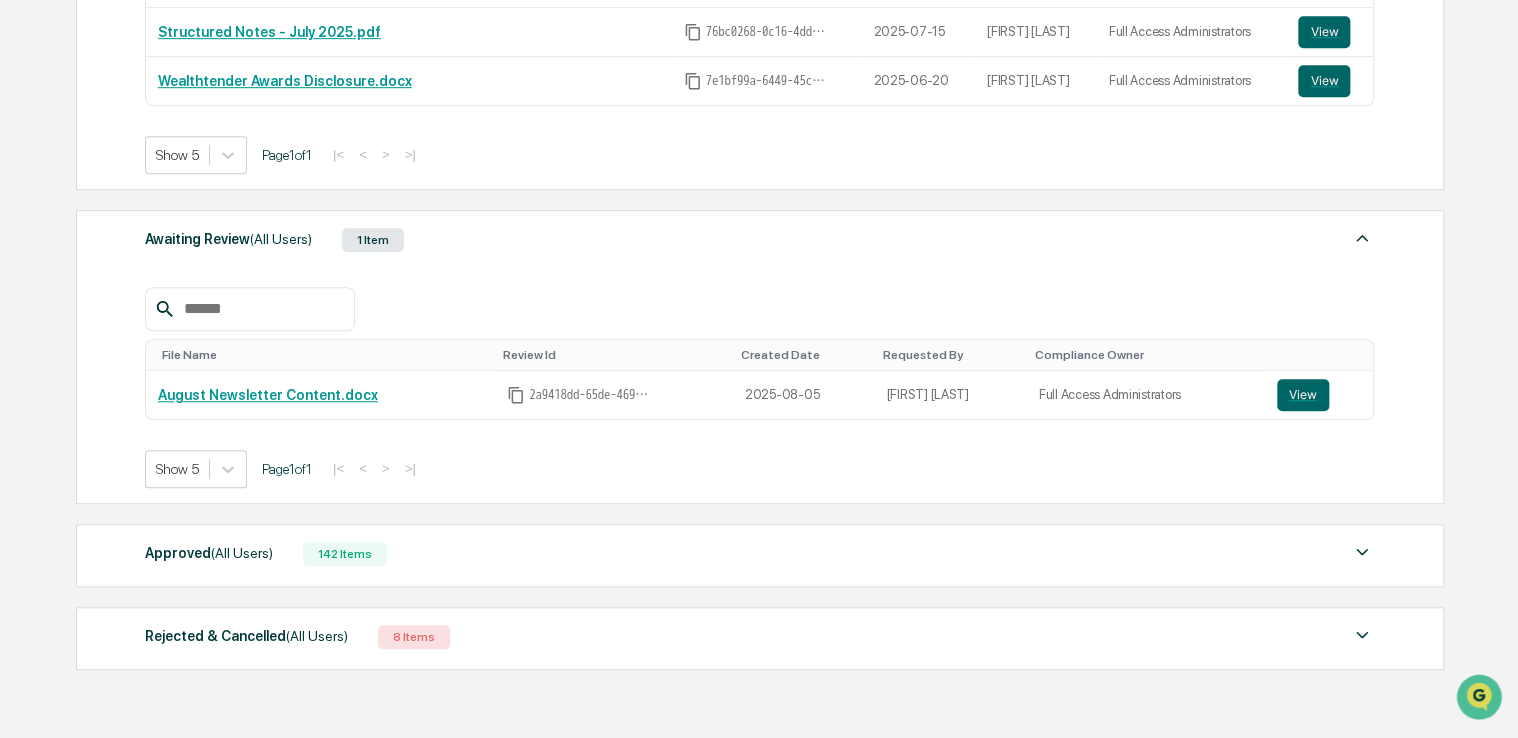 click on "Approved  (All Users)" at bounding box center [209, 553] 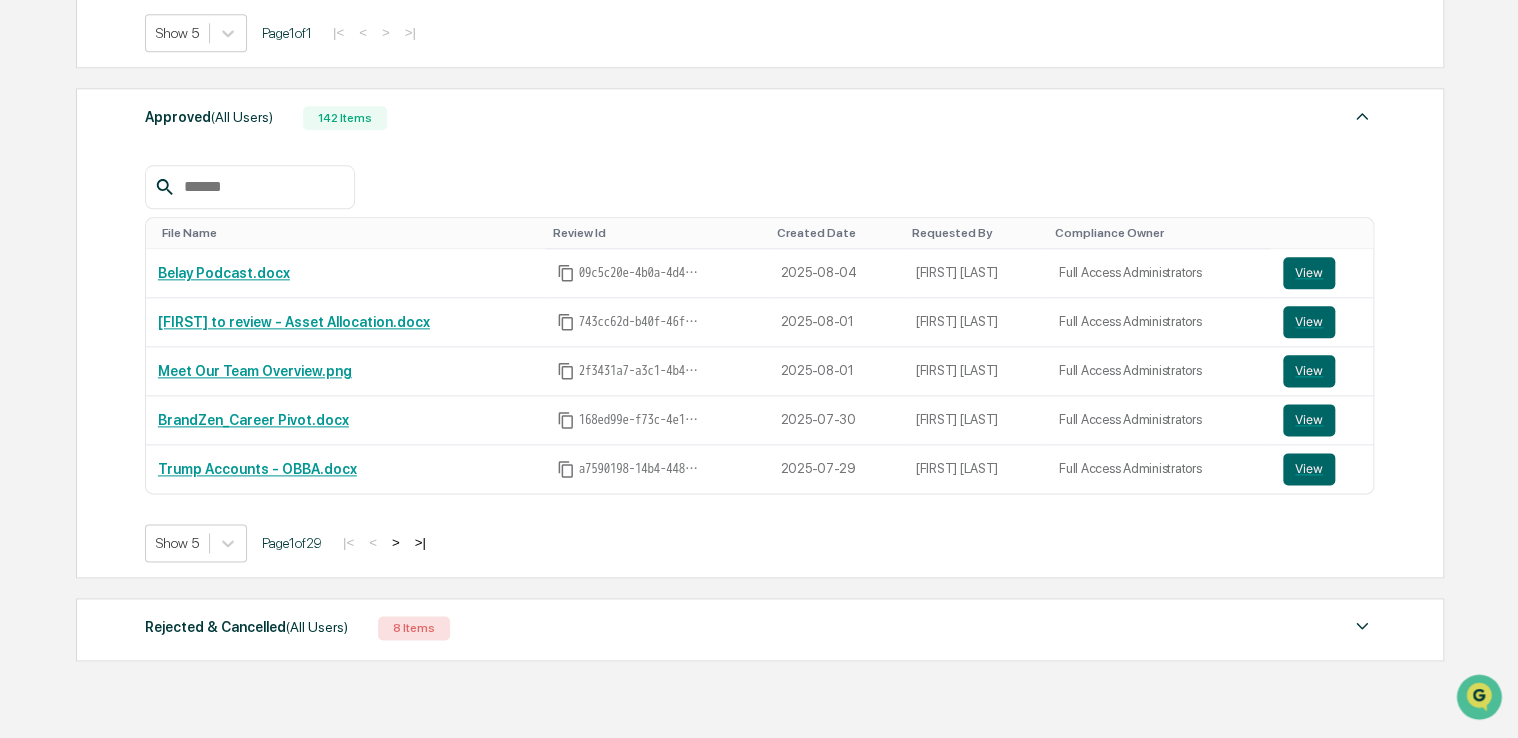 scroll, scrollTop: 1003, scrollLeft: 0, axis: vertical 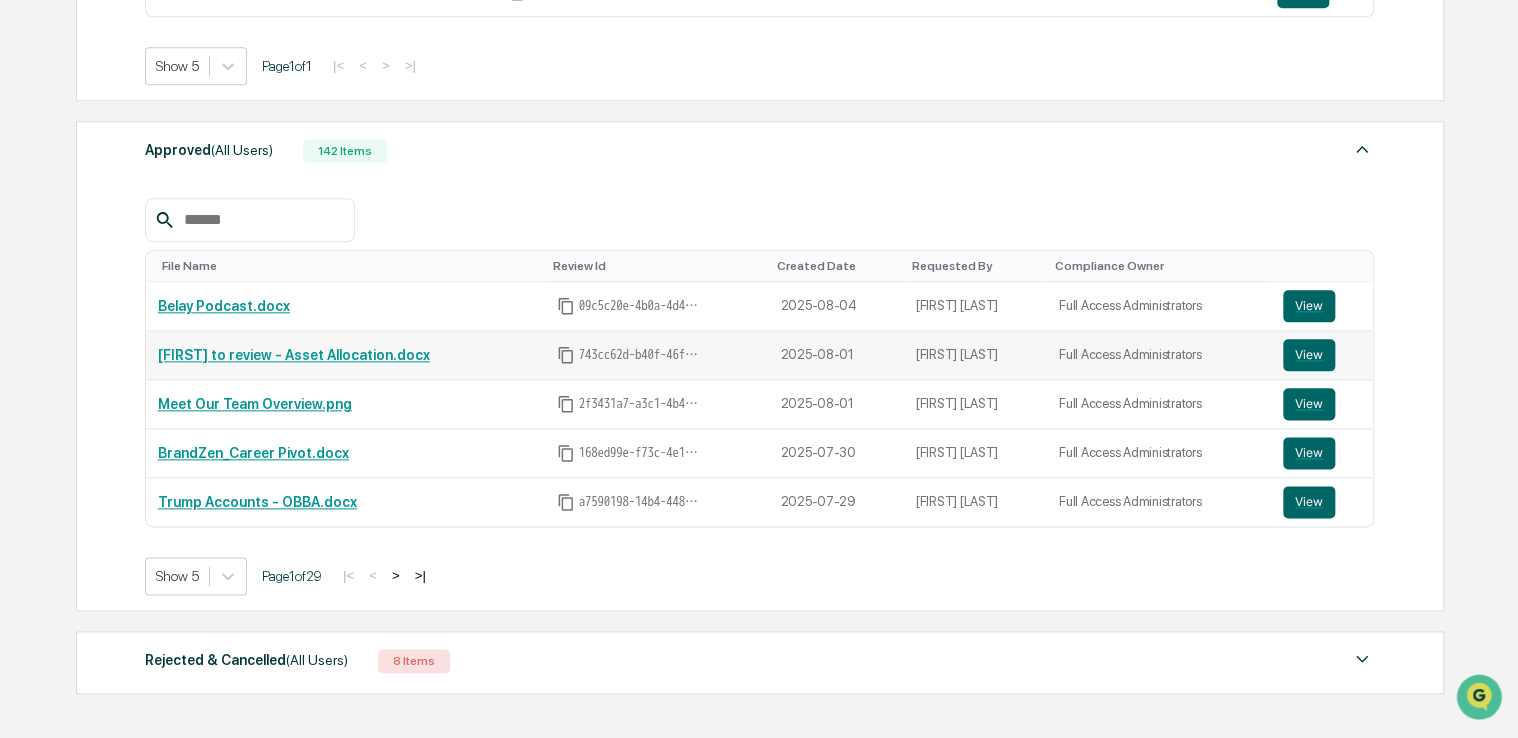 click on "[FIRST] to review - Asset Allocation.docx" at bounding box center [294, 355] 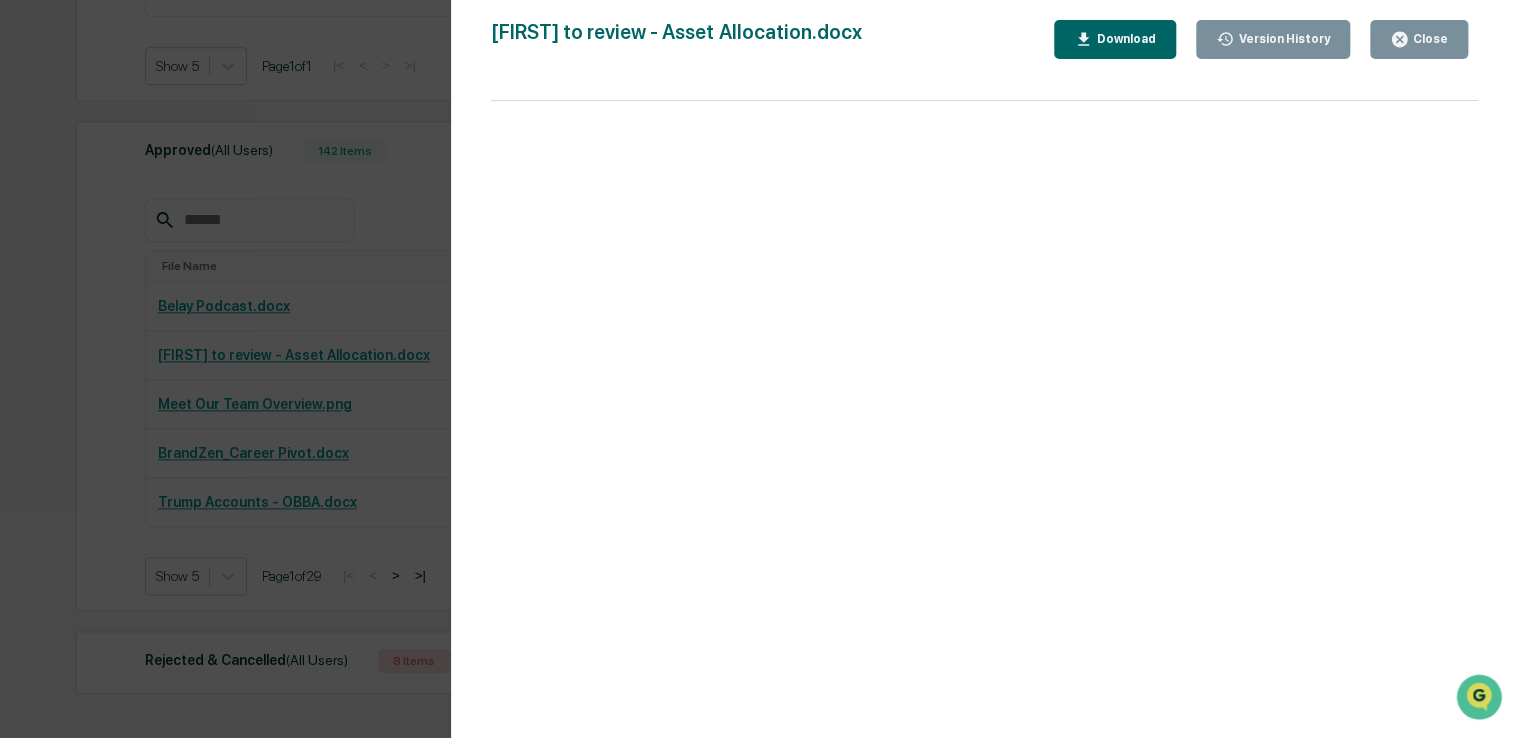 click on "Download" at bounding box center [1115, 39] 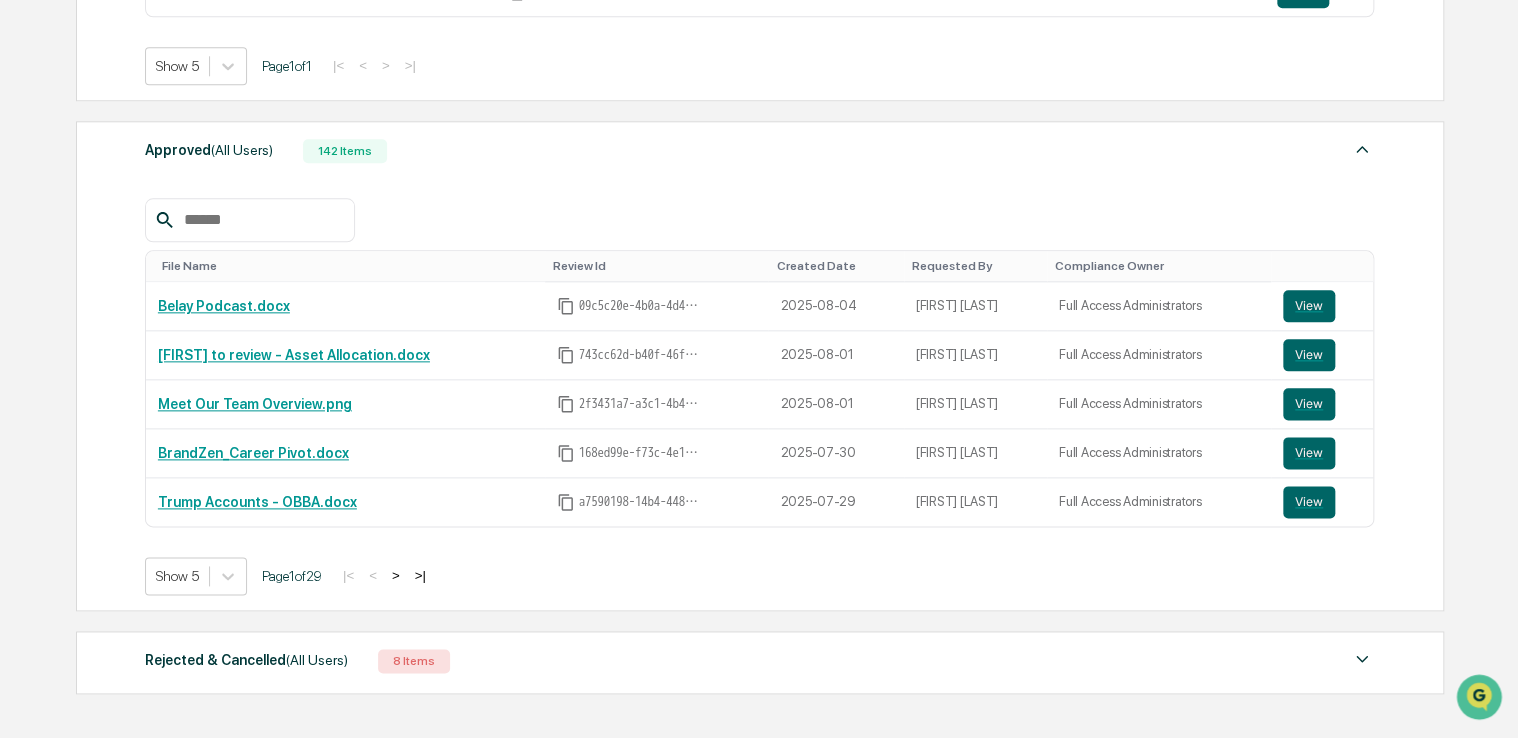 click on ">" at bounding box center (396, 575) 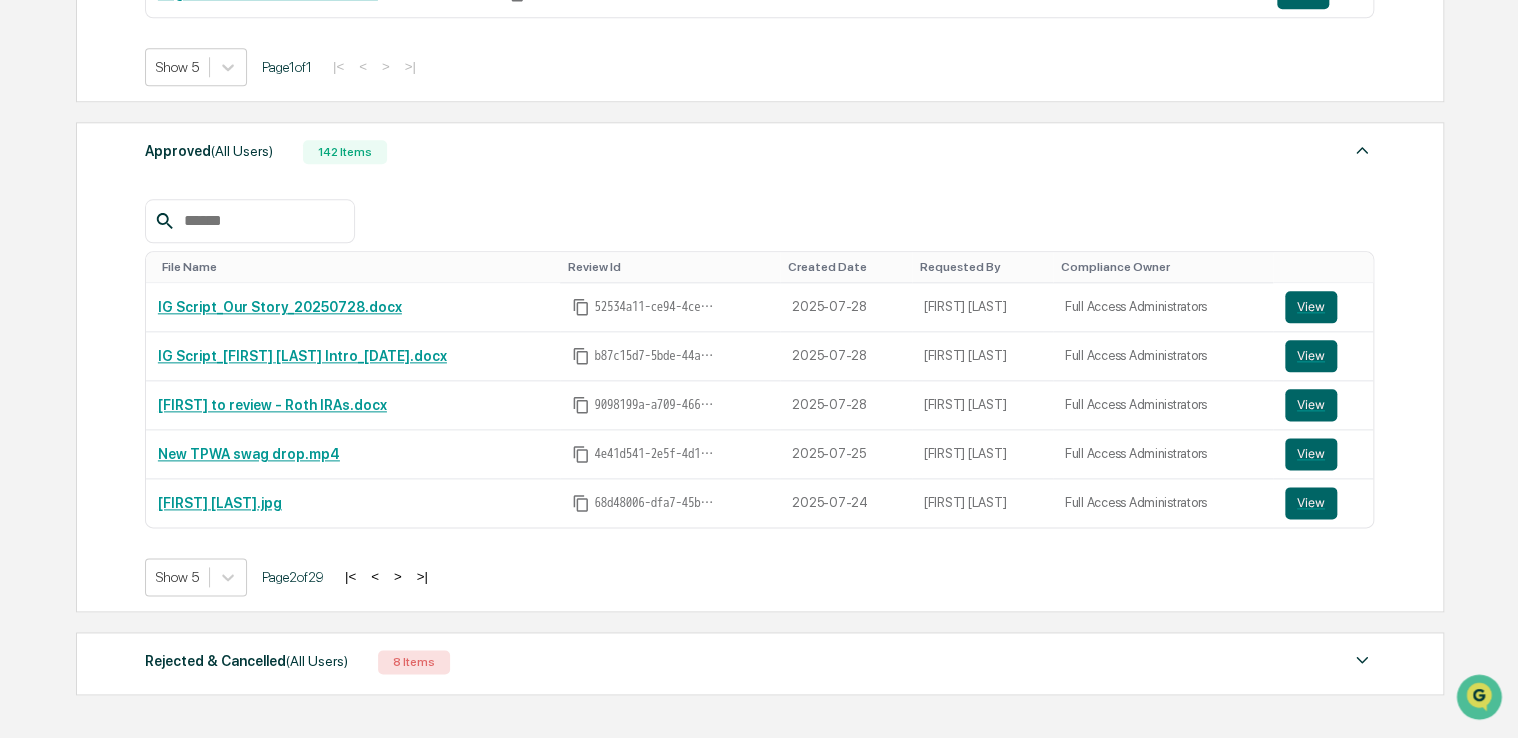 scroll, scrollTop: 1003, scrollLeft: 0, axis: vertical 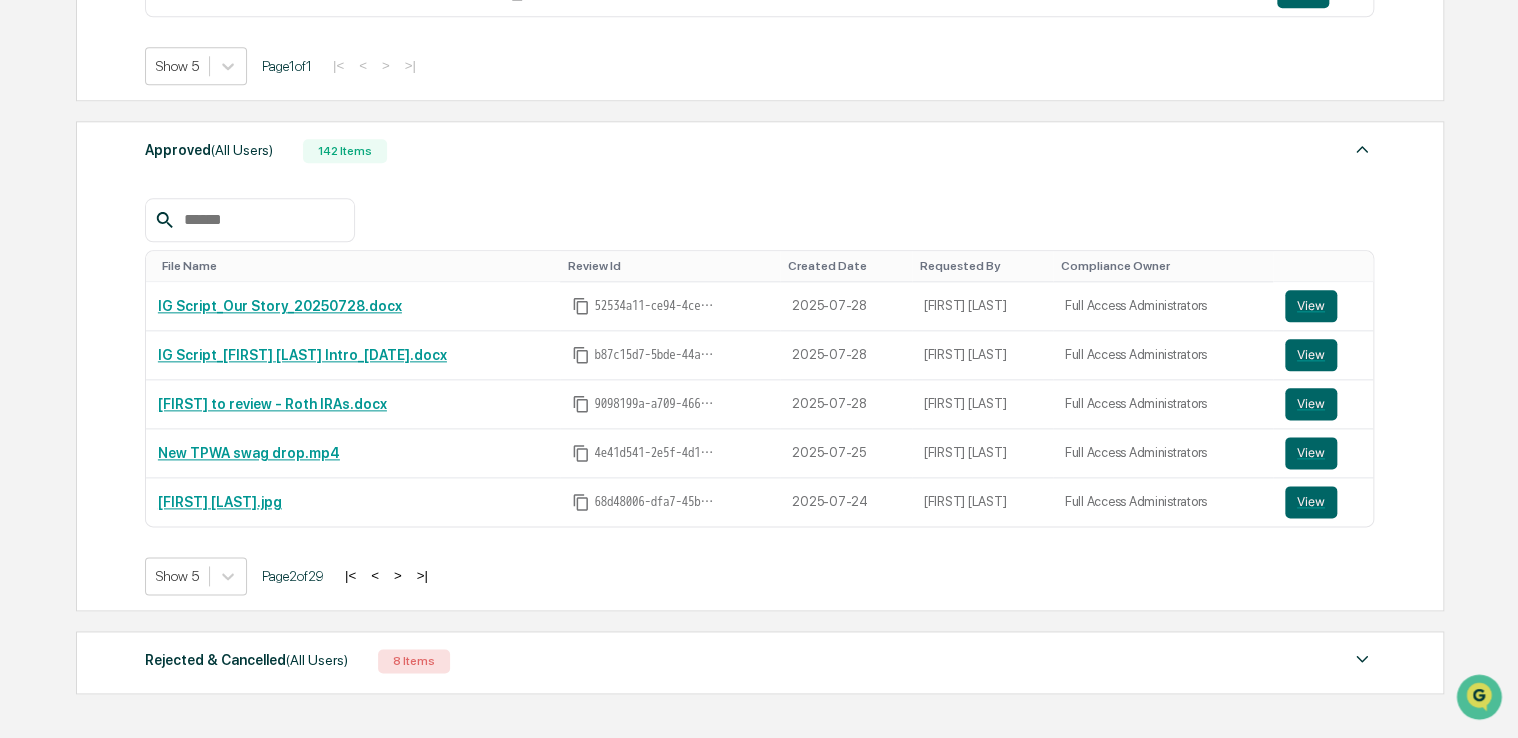 click on ">" at bounding box center (398, 575) 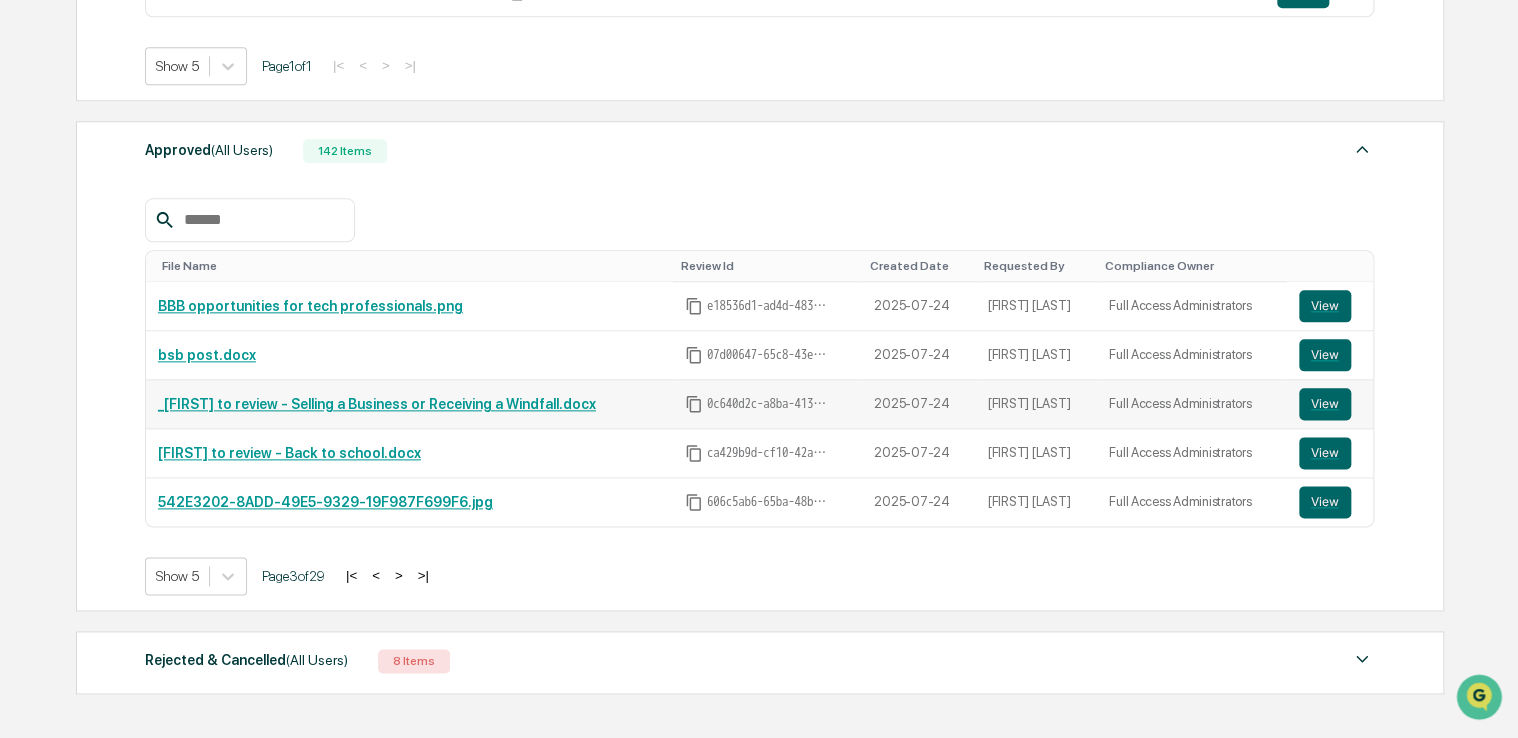 click on "_Brian to review - Selling a Business or Receiving a Windfall.docx" at bounding box center [377, 404] 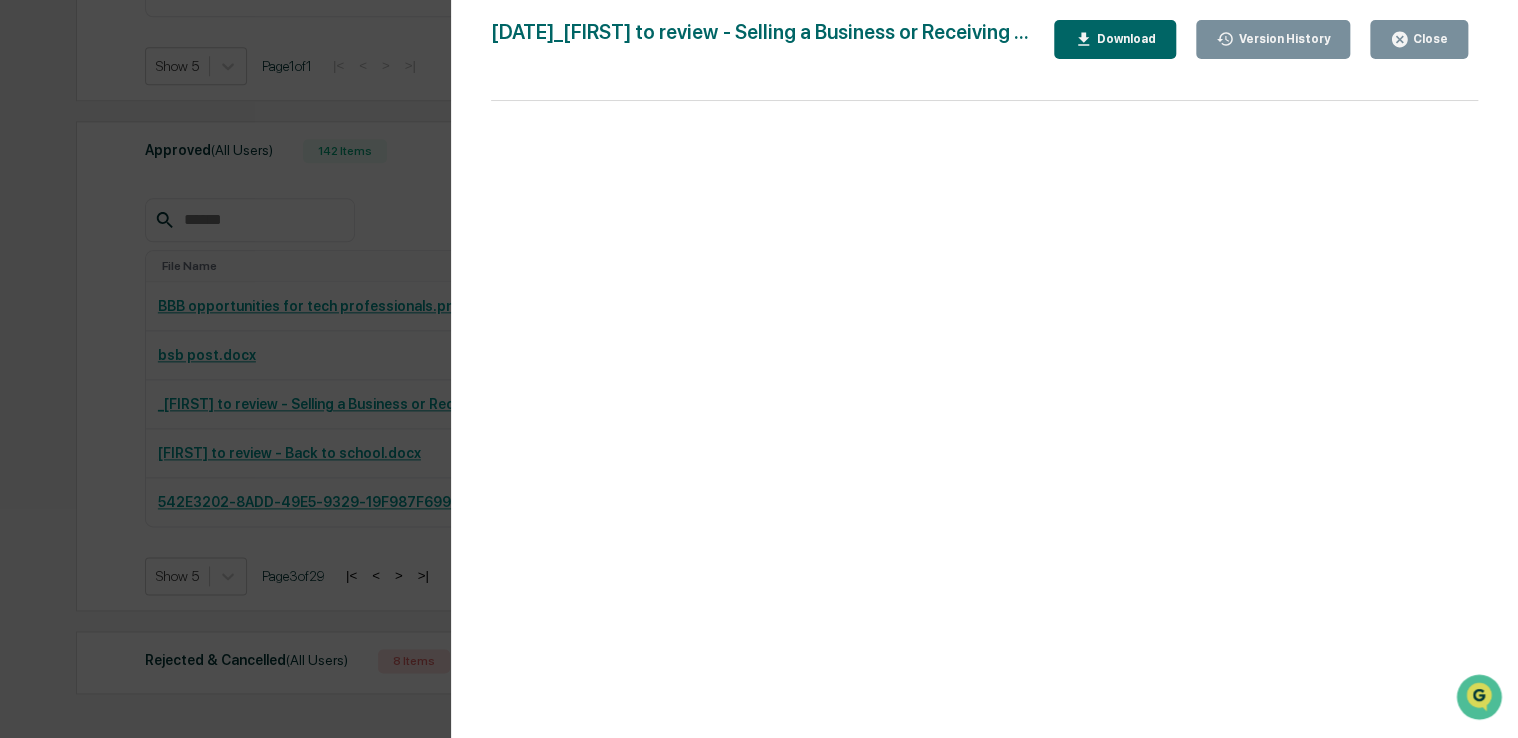 click on "Close" at bounding box center [1419, 39] 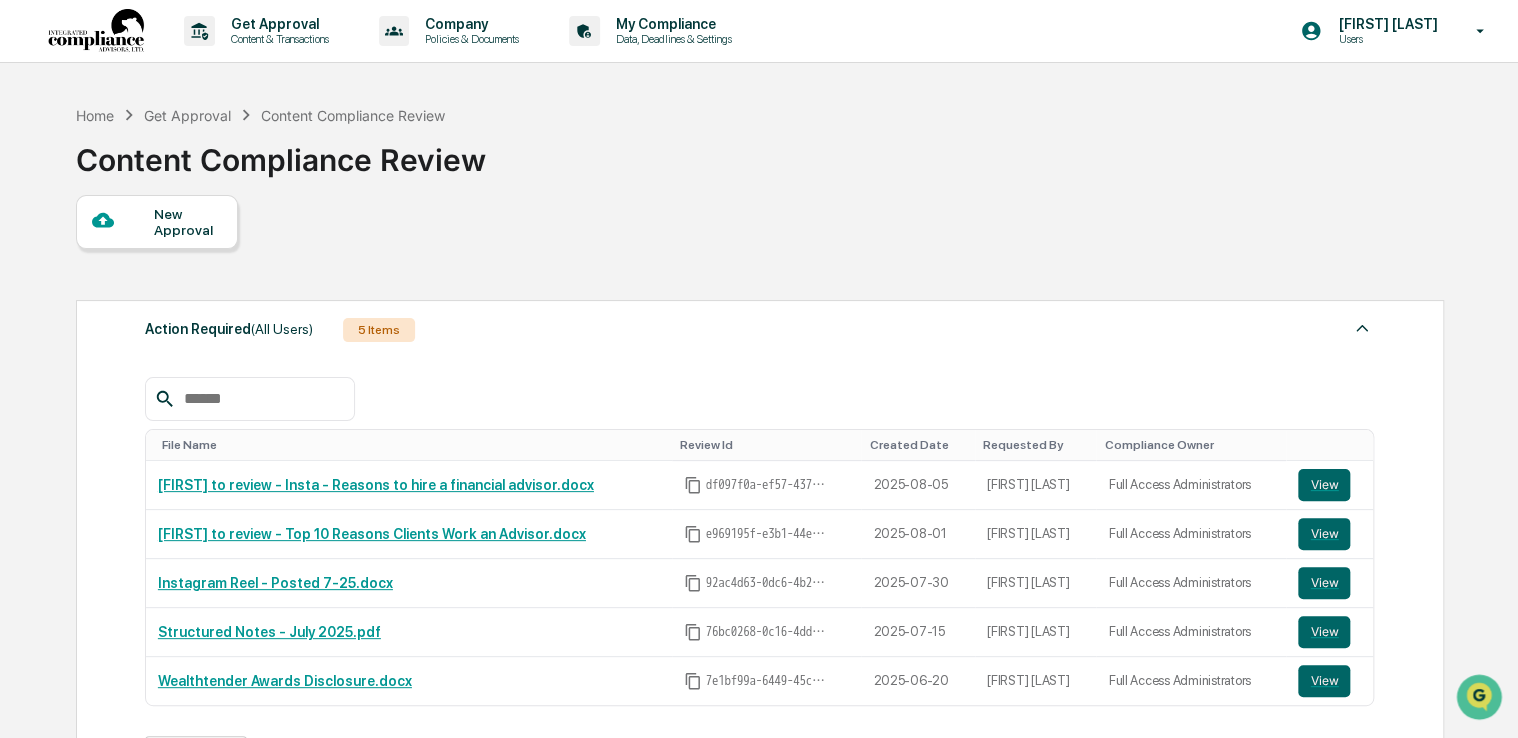 scroll, scrollTop: 0, scrollLeft: 0, axis: both 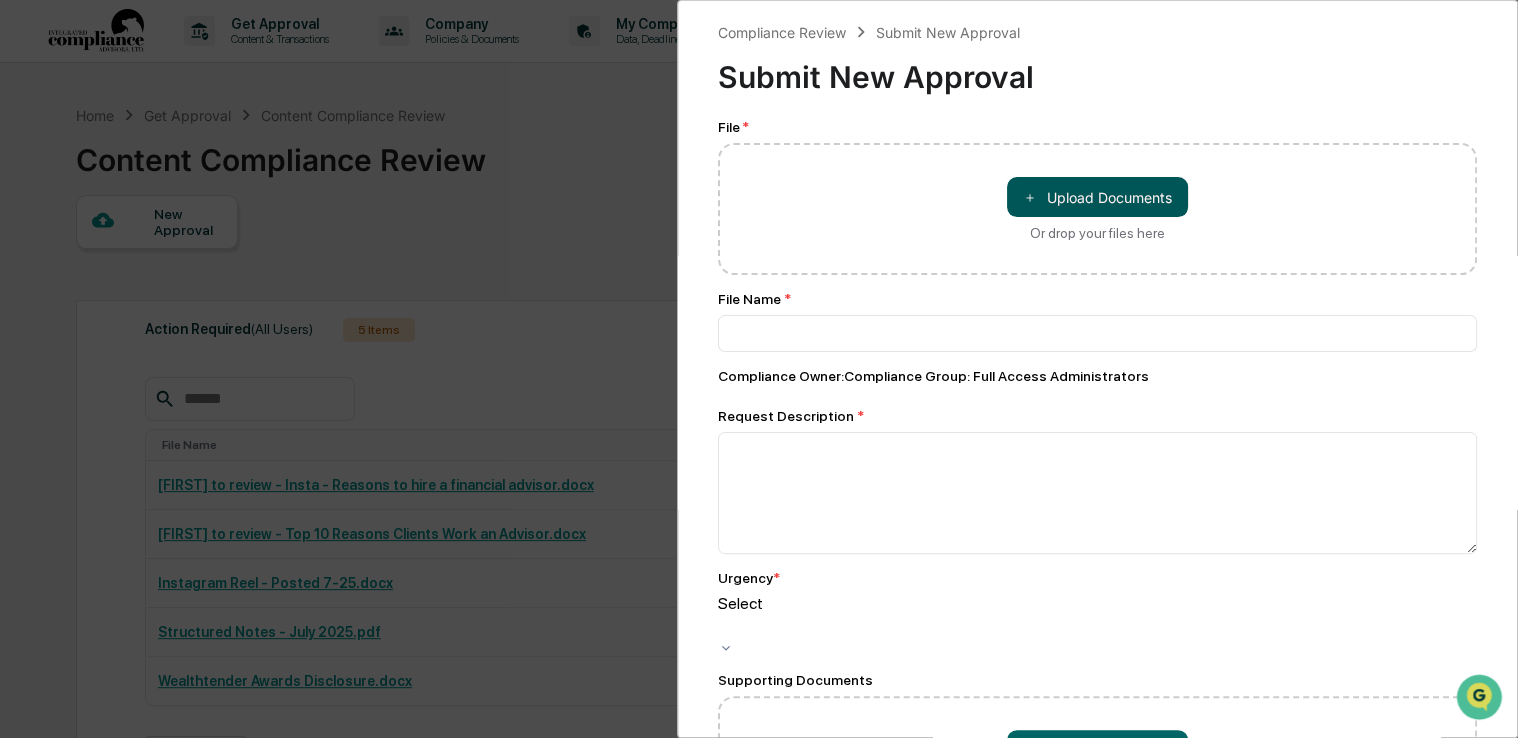 click on "＋ Upload Documents" at bounding box center (1097, 197) 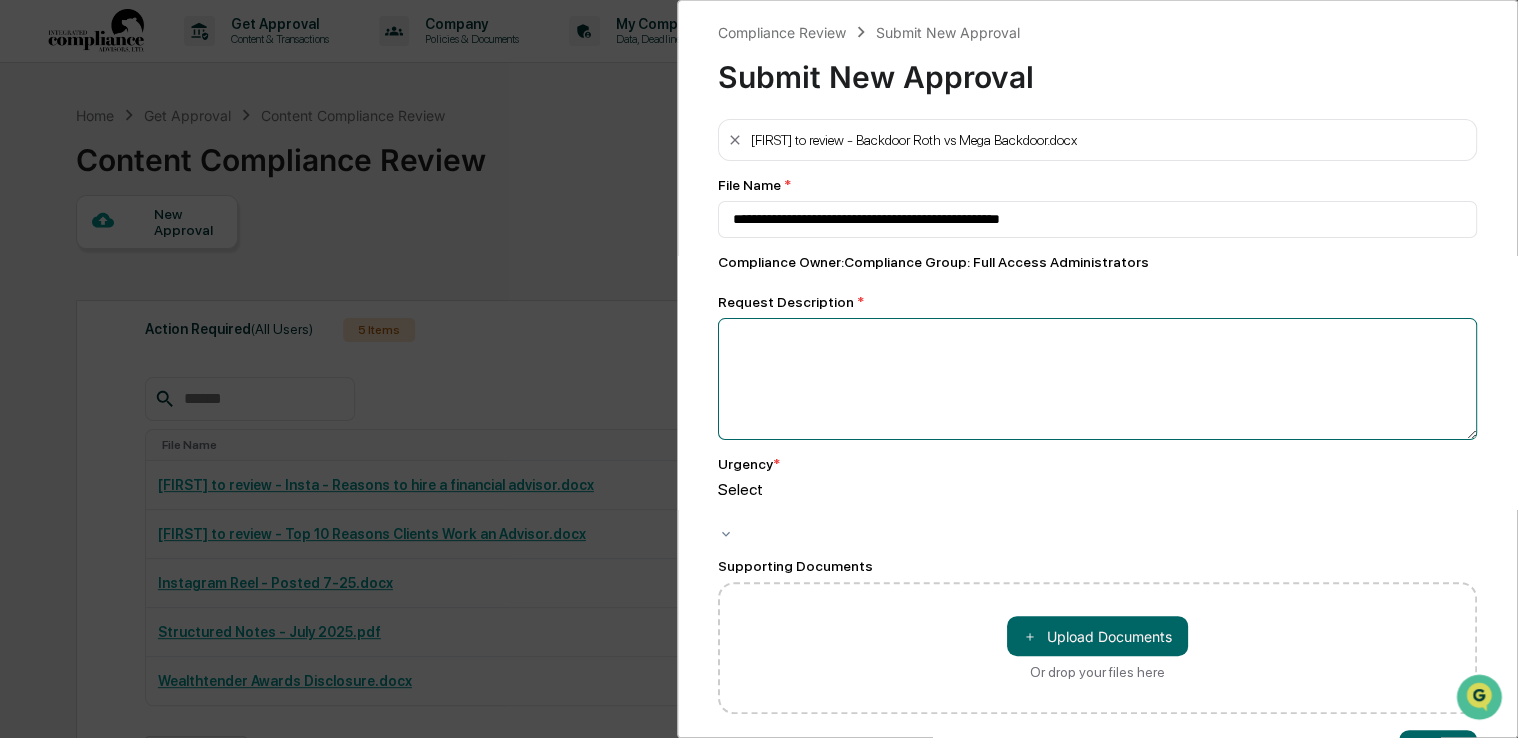 click at bounding box center [1097, 379] 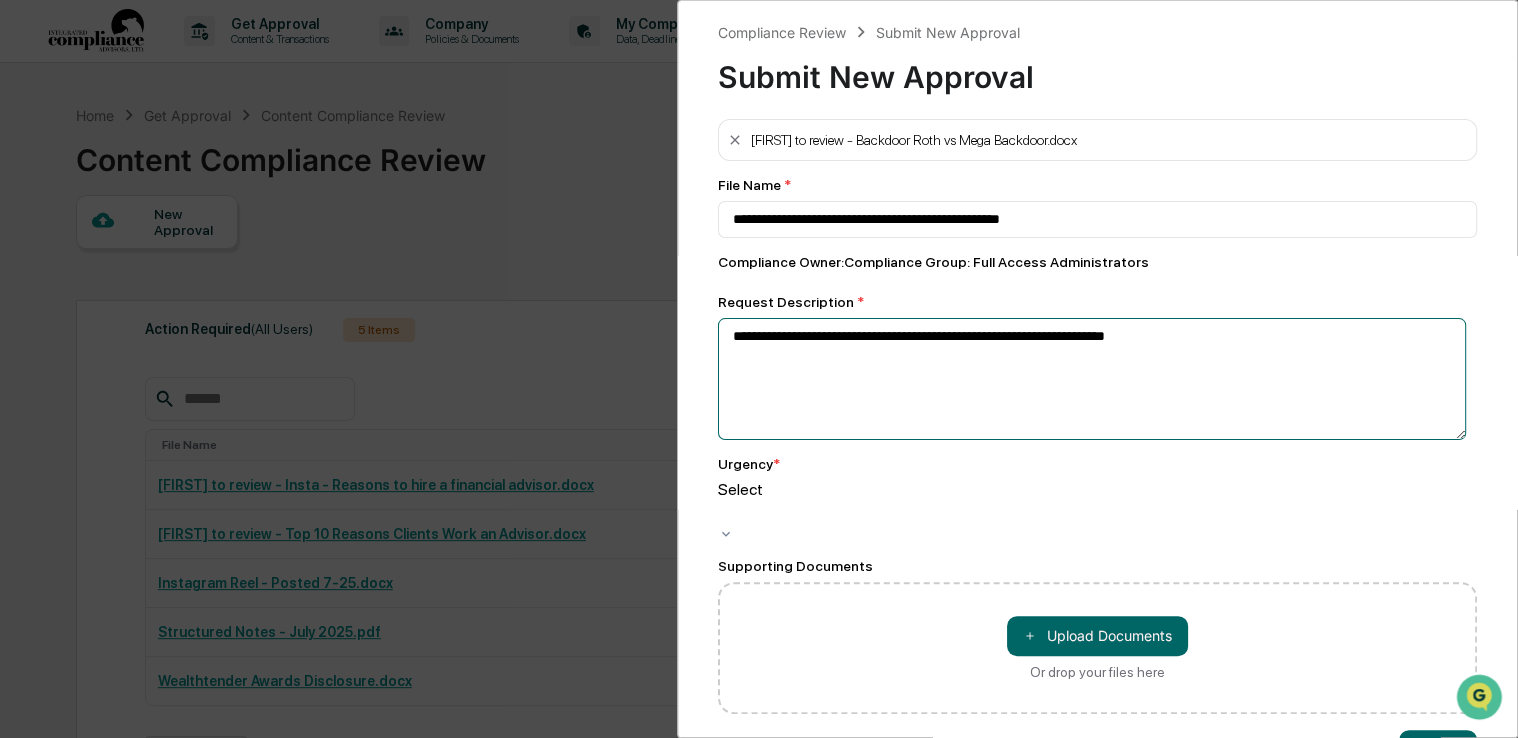 type on "**********" 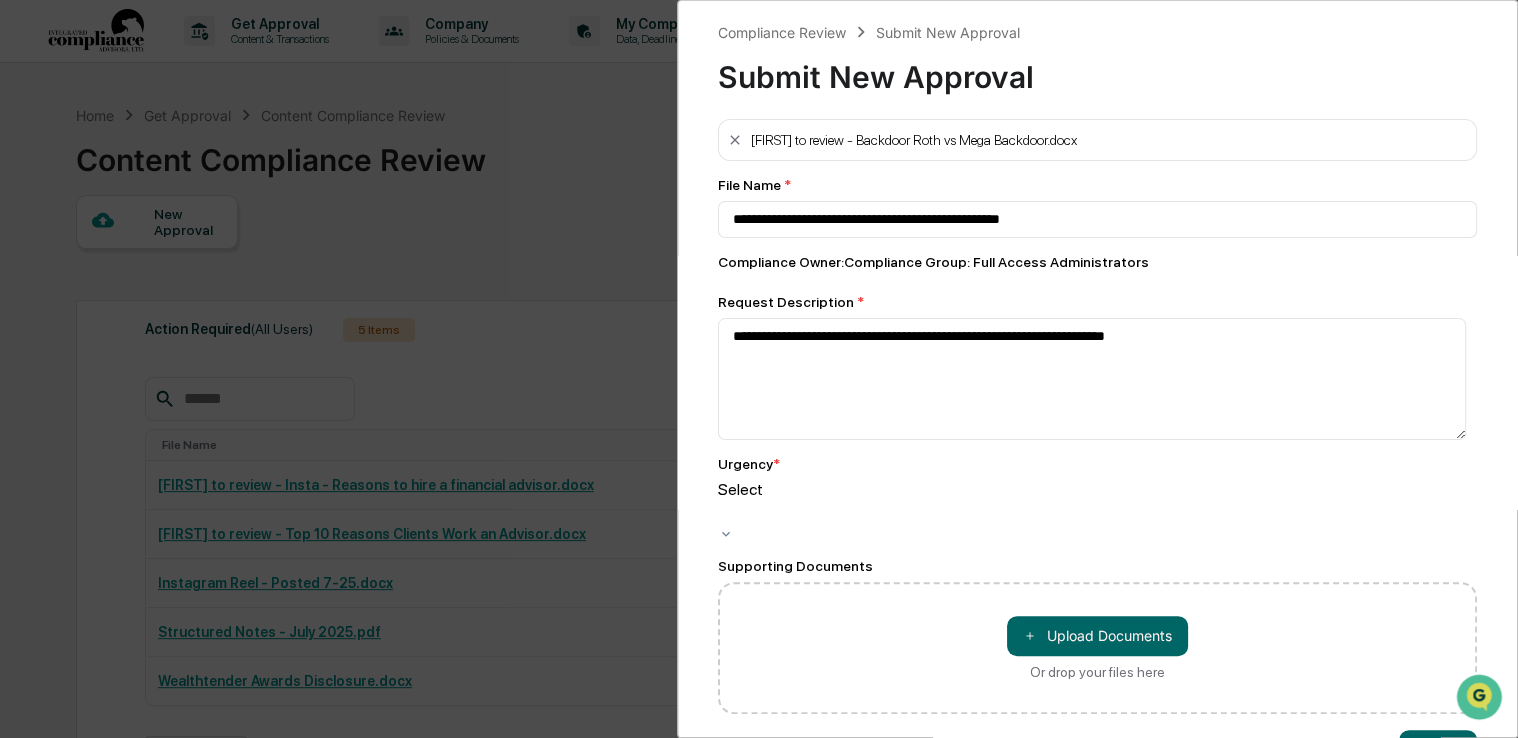 click at bounding box center [721, 512] 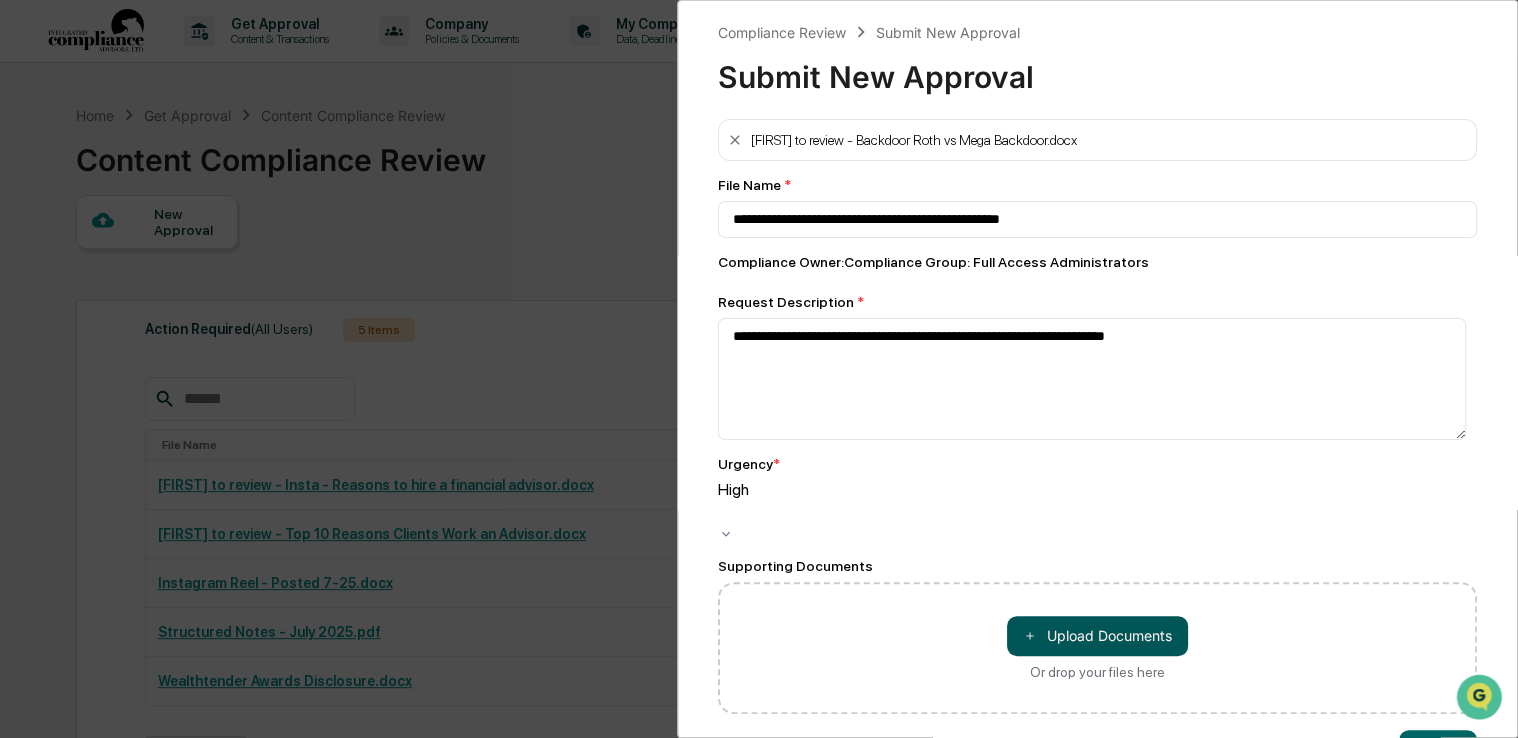 scroll, scrollTop: 53, scrollLeft: 0, axis: vertical 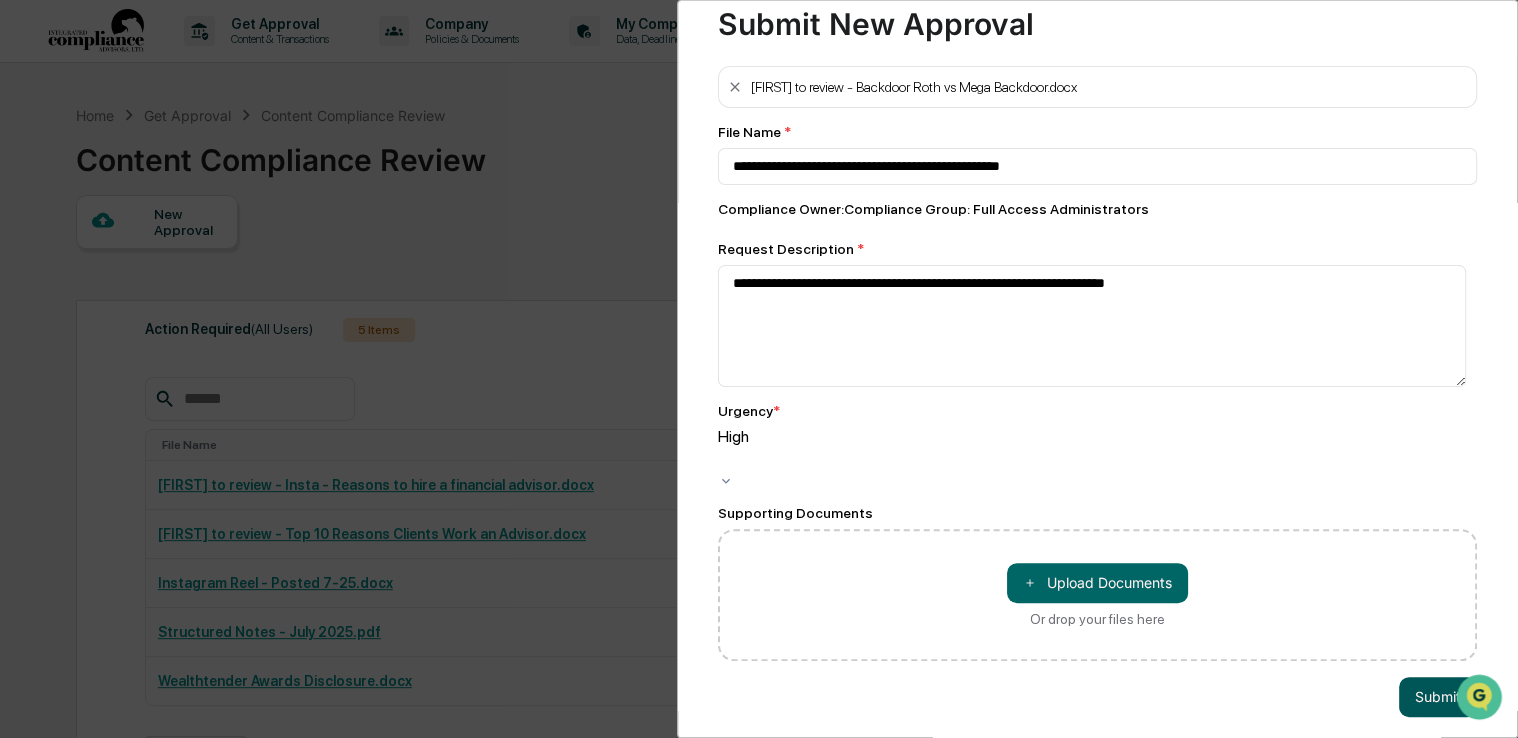 click on "Submit" at bounding box center [1438, 697] 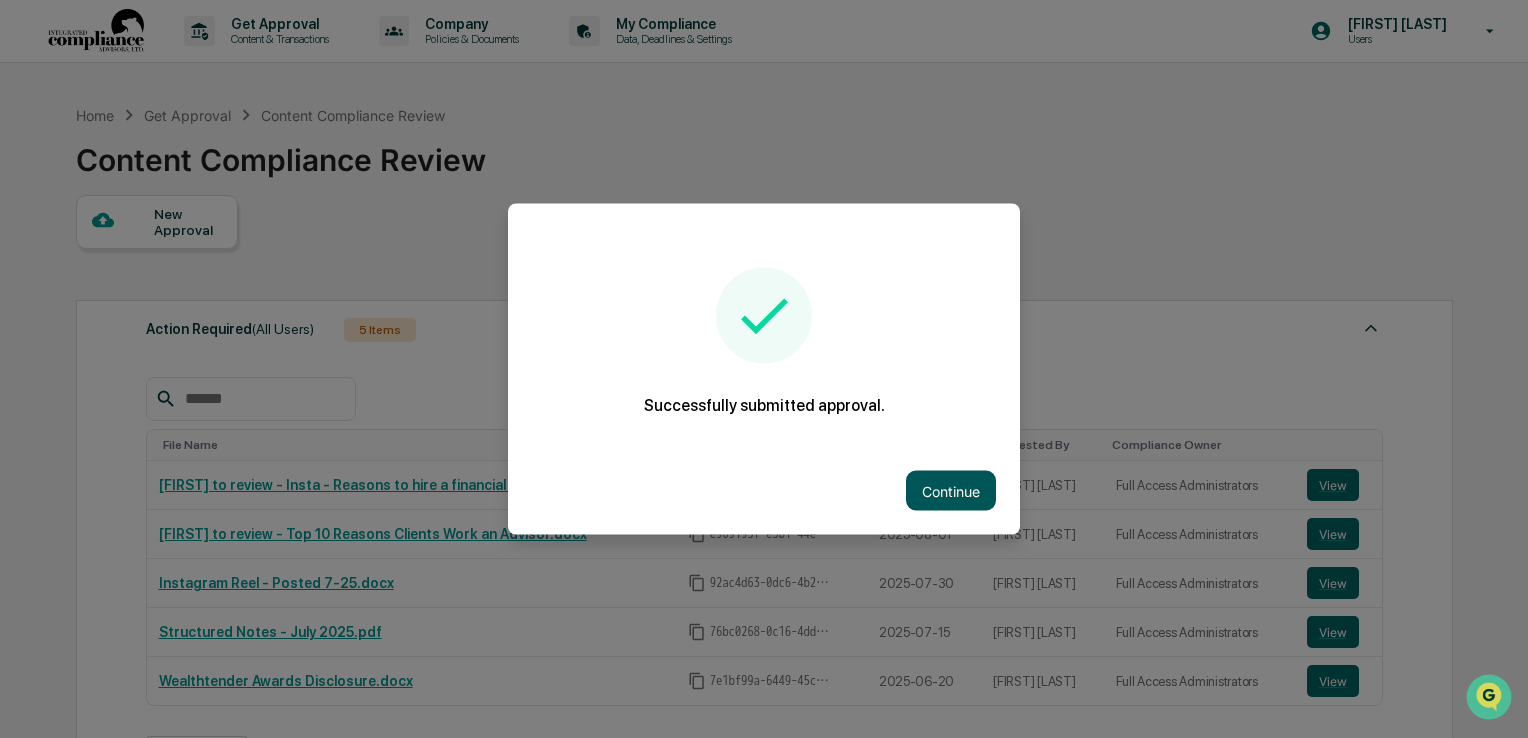click on "Continue" at bounding box center (951, 491) 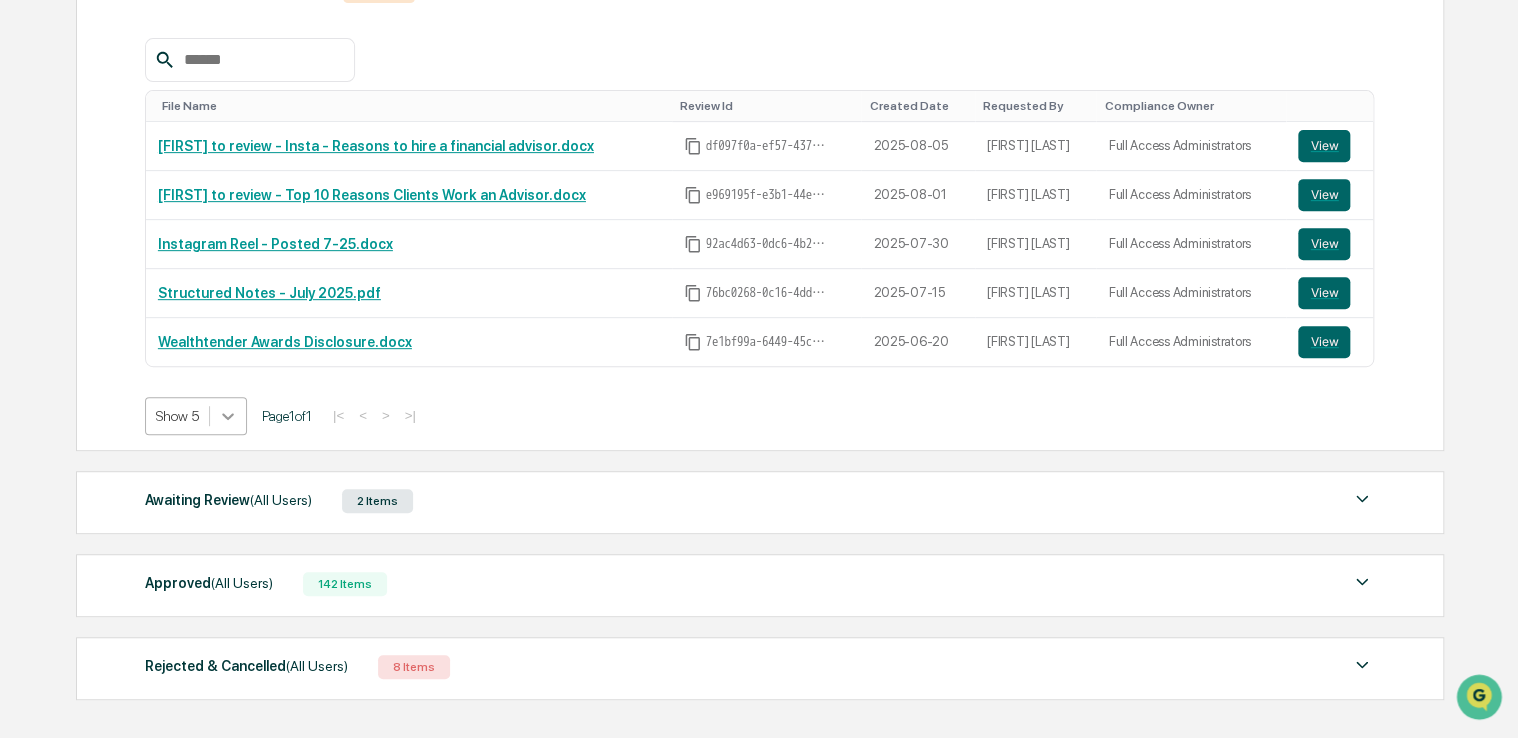 scroll, scrollTop: 400, scrollLeft: 0, axis: vertical 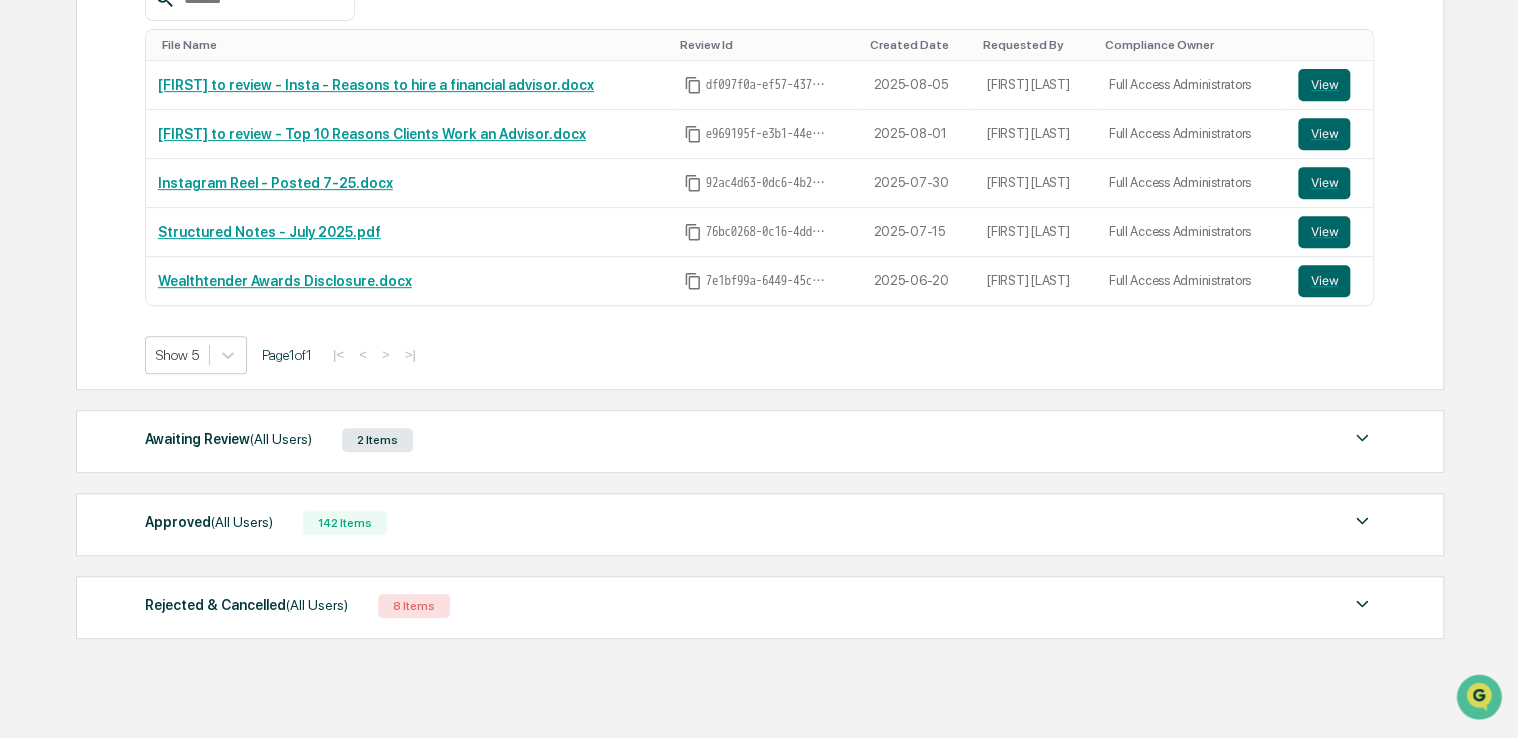 click on "Awaiting Review  (All Users)" at bounding box center [228, 439] 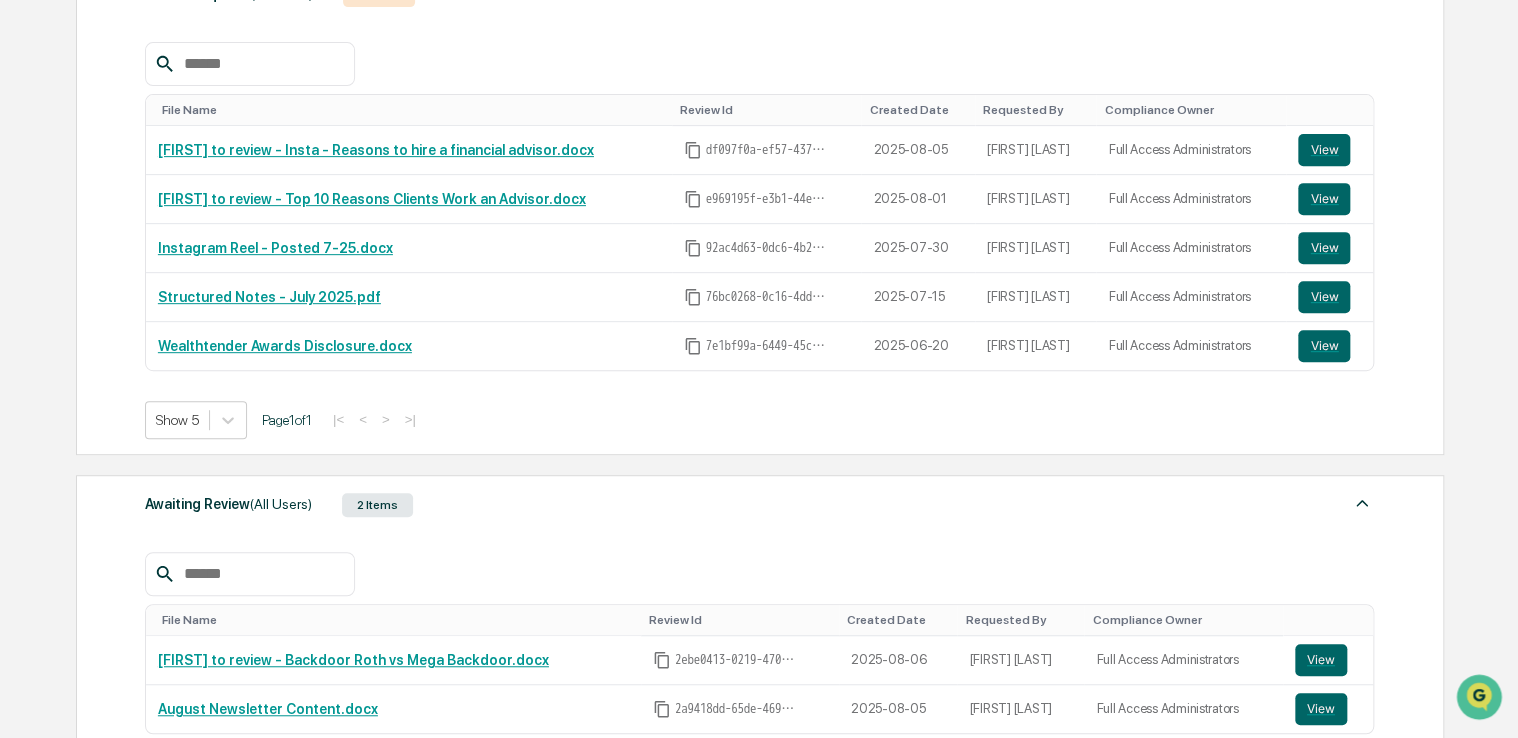 scroll, scrollTop: 300, scrollLeft: 0, axis: vertical 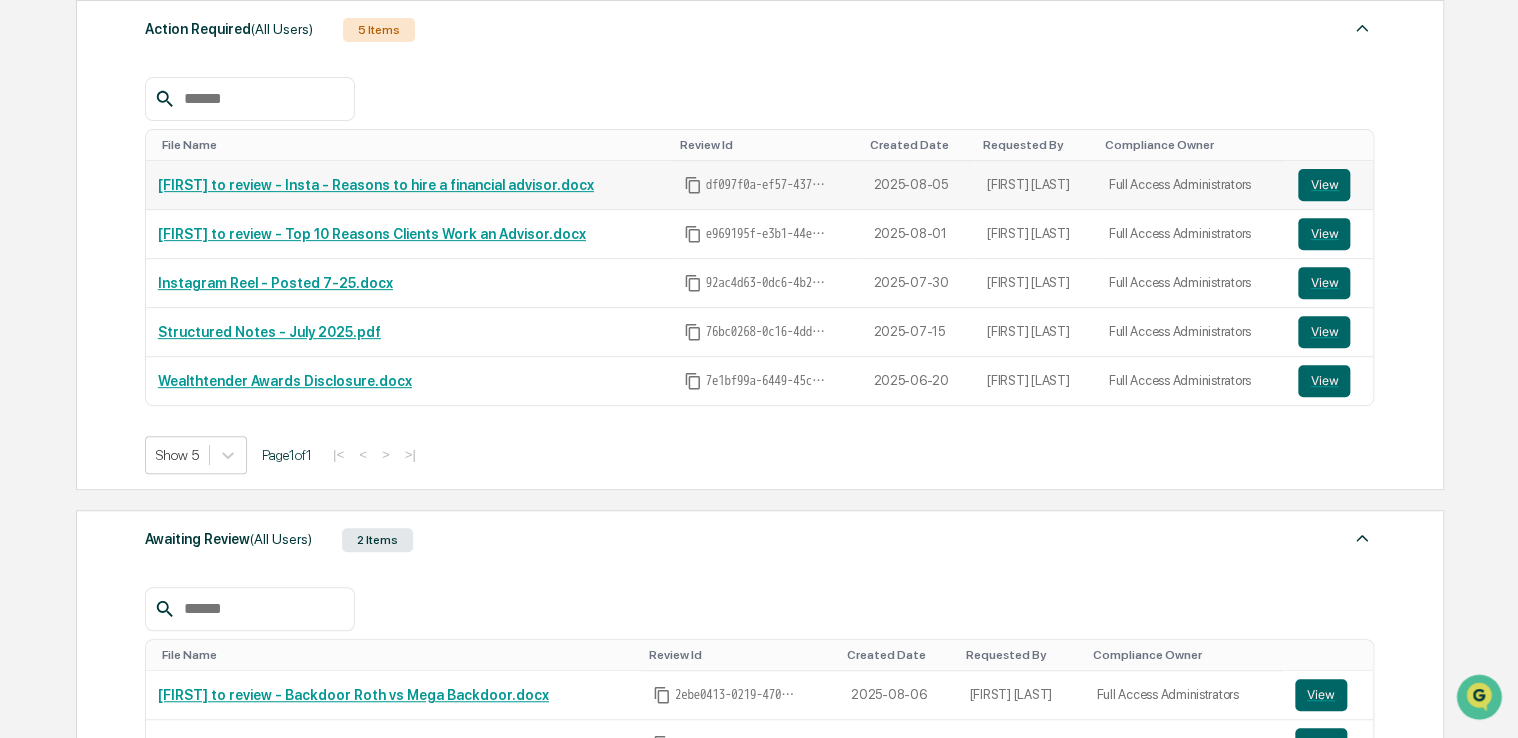 click on "[FIRST] to review - Insta - Reasons to hire a financial advisor.docx" at bounding box center (376, 185) 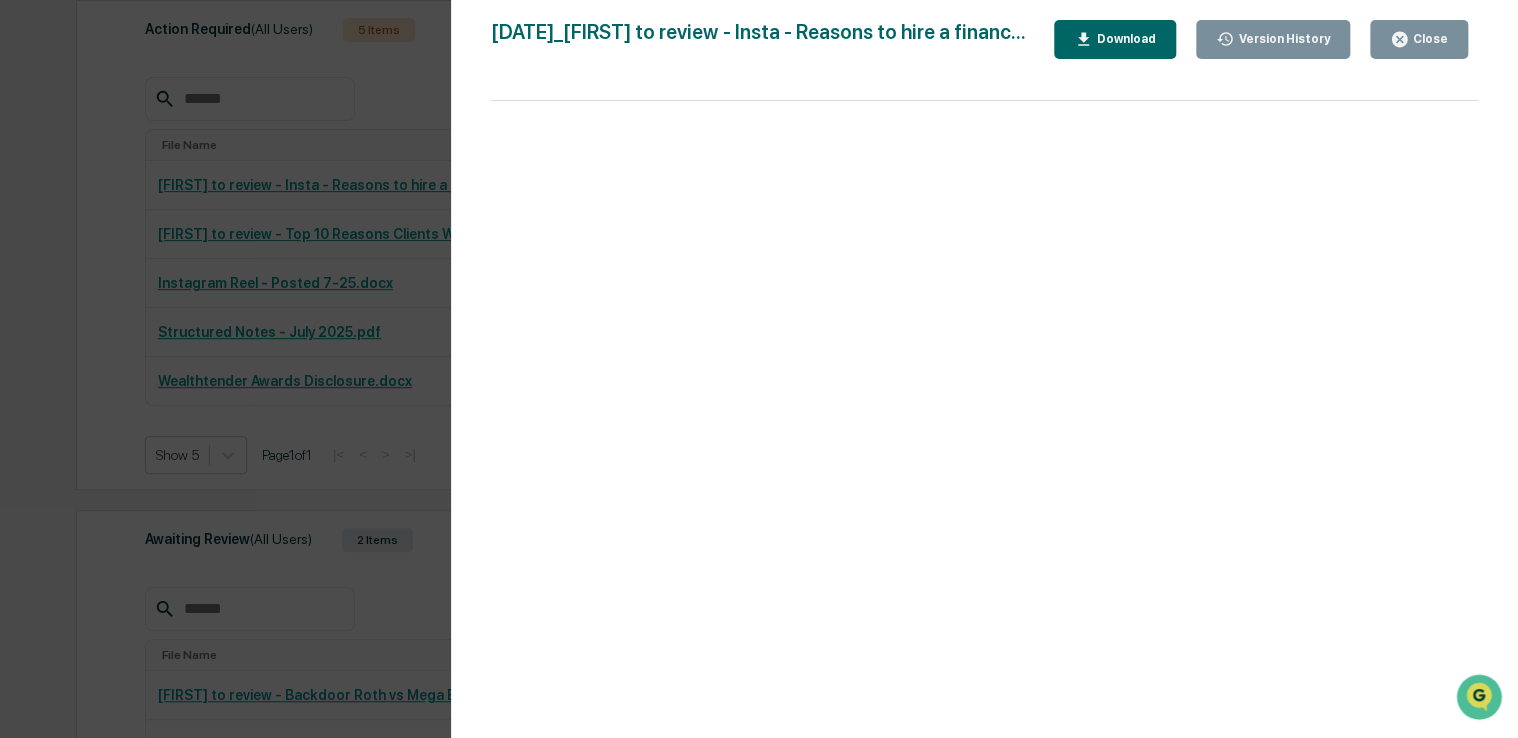 click on "Close" at bounding box center (1419, 39) 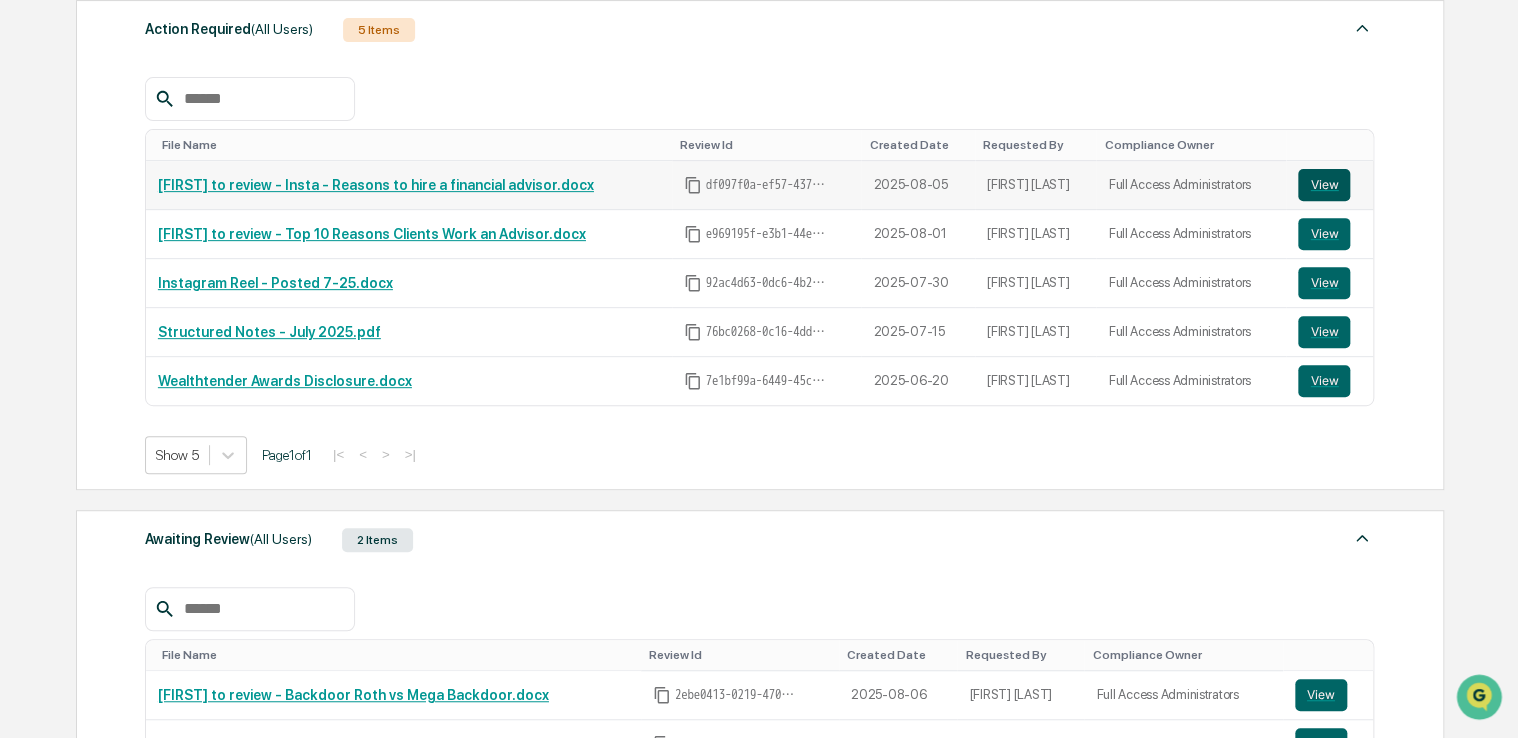 click on "View" at bounding box center (1324, 185) 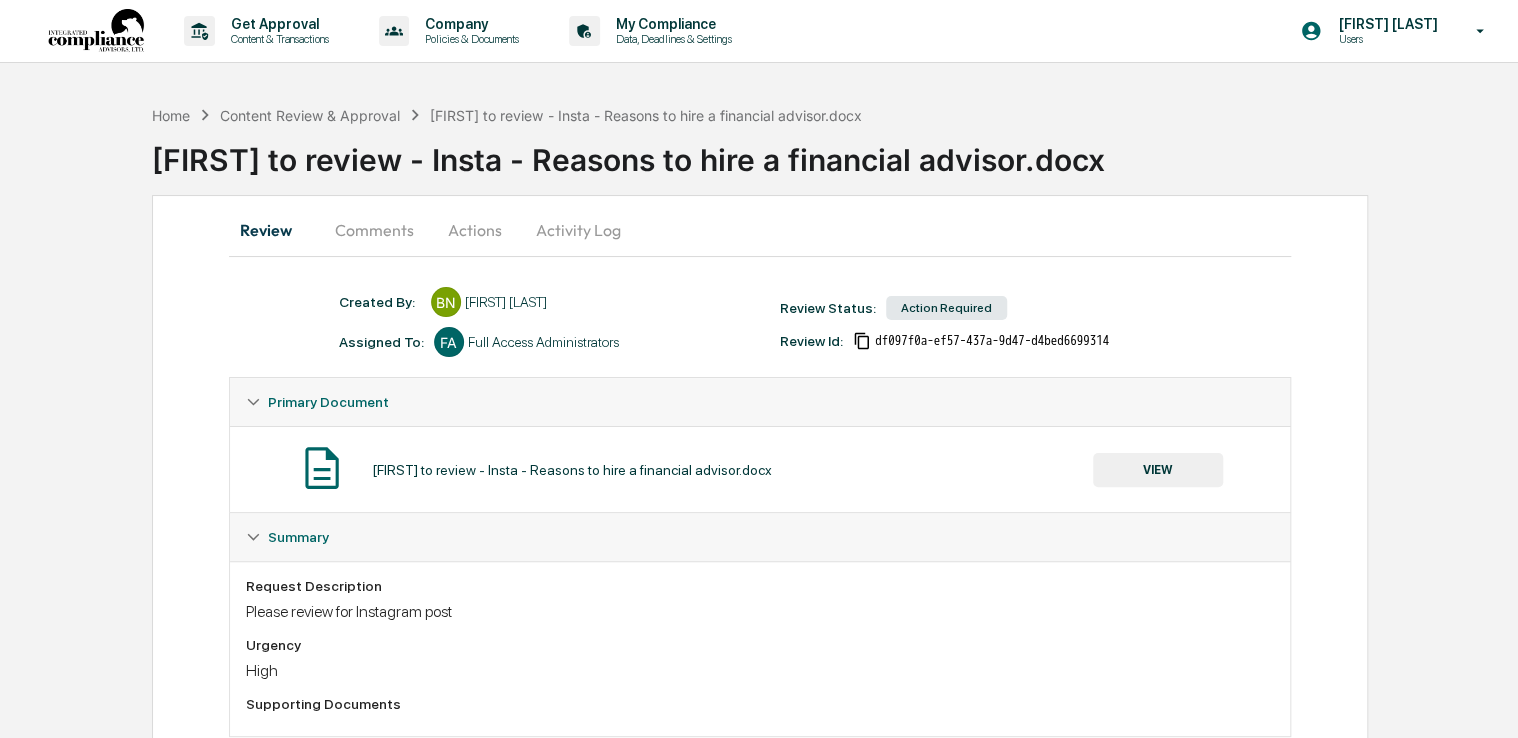 scroll, scrollTop: 0, scrollLeft: 0, axis: both 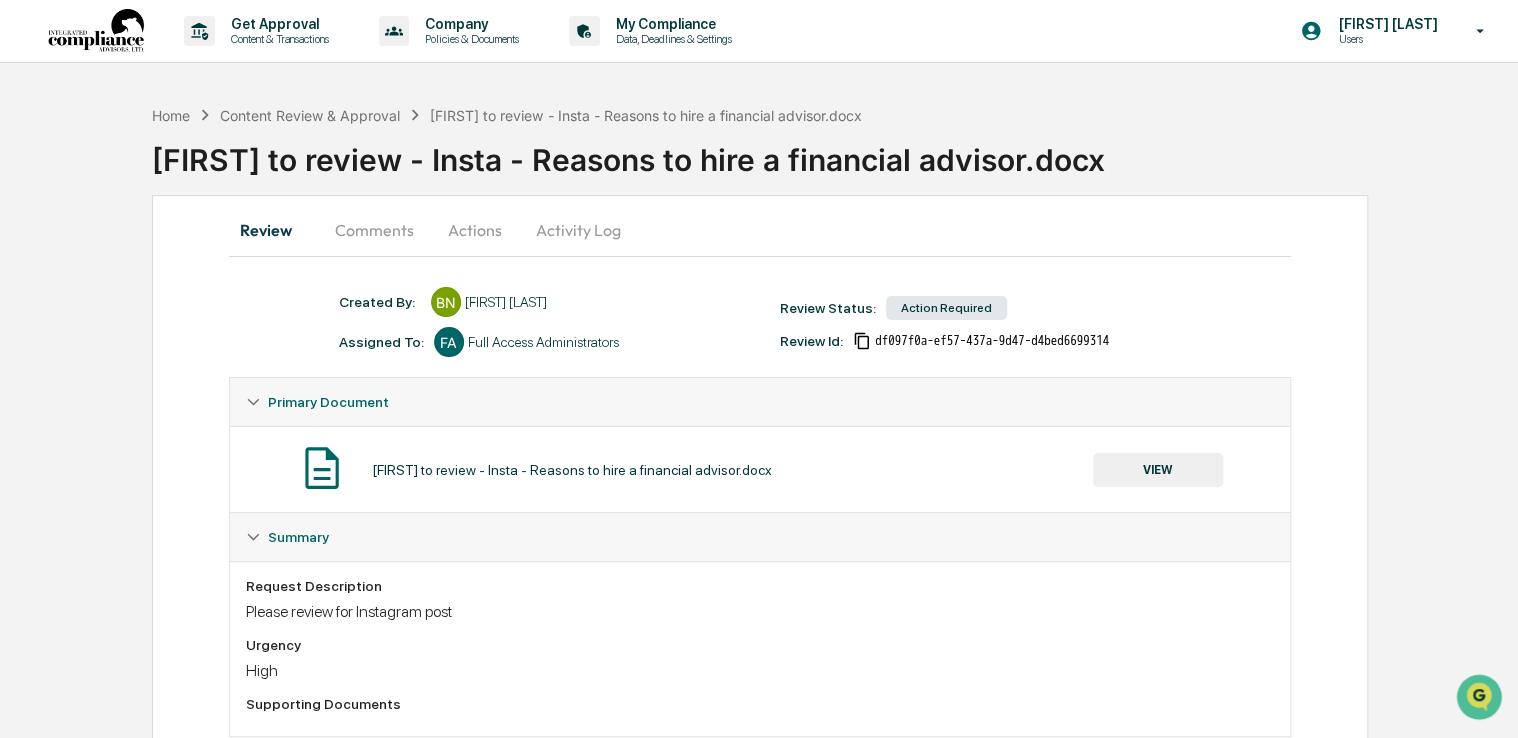 click on "Comments" at bounding box center (374, 230) 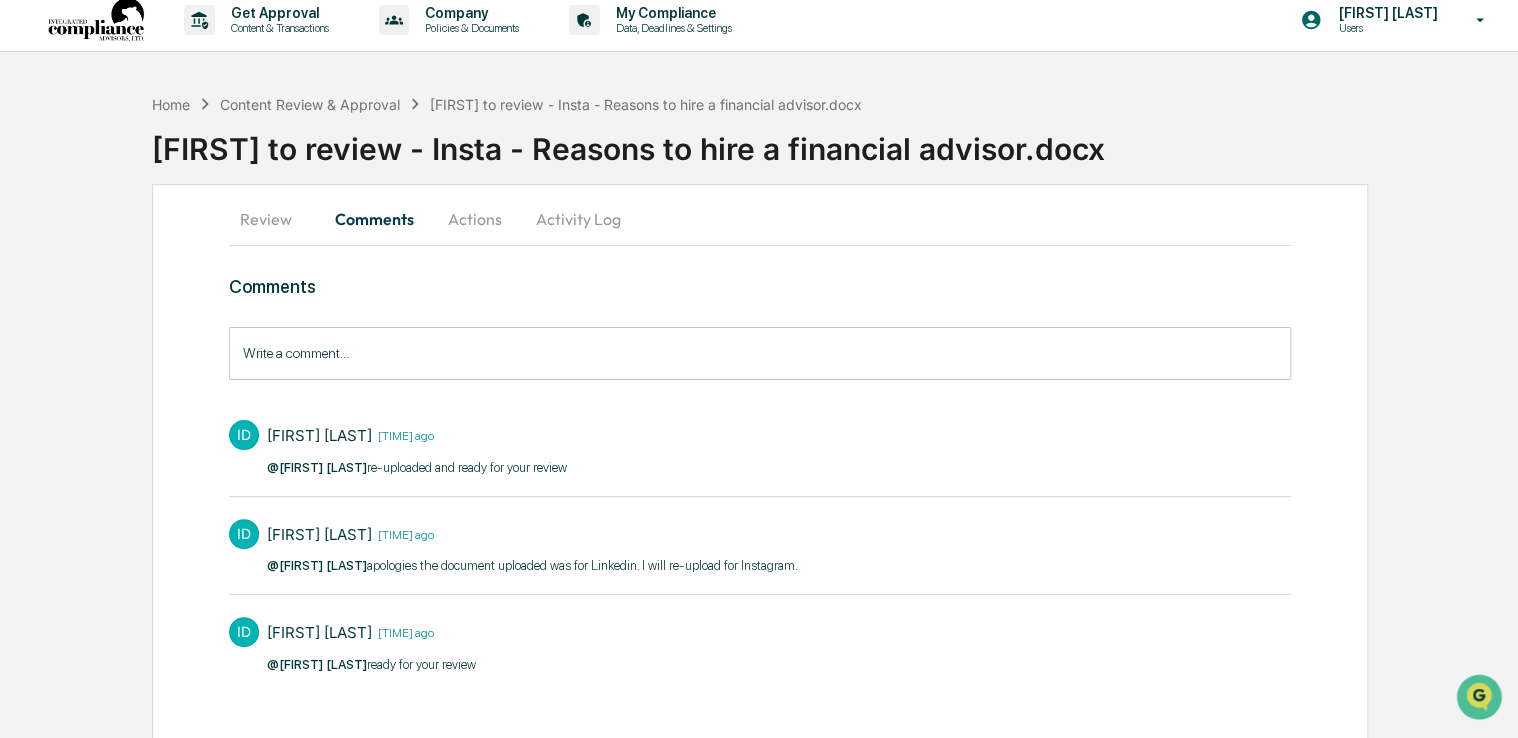 scroll, scrollTop: 0, scrollLeft: 0, axis: both 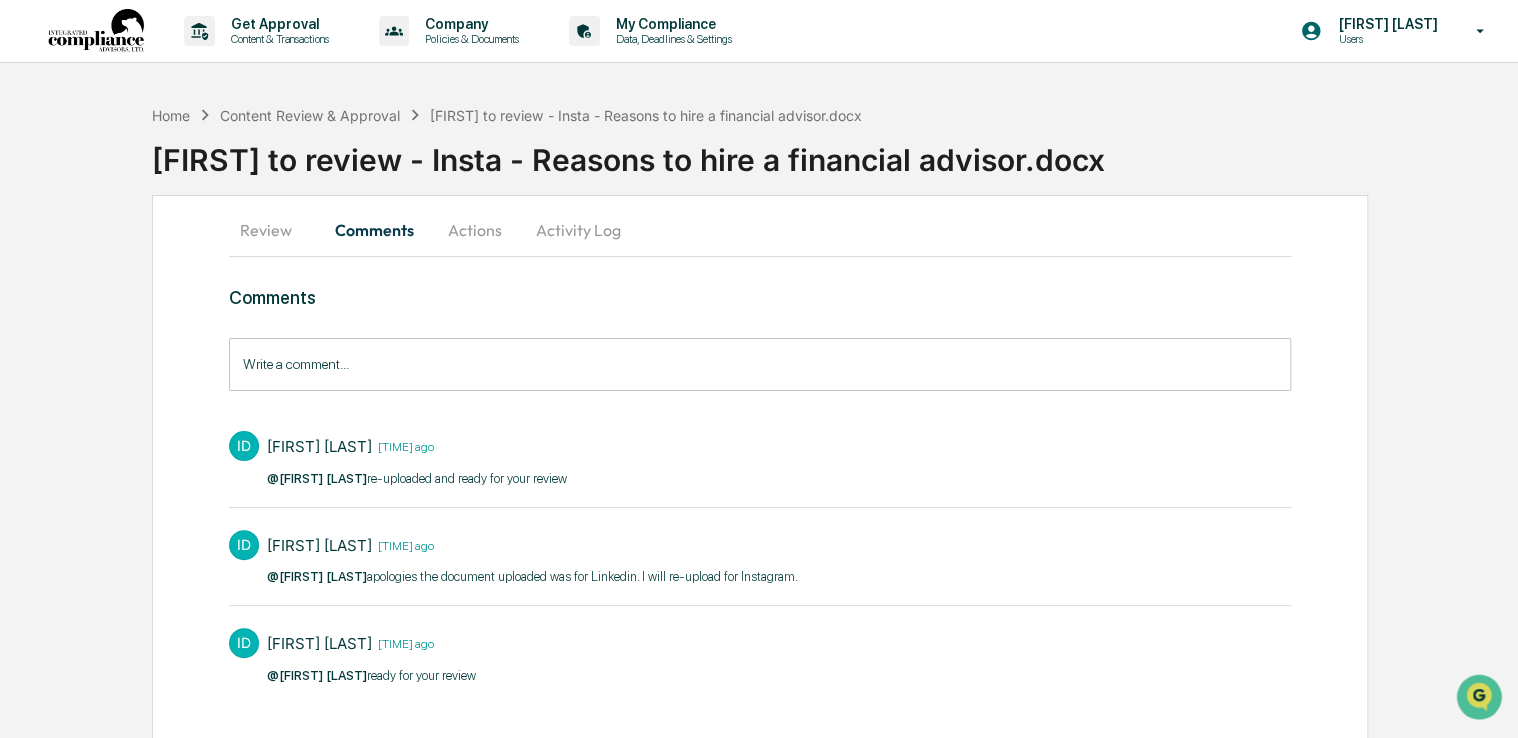 click on "Review" at bounding box center [274, 230] 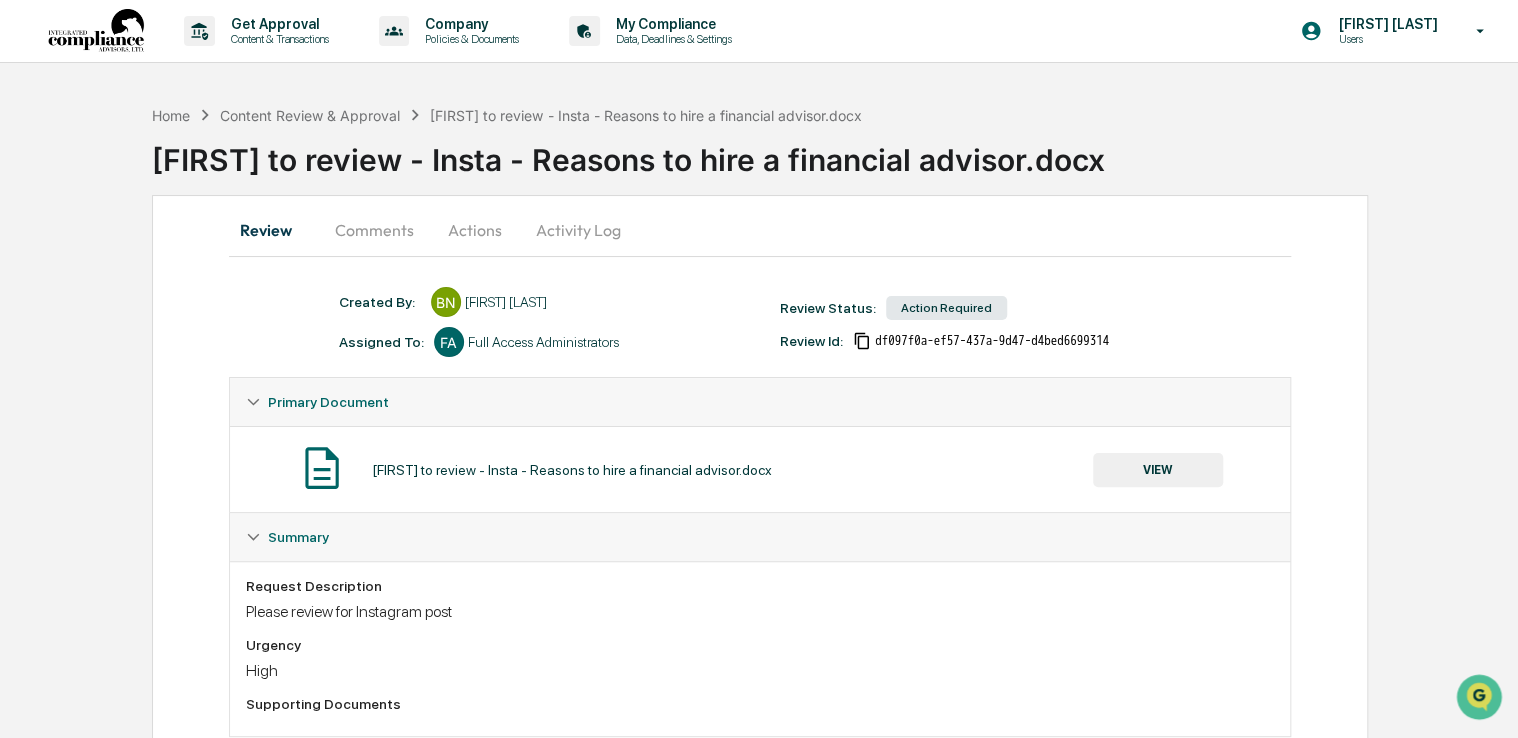 click on "VIEW" at bounding box center (1158, 470) 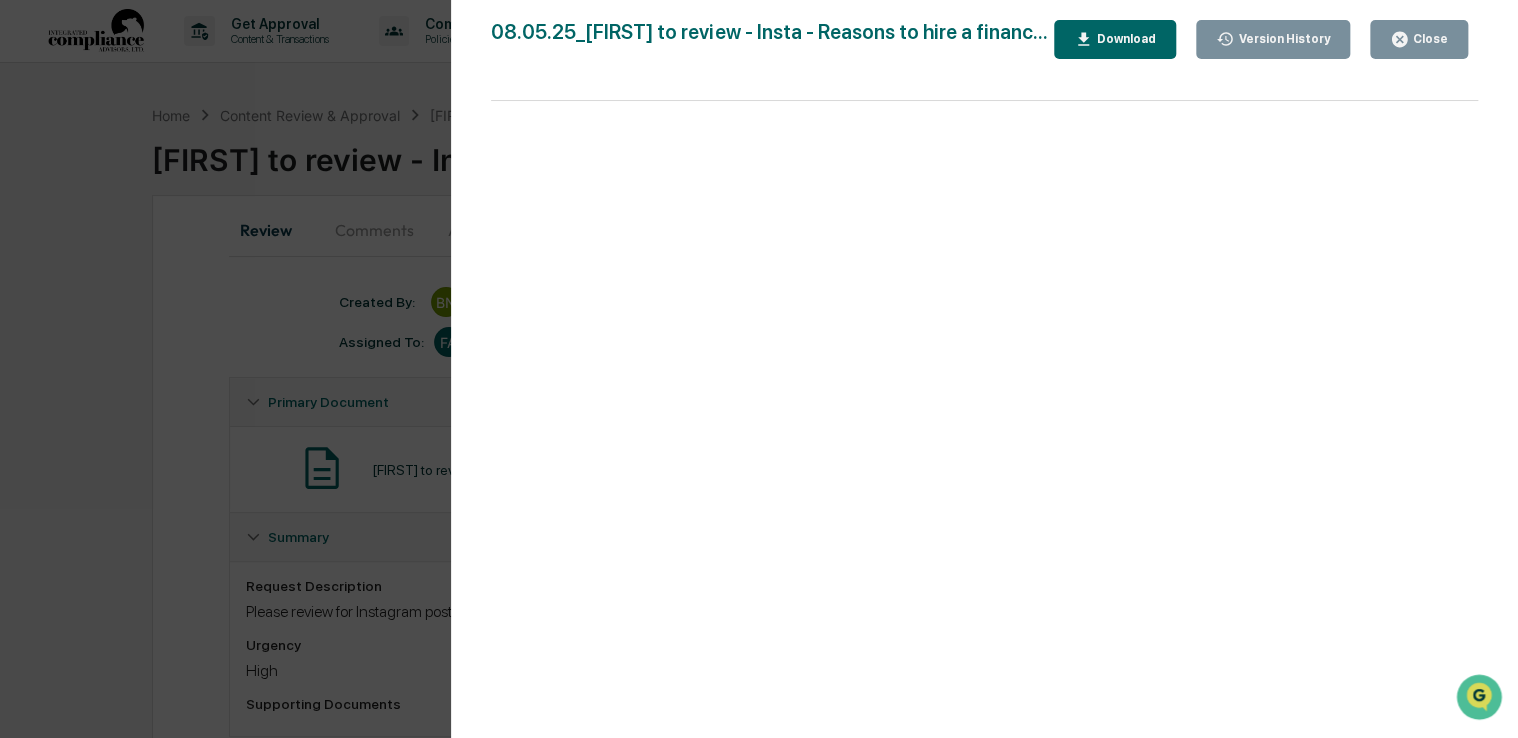 click on "Close" at bounding box center (1428, 39) 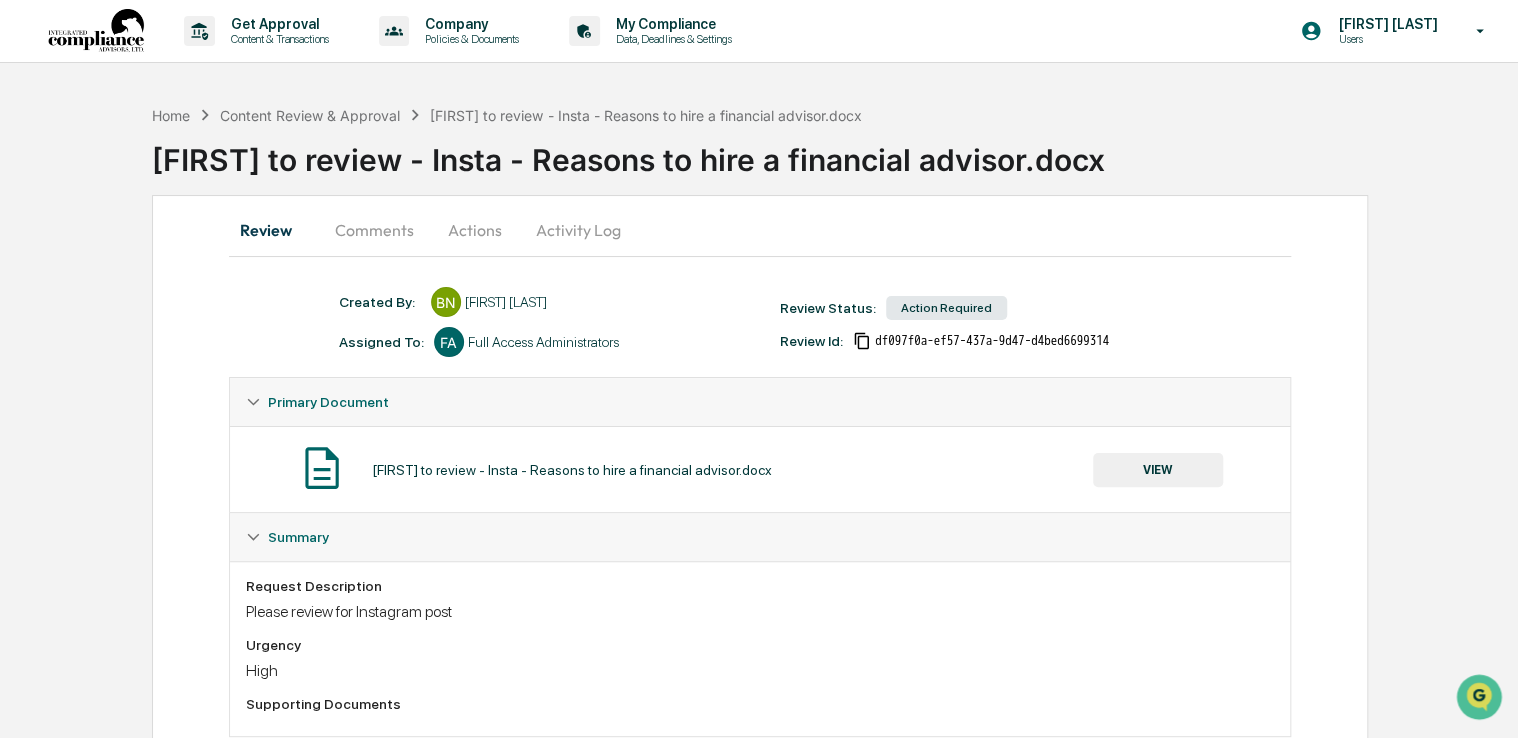 click on "Comments" at bounding box center [374, 230] 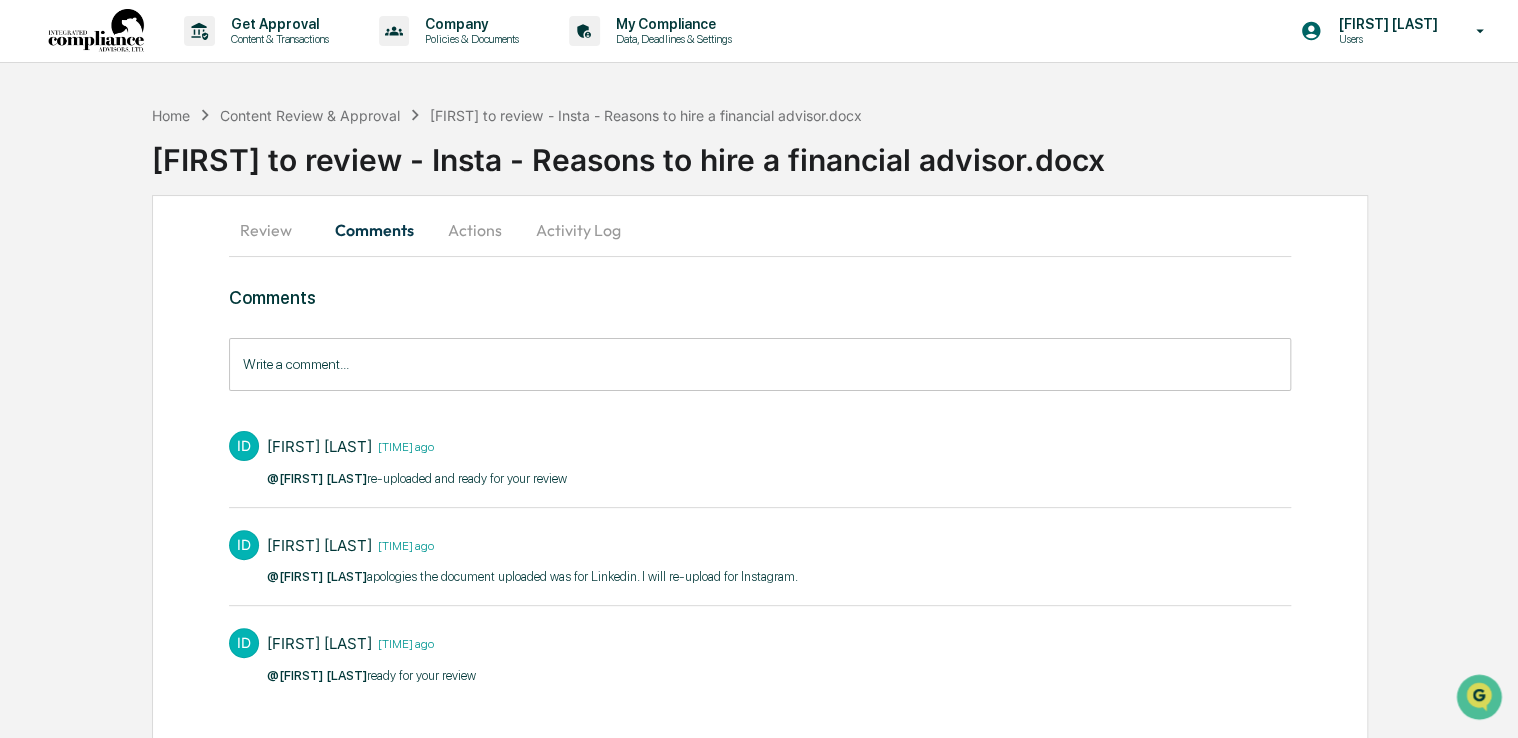 click on "Write a comment..." at bounding box center (760, 364) 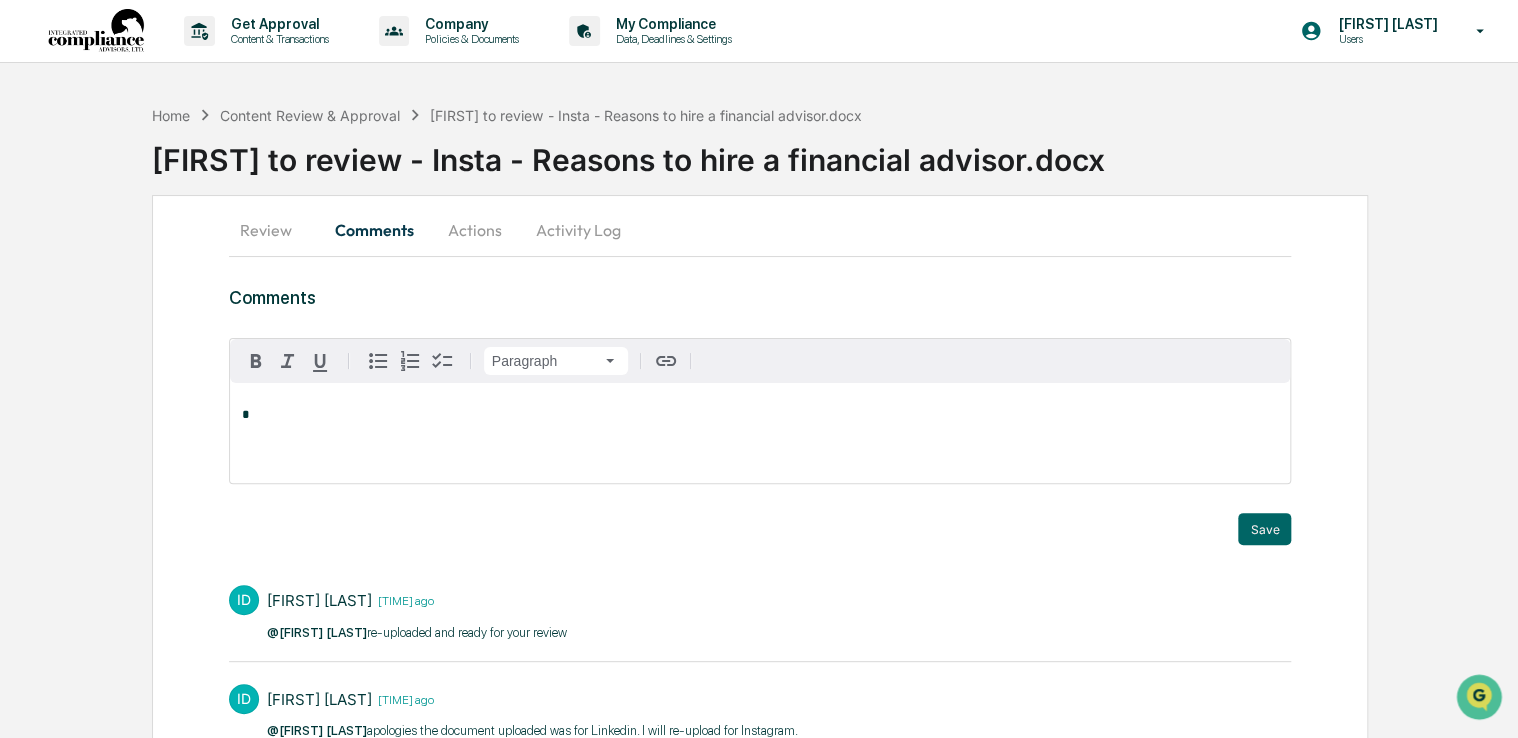 click on "*" at bounding box center (760, 415) 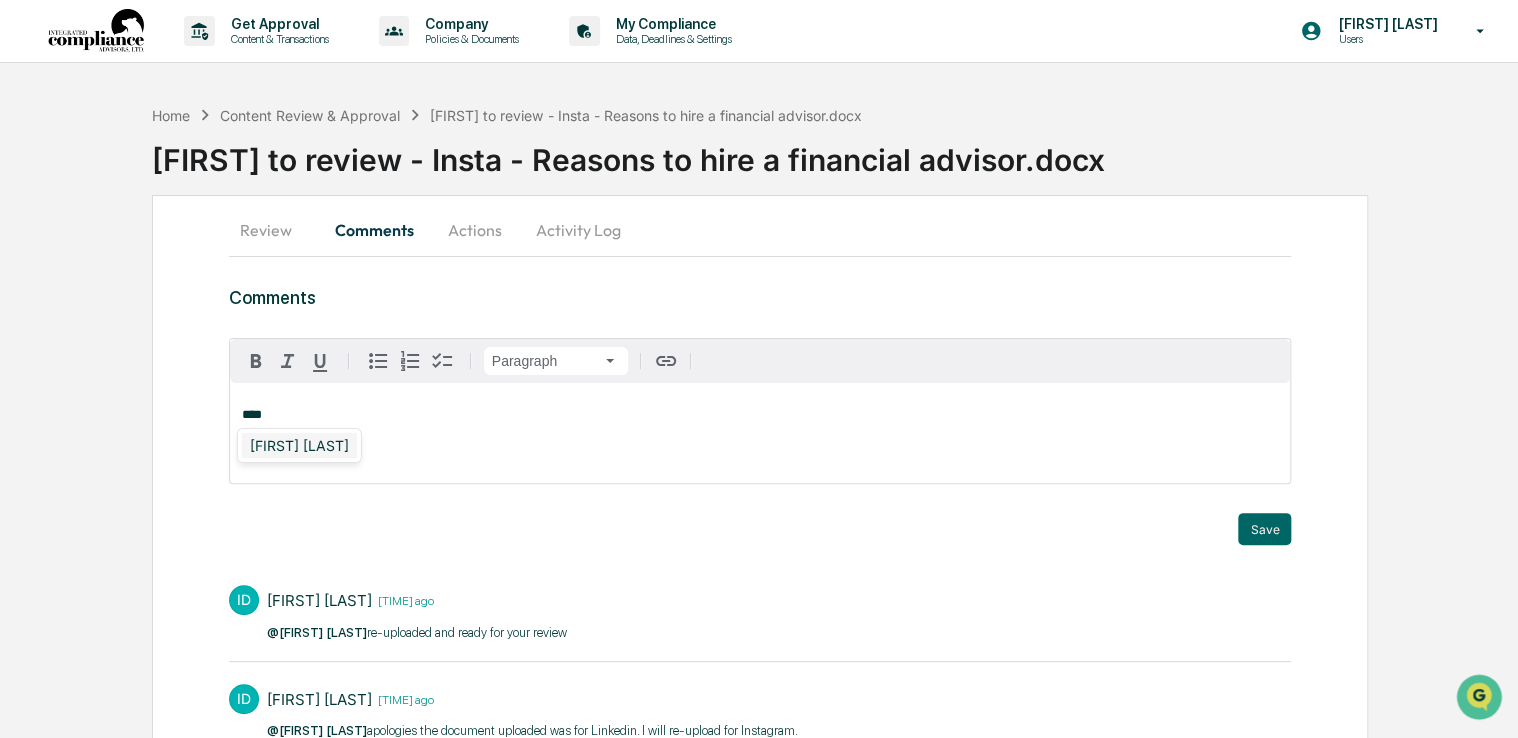 click on "[FIRST] [LAST]" at bounding box center (299, 445) 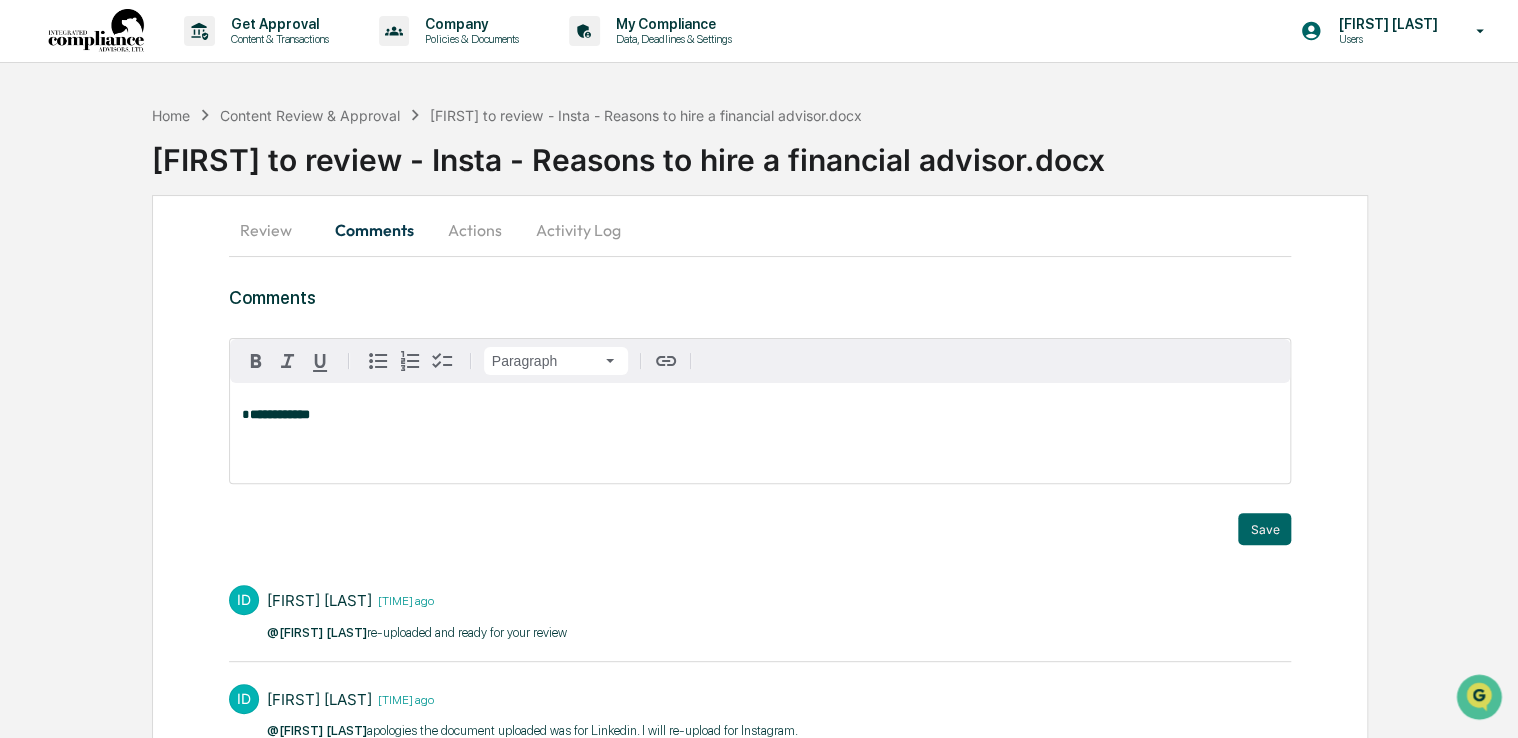 click on "**********" at bounding box center [760, 433] 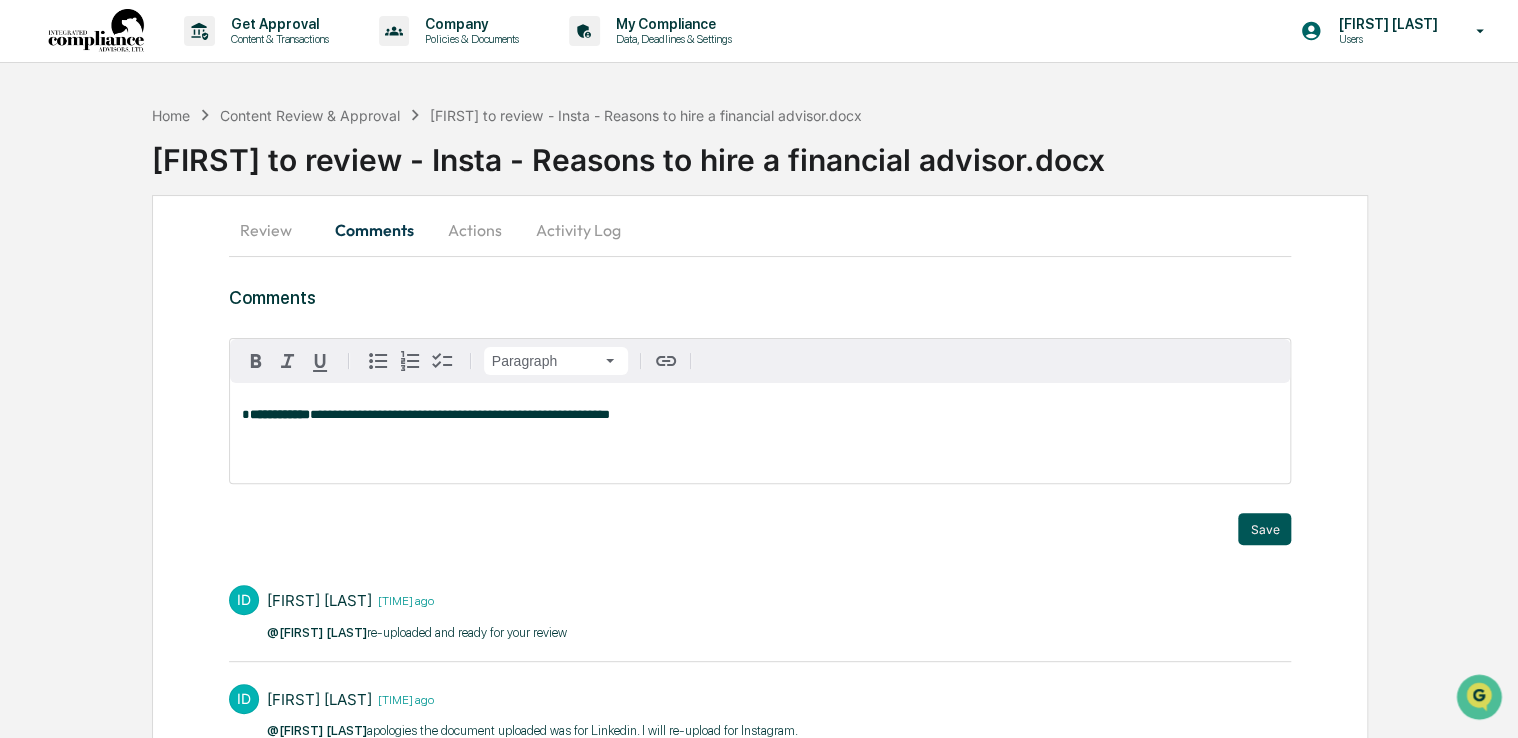 click on "Save" at bounding box center (1264, 529) 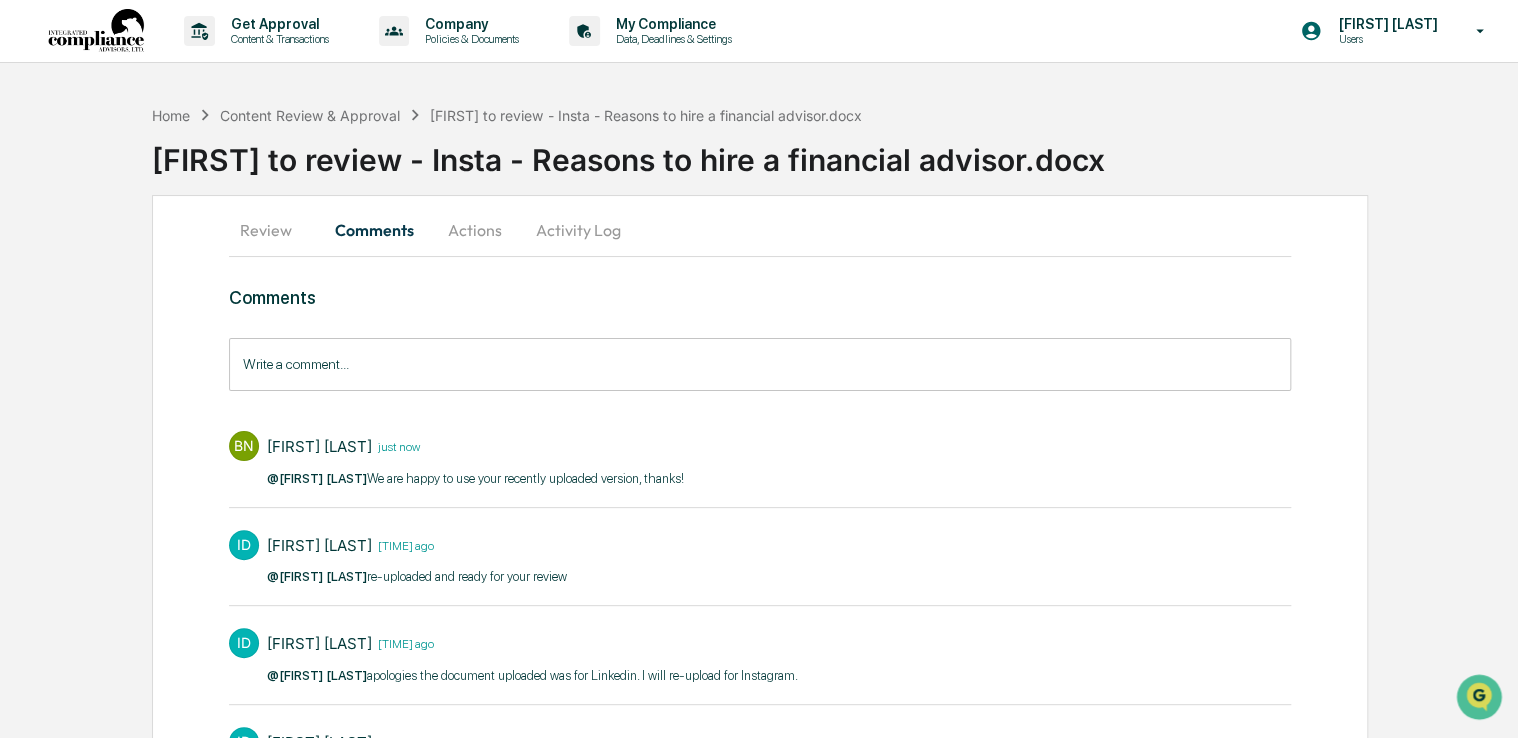 click on "Actions" at bounding box center [475, 230] 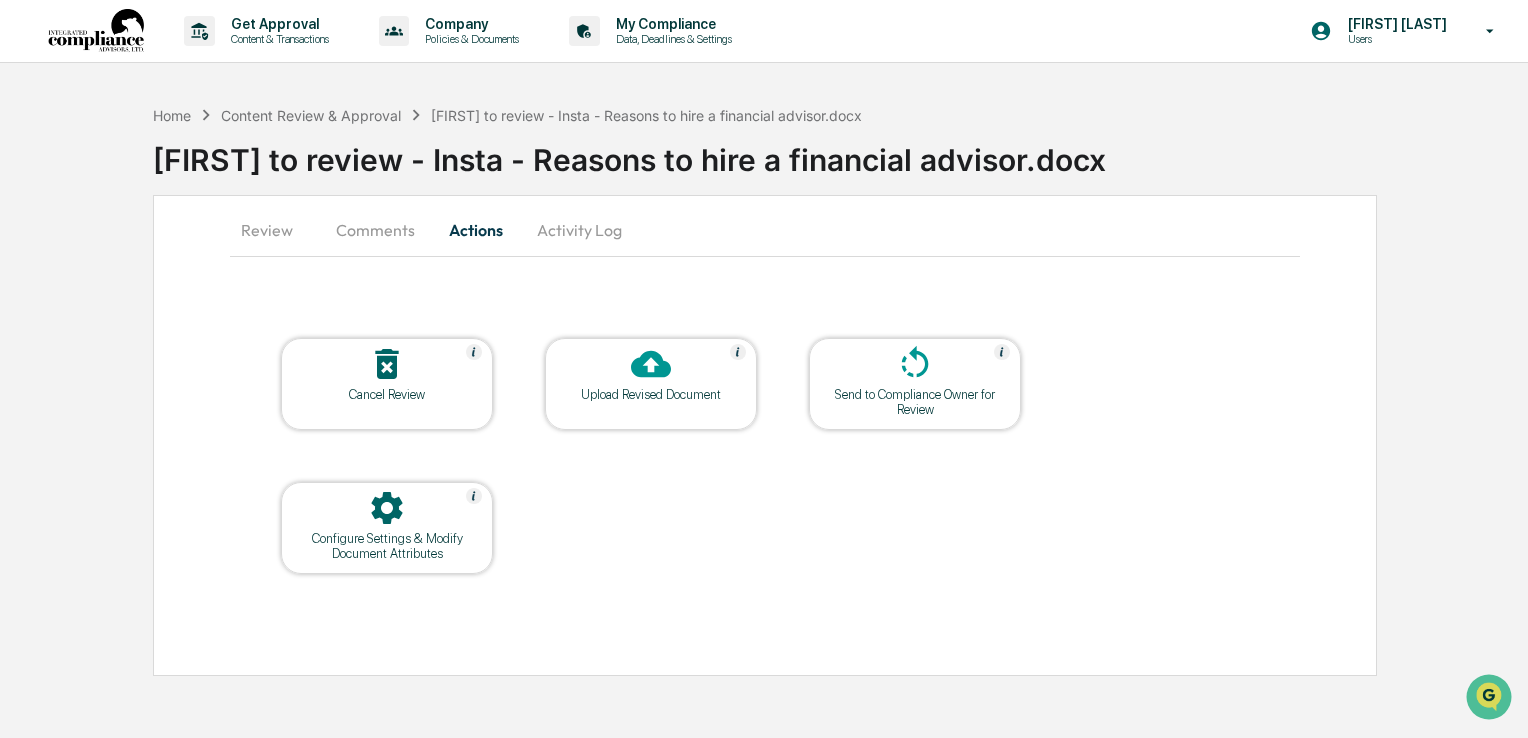 click on "Send to Compliance Owner for Review" at bounding box center (915, 402) 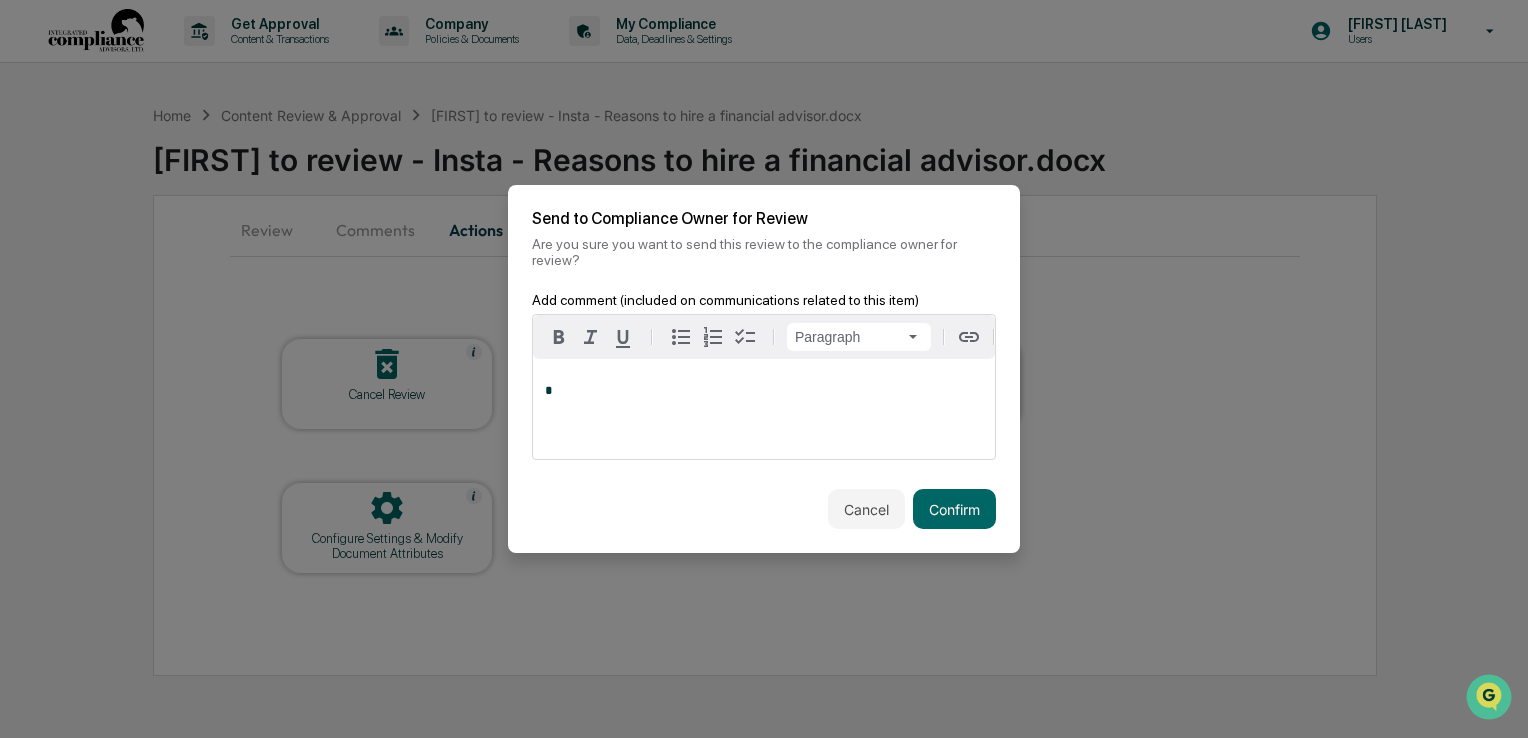 type 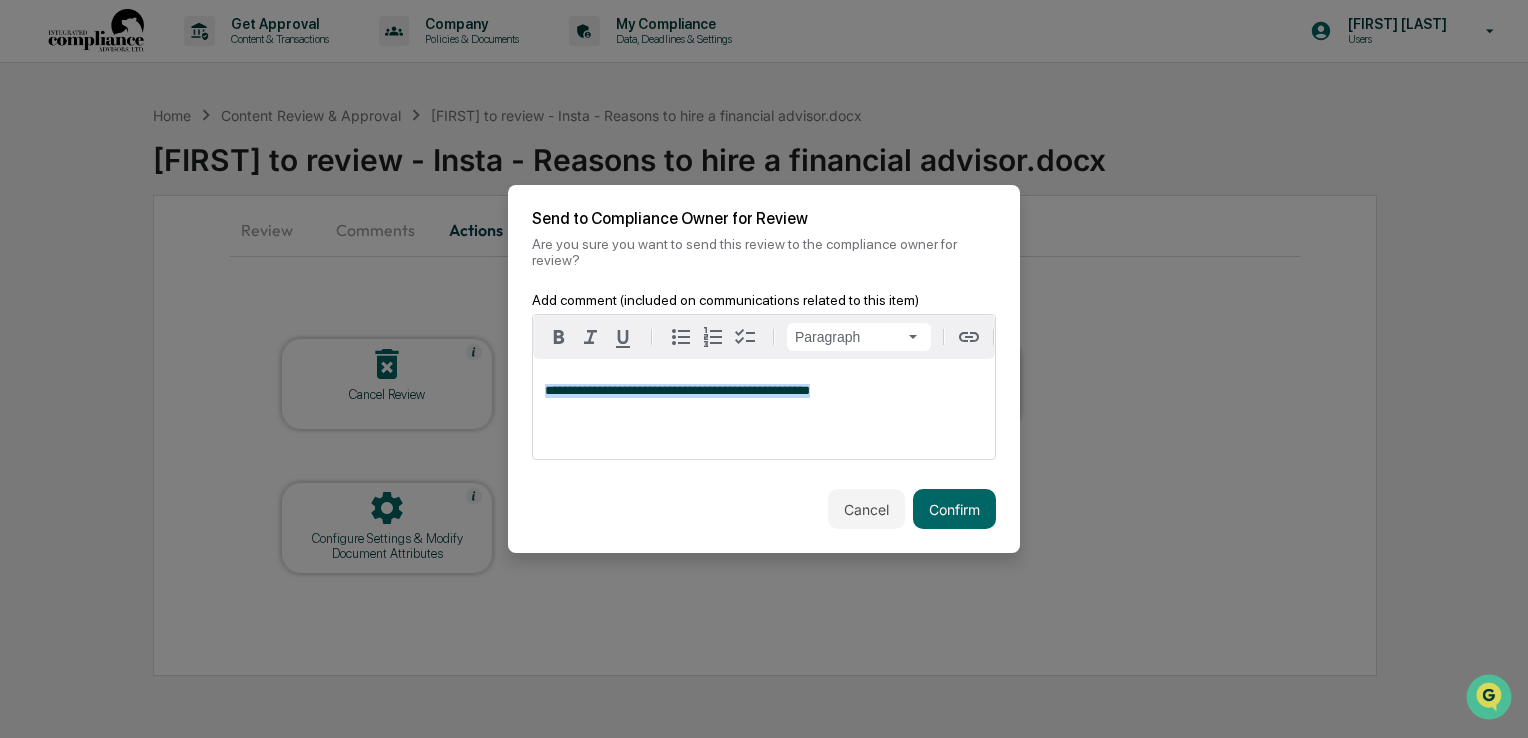 drag, startPoint x: 912, startPoint y: 420, endPoint x: 484, endPoint y: 372, distance: 430.68317 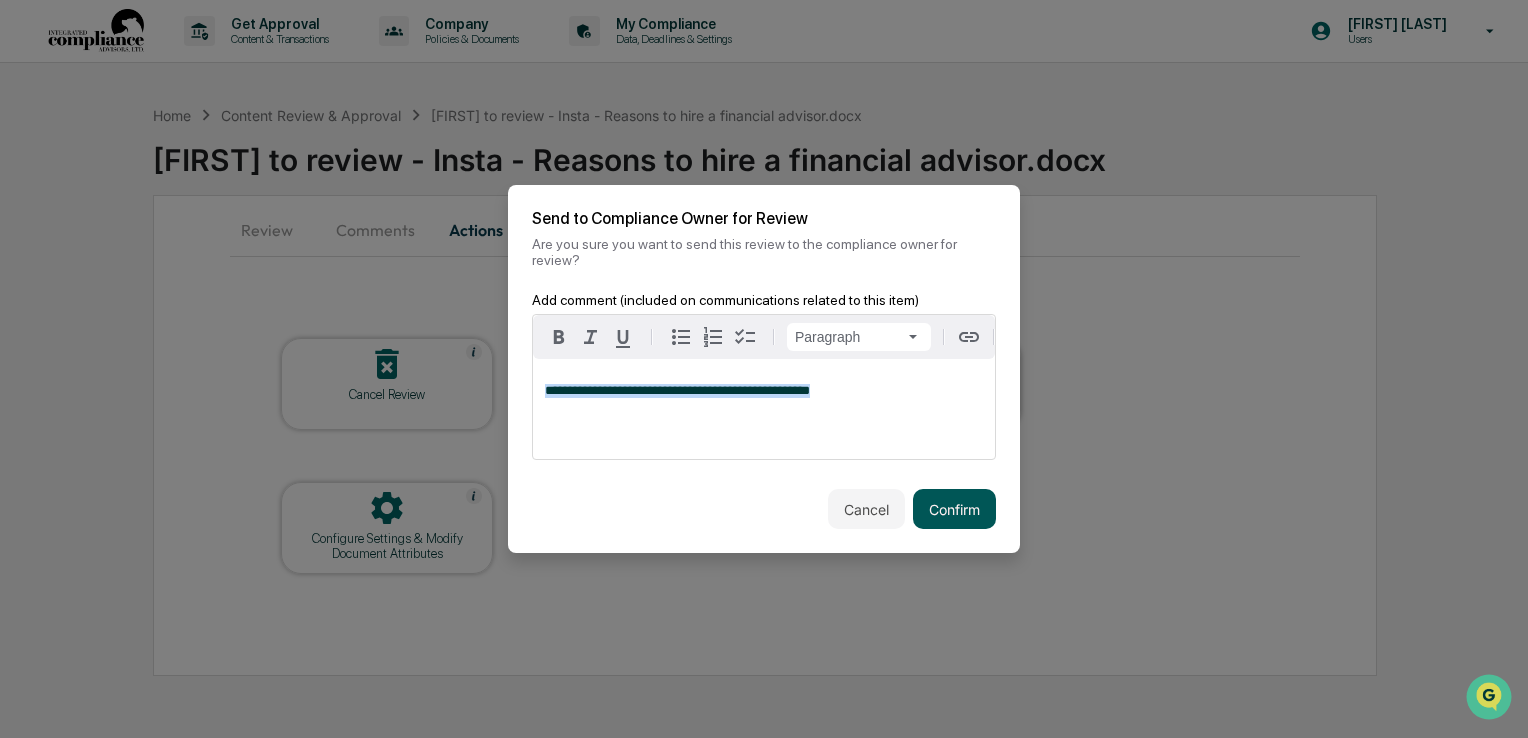 click on "Confirm" at bounding box center (954, 509) 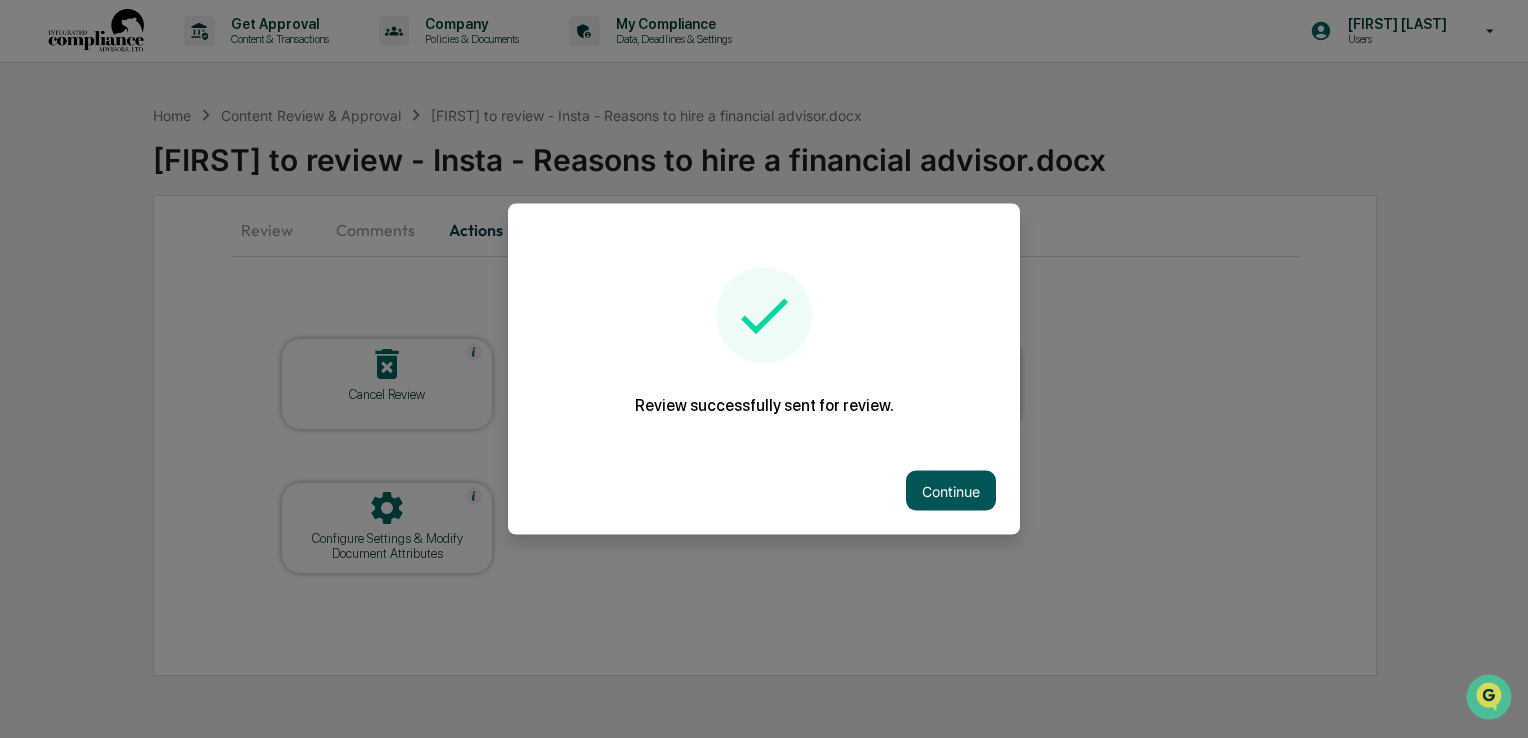 click on "Continue" at bounding box center [951, 491] 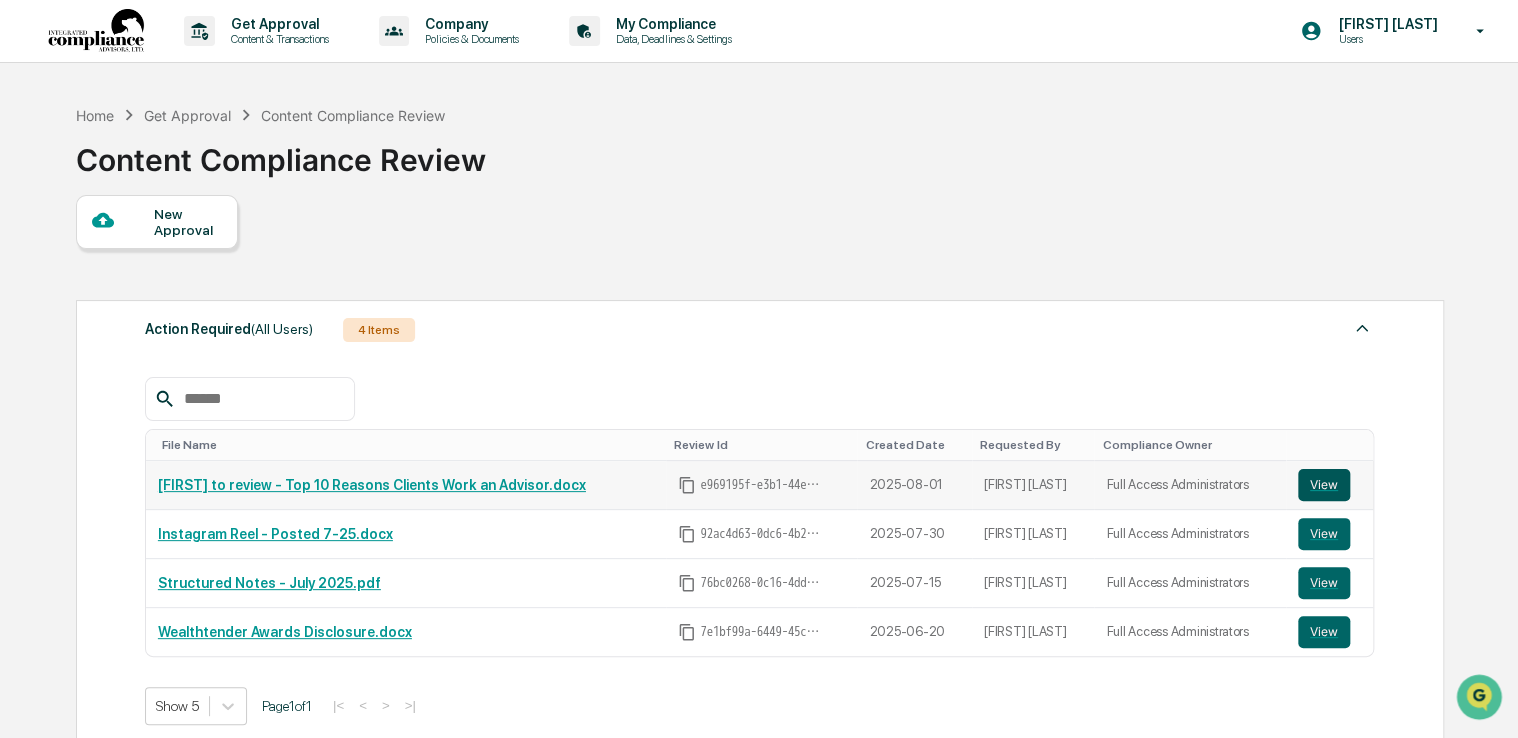 click on "View" at bounding box center [1324, 485] 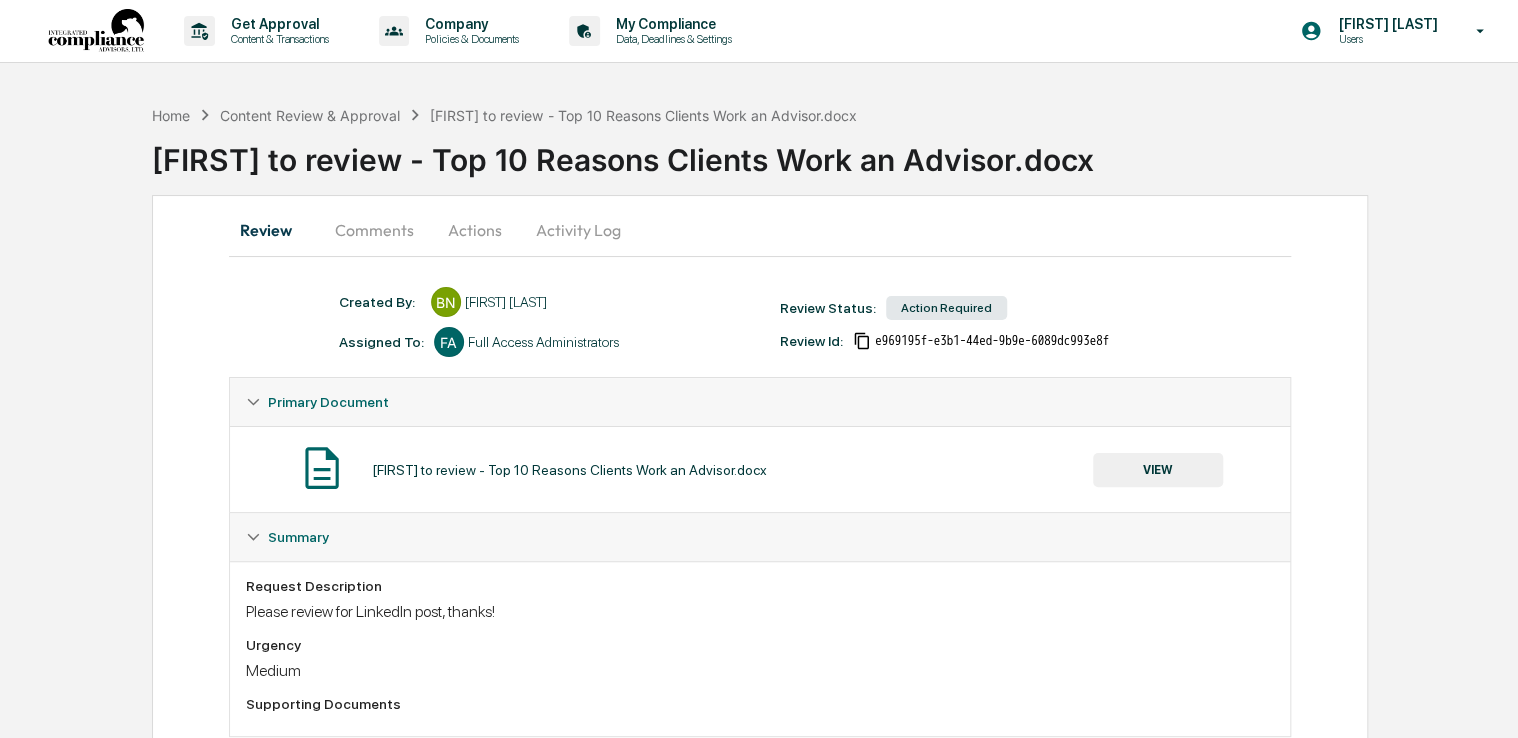 scroll, scrollTop: 0, scrollLeft: 0, axis: both 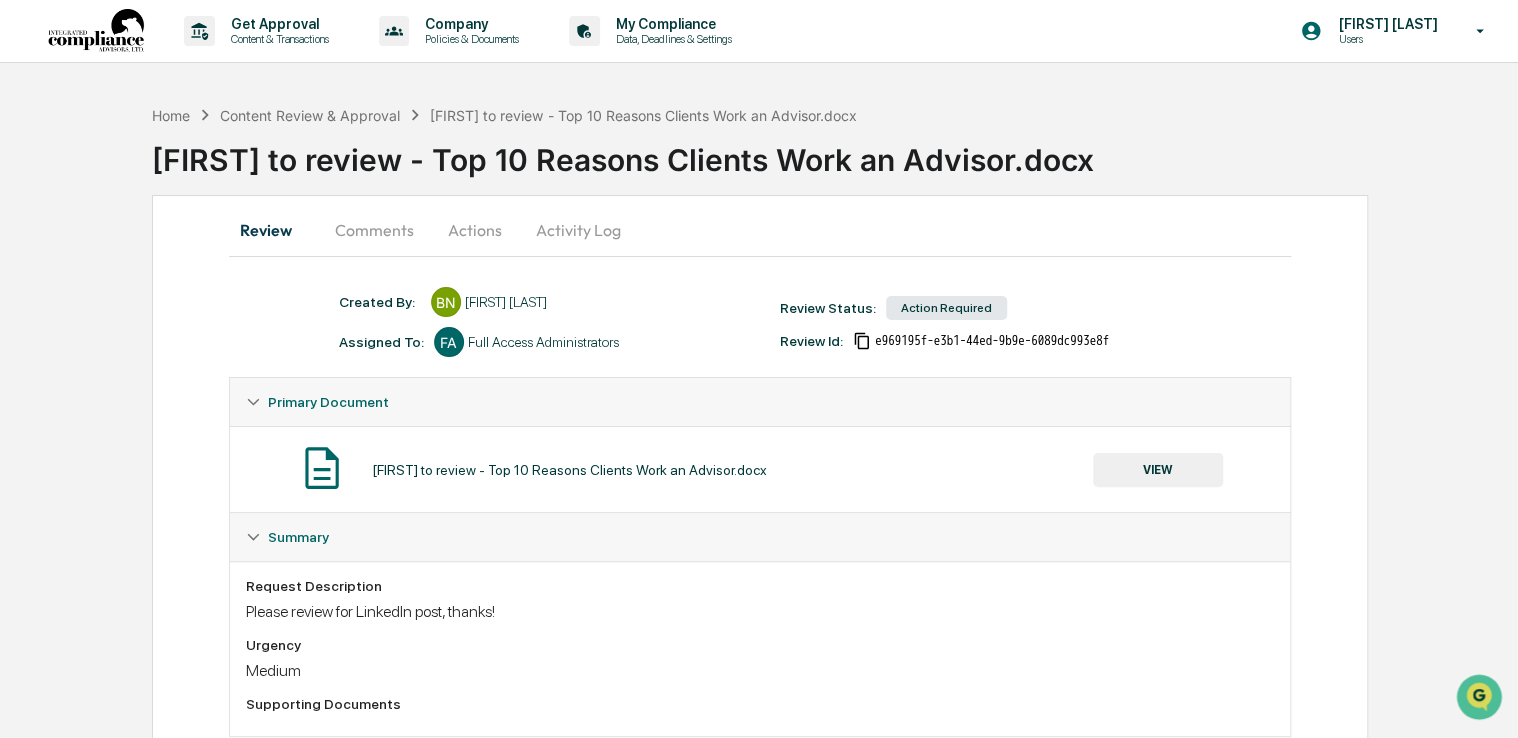 click on "Comments" at bounding box center [374, 230] 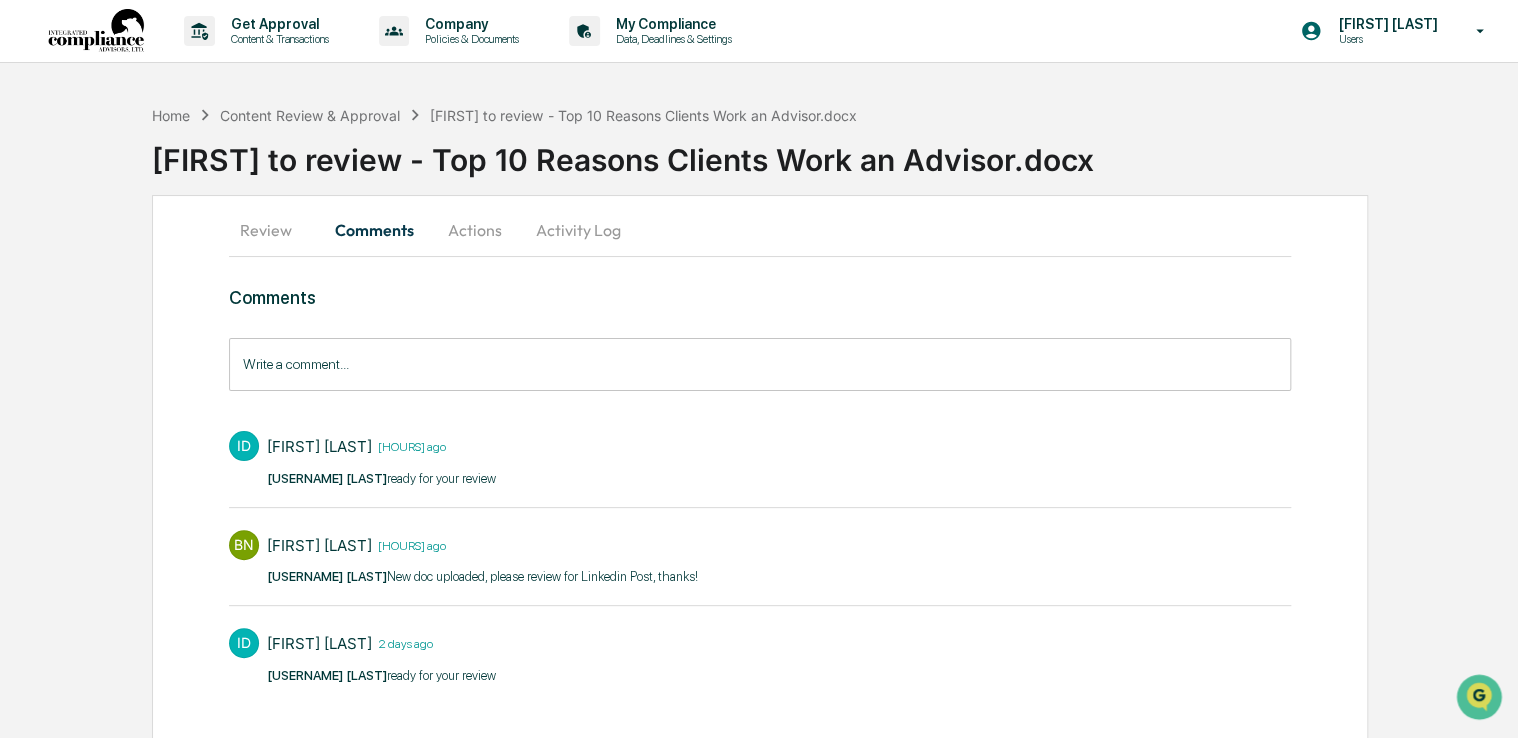 click on "Review" at bounding box center [274, 230] 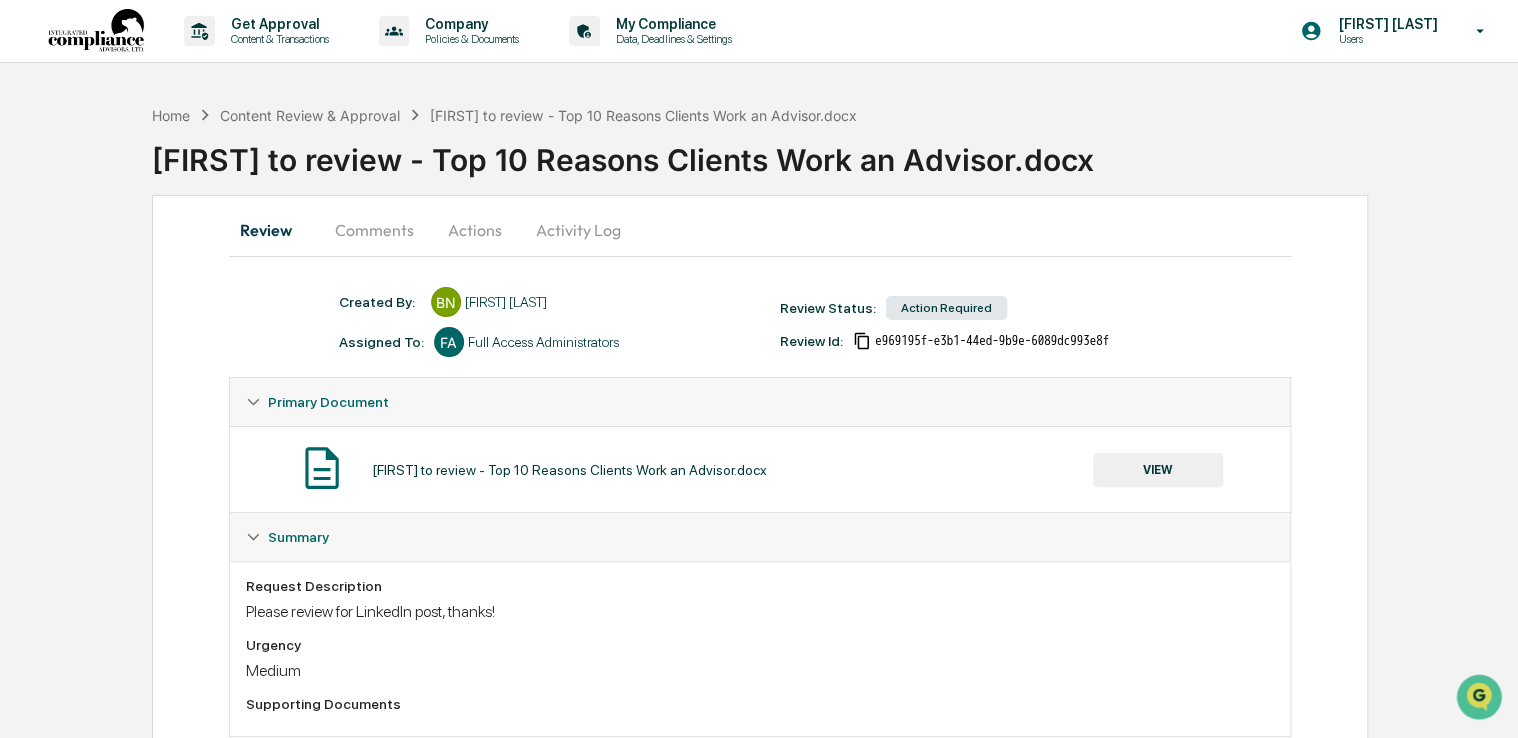 click on "VIEW" at bounding box center [1158, 470] 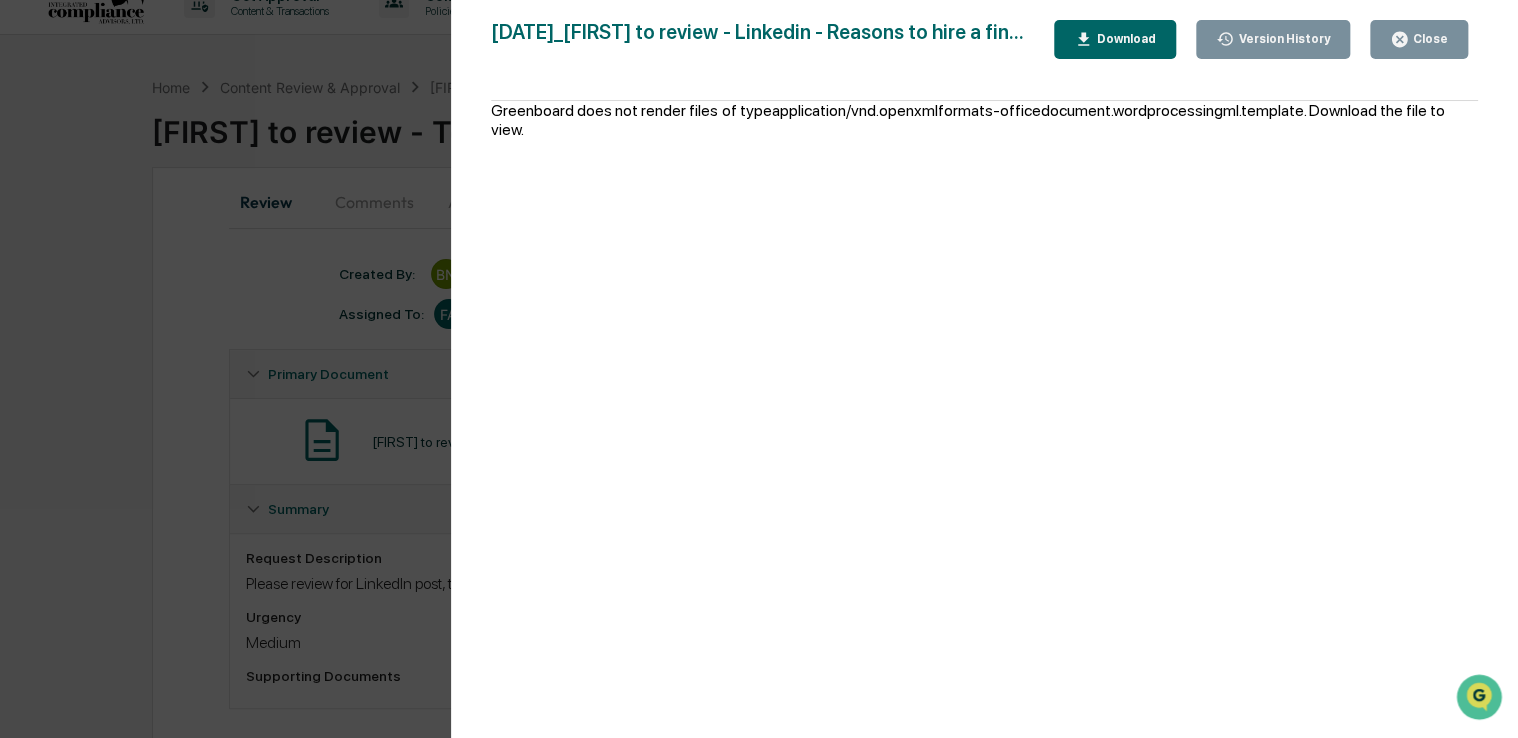 scroll, scrollTop: 51, scrollLeft: 0, axis: vertical 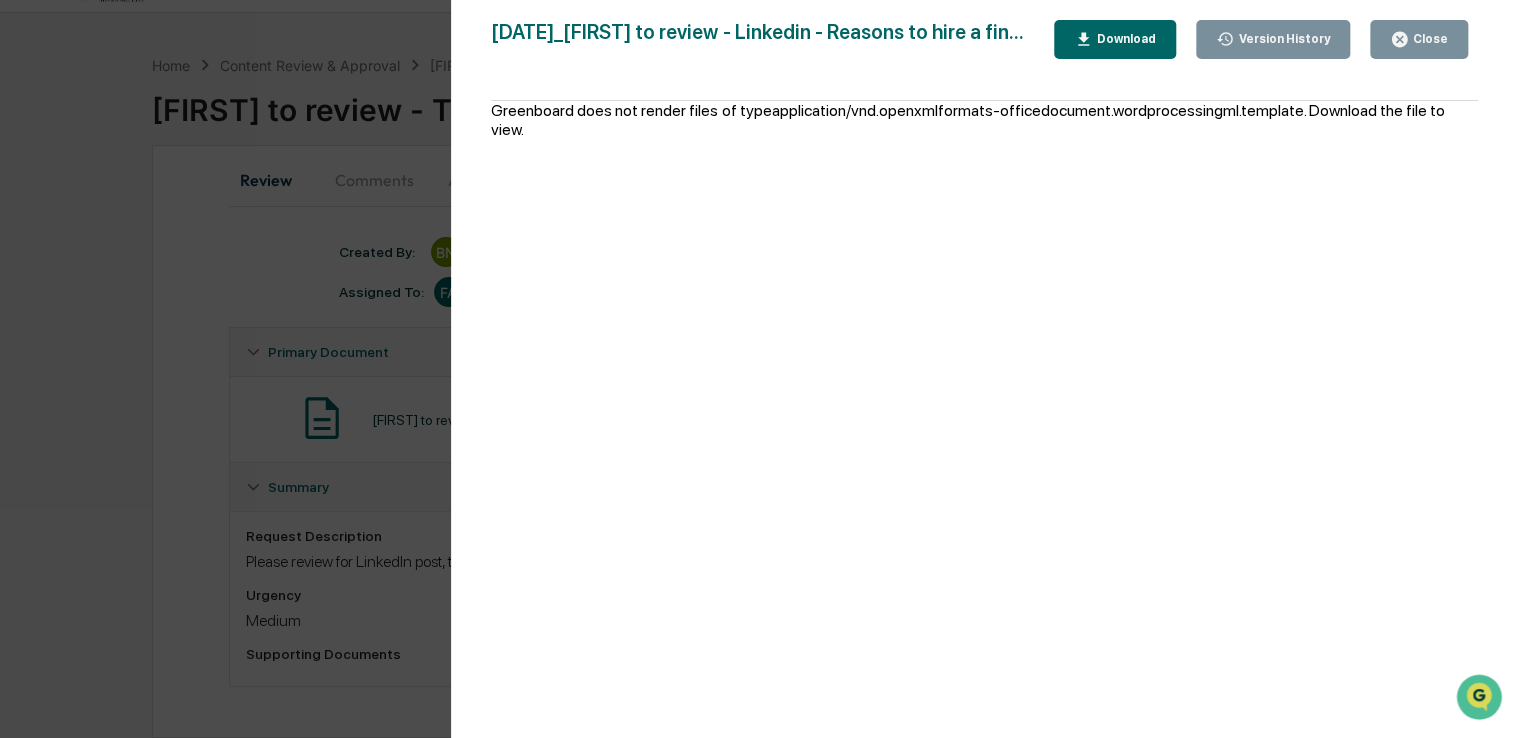 click on "Download" at bounding box center [1124, 39] 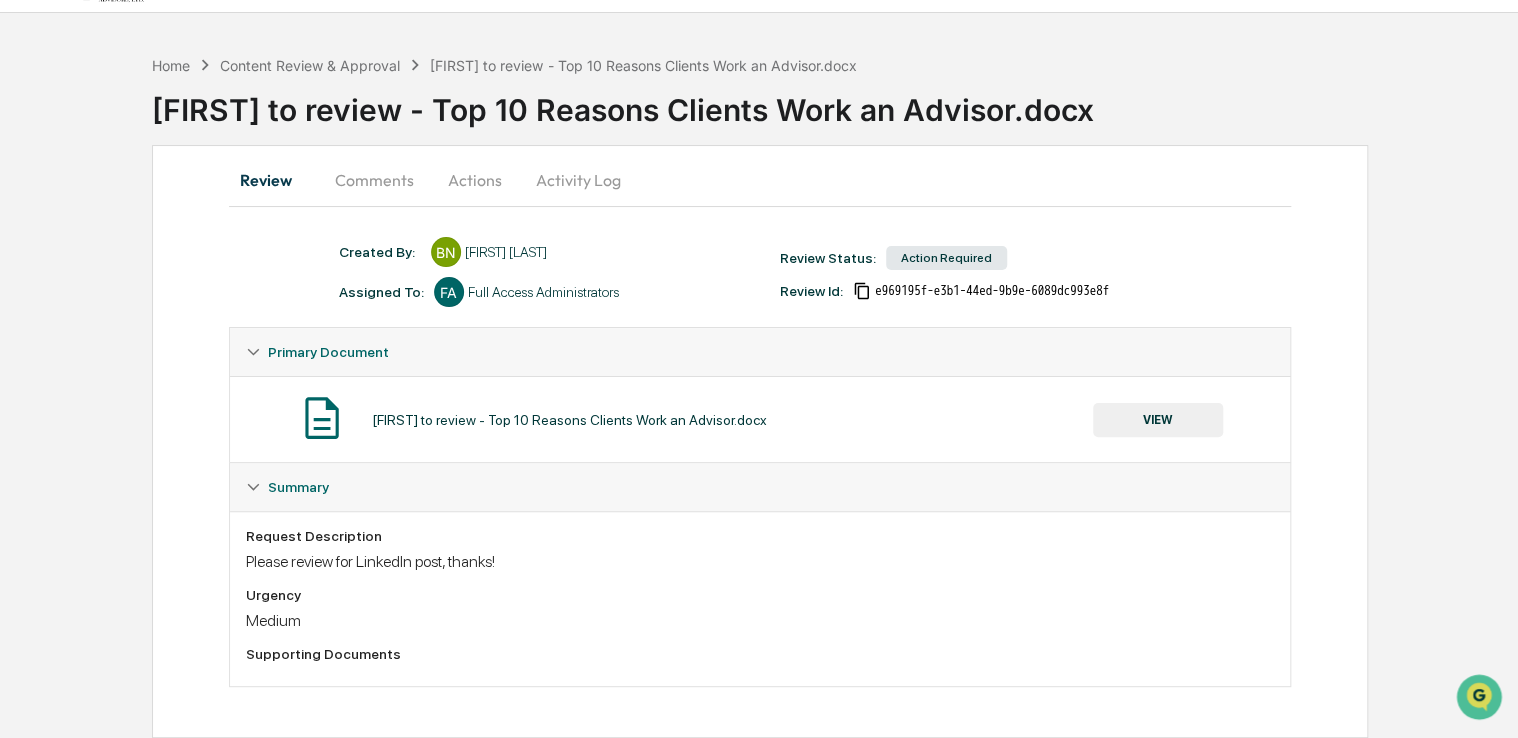 click on "VIEW" at bounding box center [1158, 420] 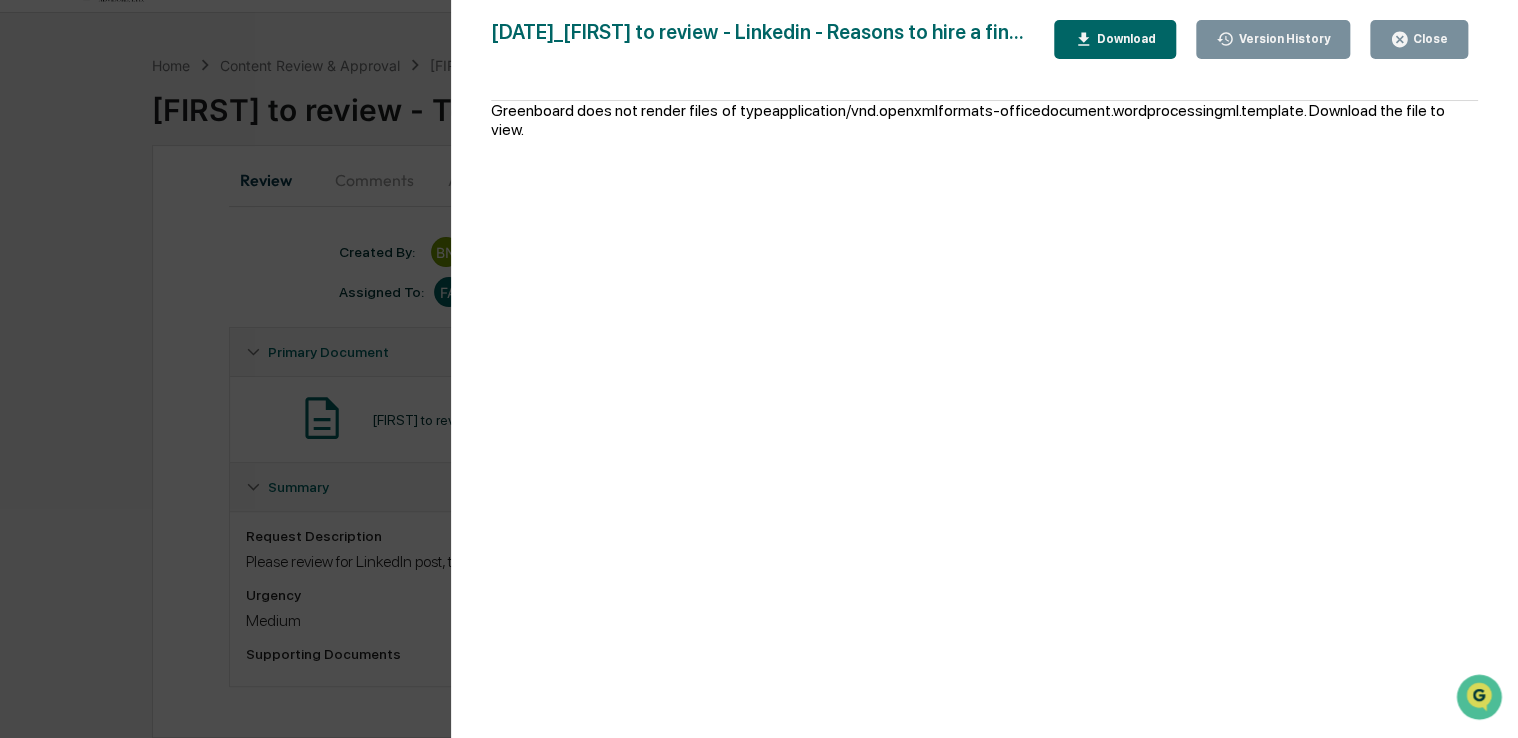 click on "Version History" at bounding box center (1282, 39) 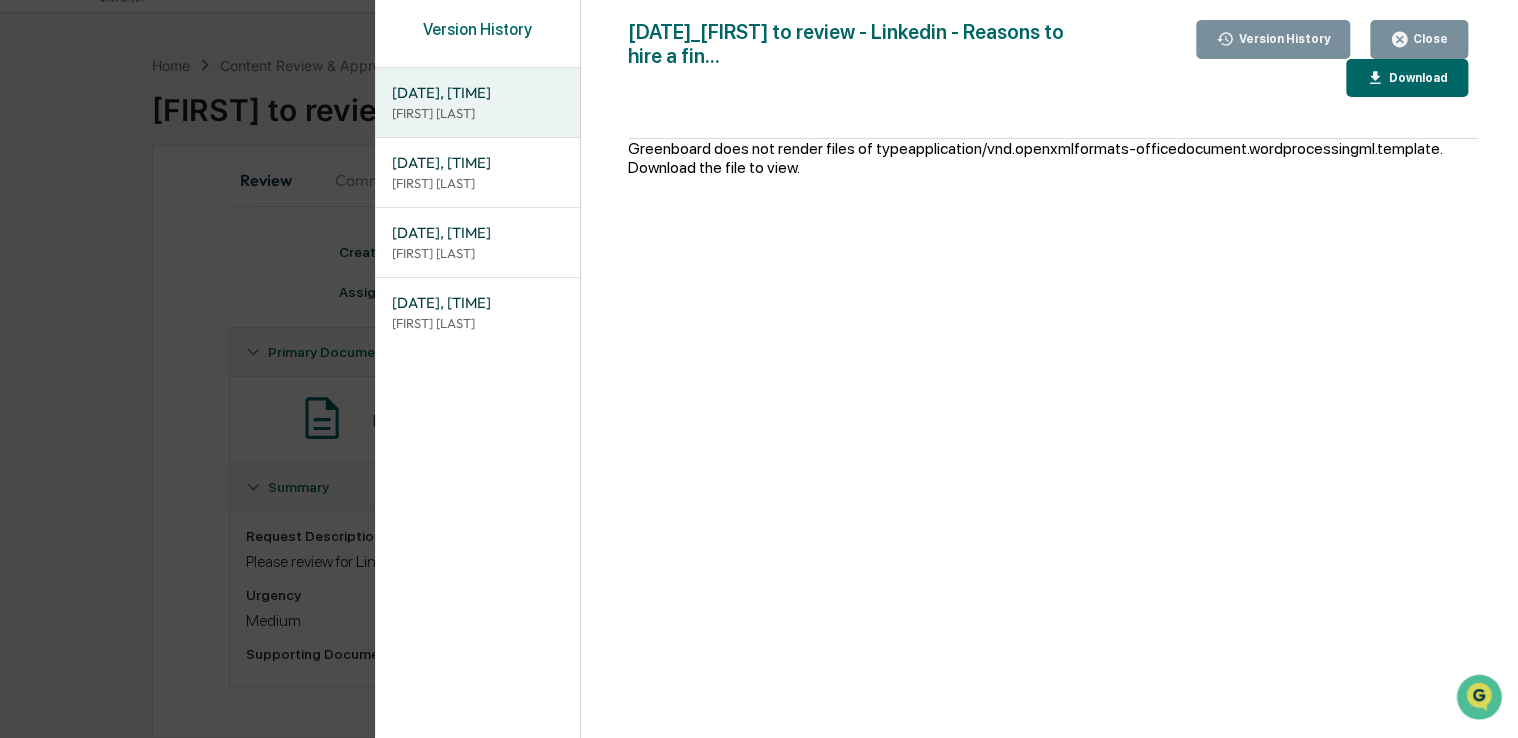 click on "Close" at bounding box center (1428, 39) 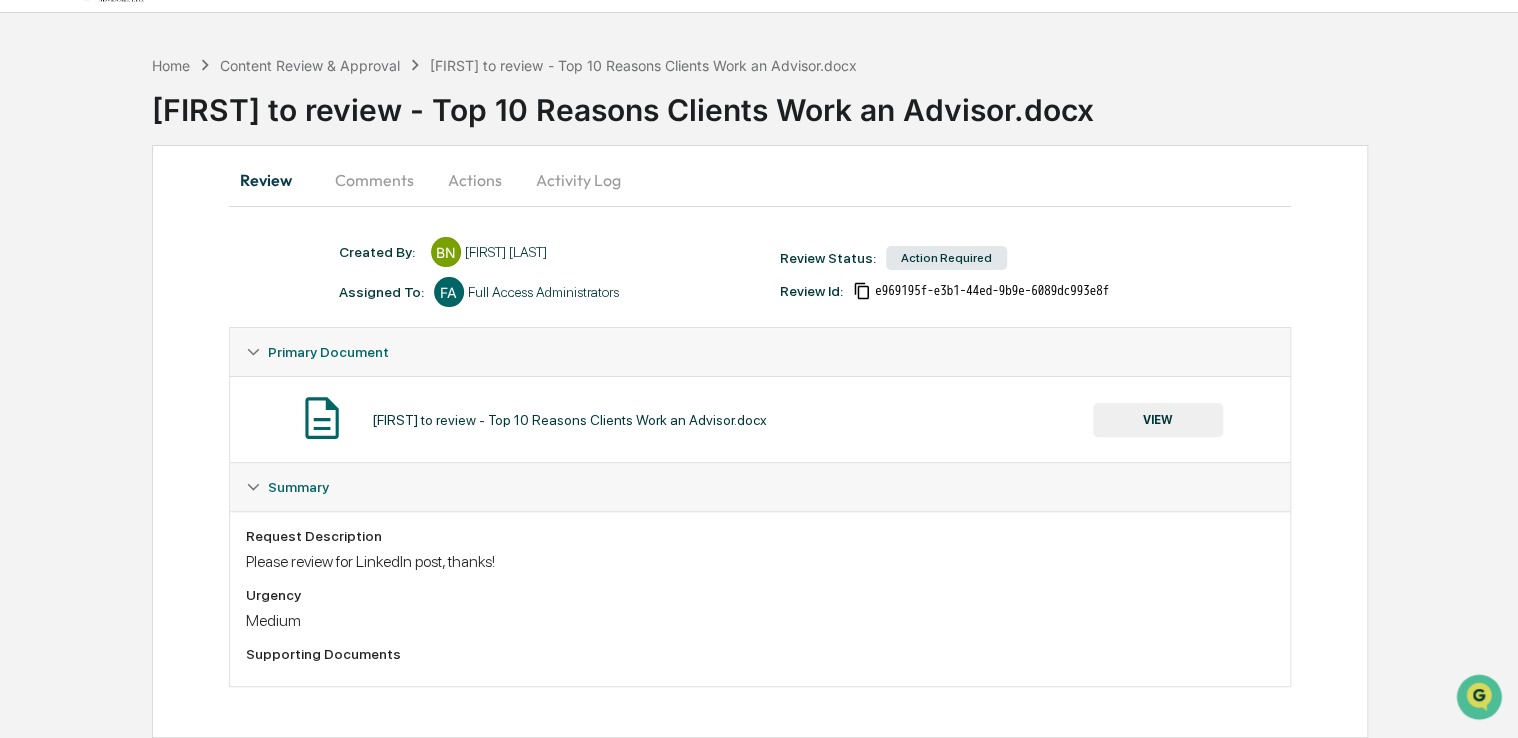 click on "Actions" at bounding box center [475, 180] 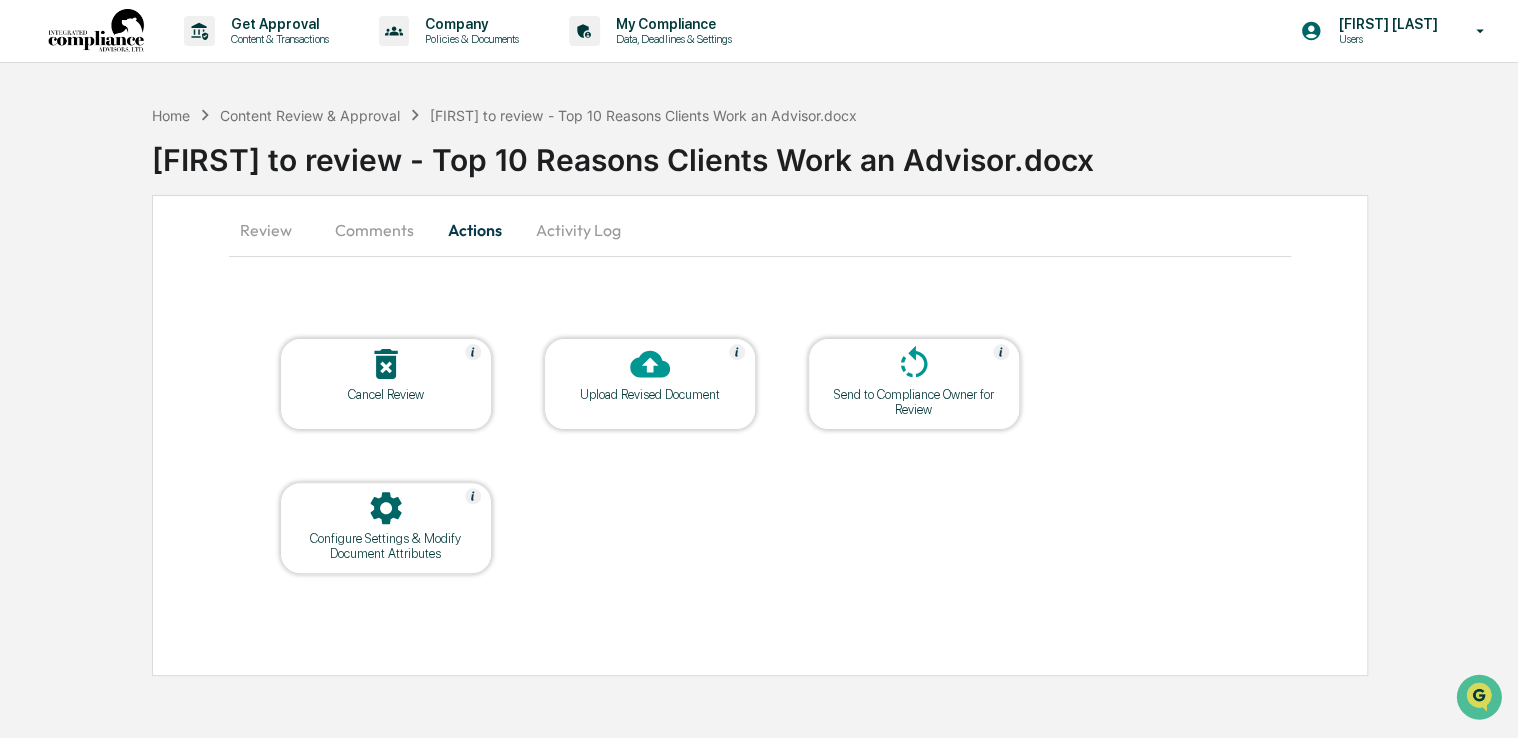 scroll, scrollTop: 0, scrollLeft: 0, axis: both 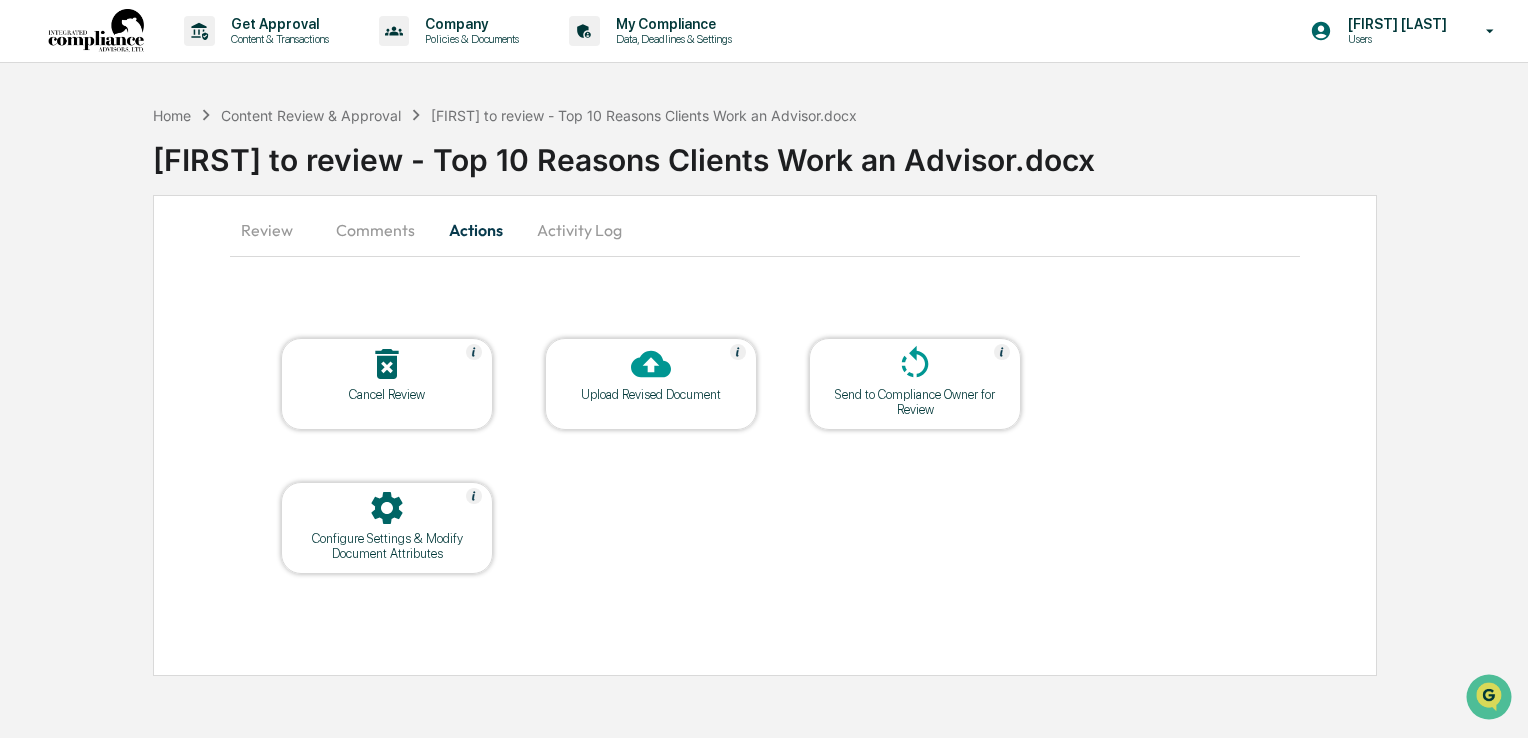 click 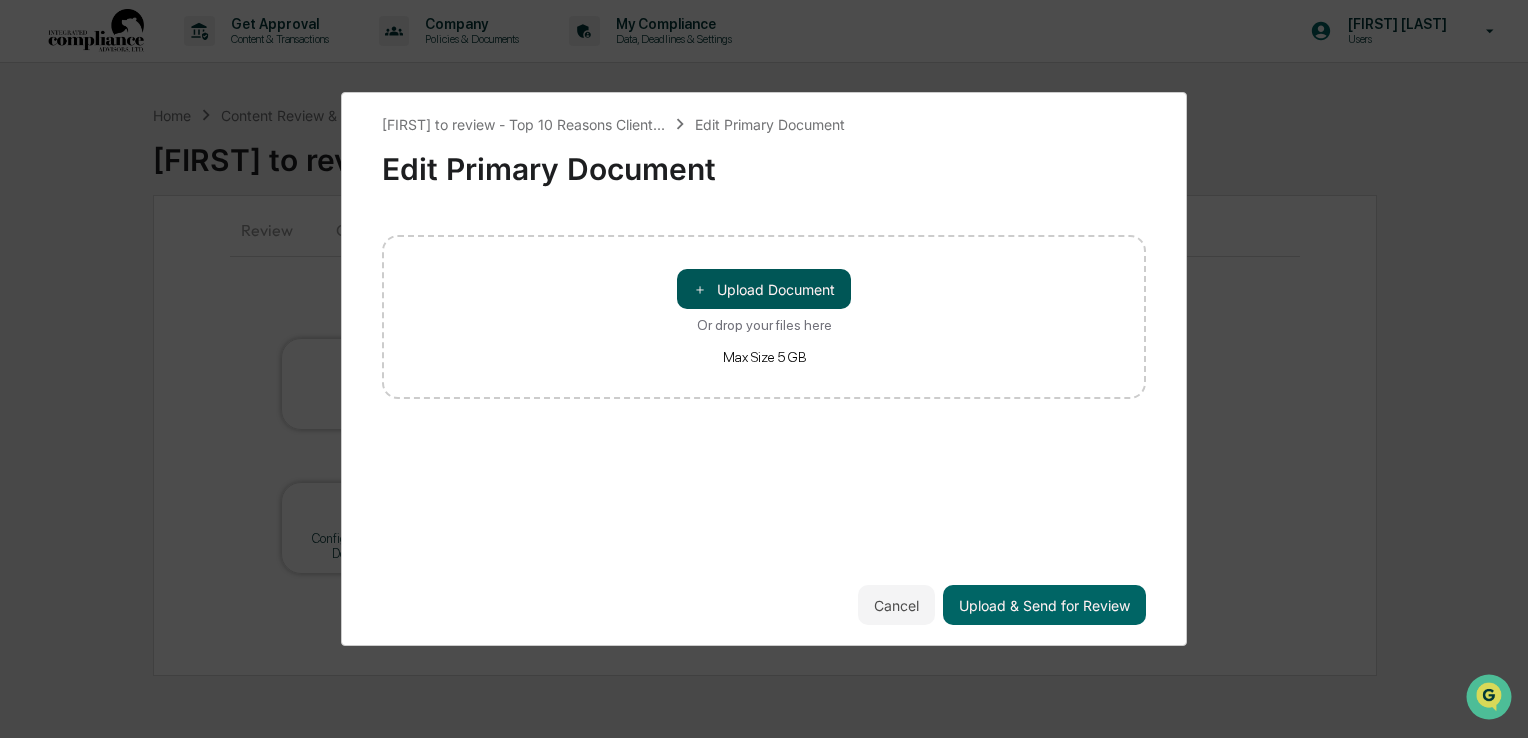 click on "＋ Upload Document" at bounding box center (764, 289) 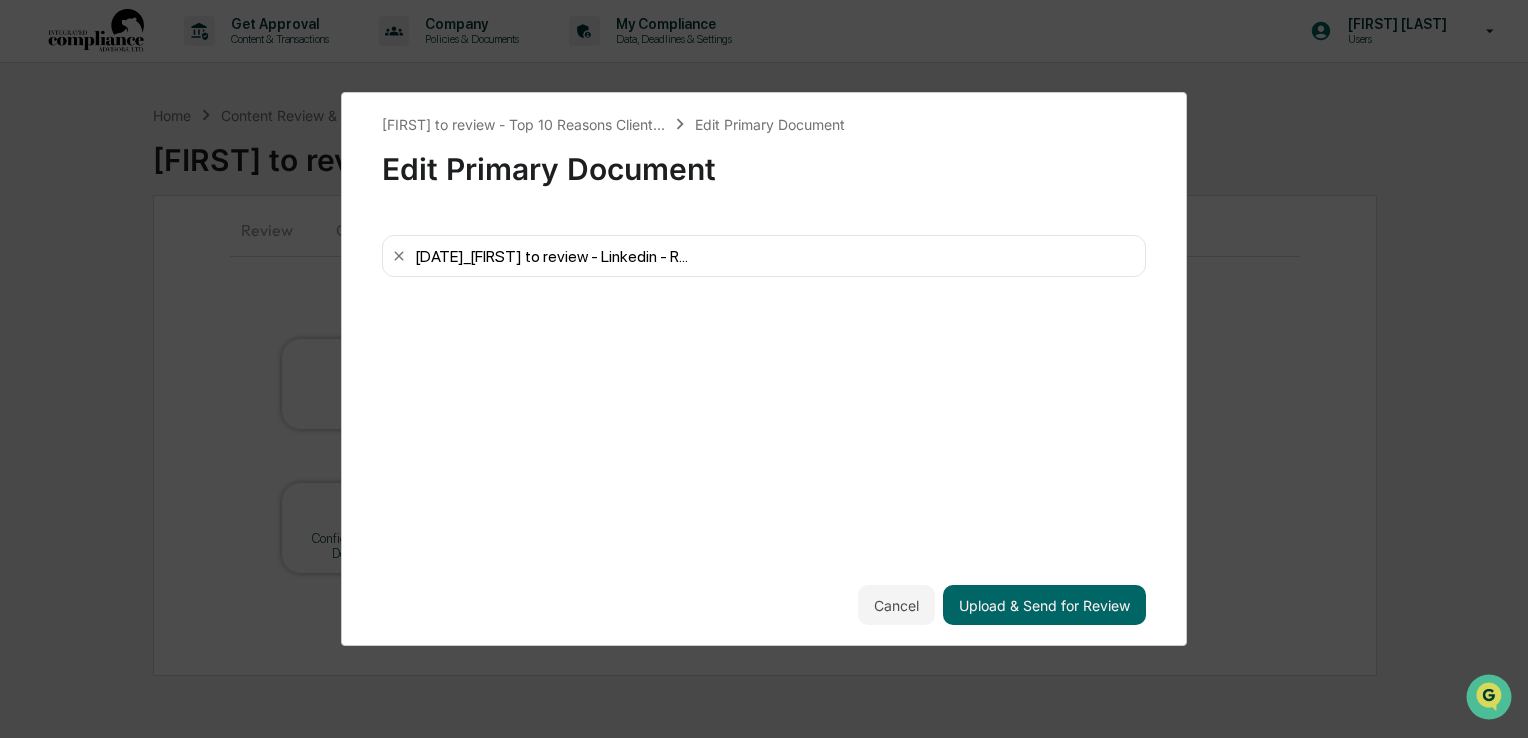 click on "Brian to review - Top 10 Reasons Client... Edit Primary Document Edit Primary Document 08.05.25_Brian to review - Linkedin - R... Cancel Upload & Send for Review" at bounding box center (764, 369) 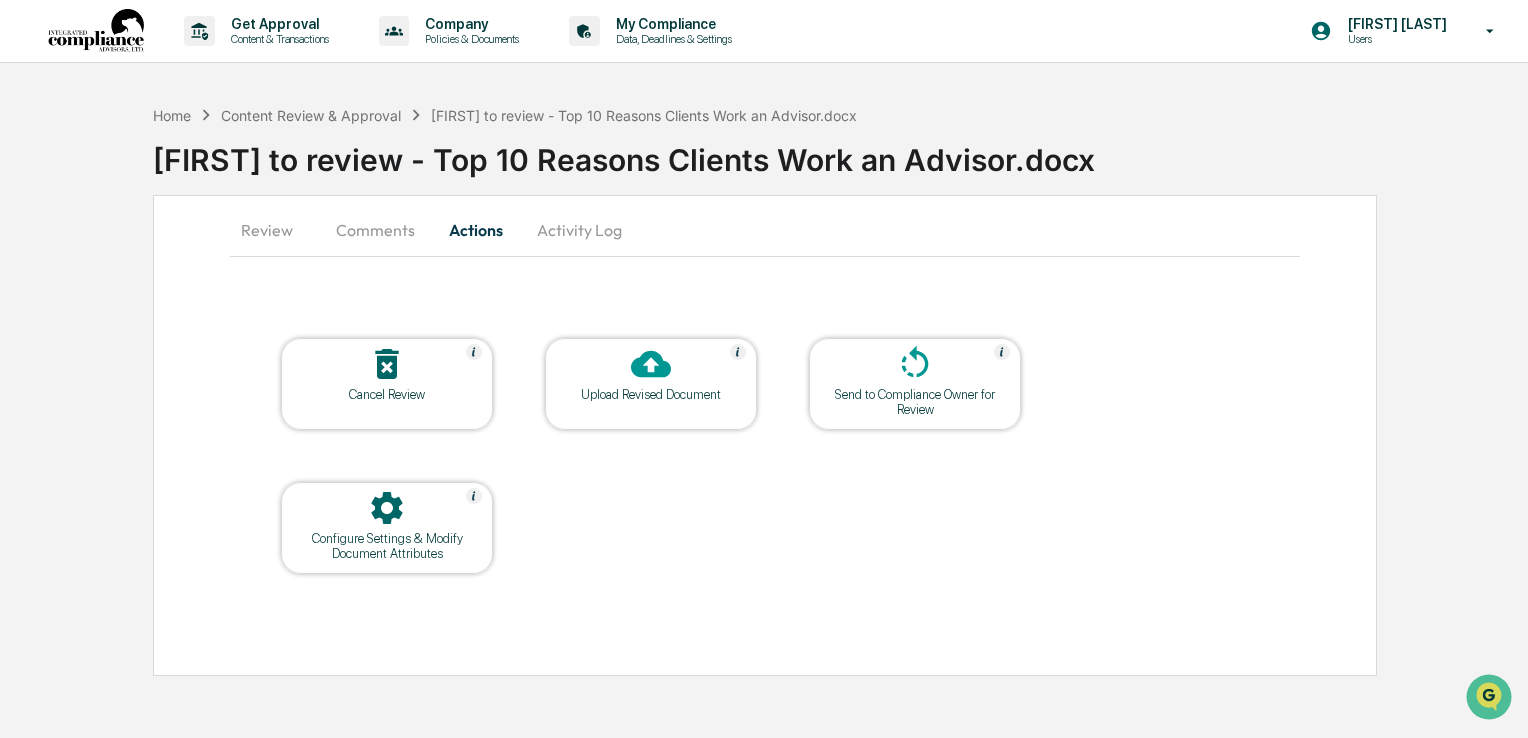 click on "Upload Revised Document" at bounding box center [651, 394] 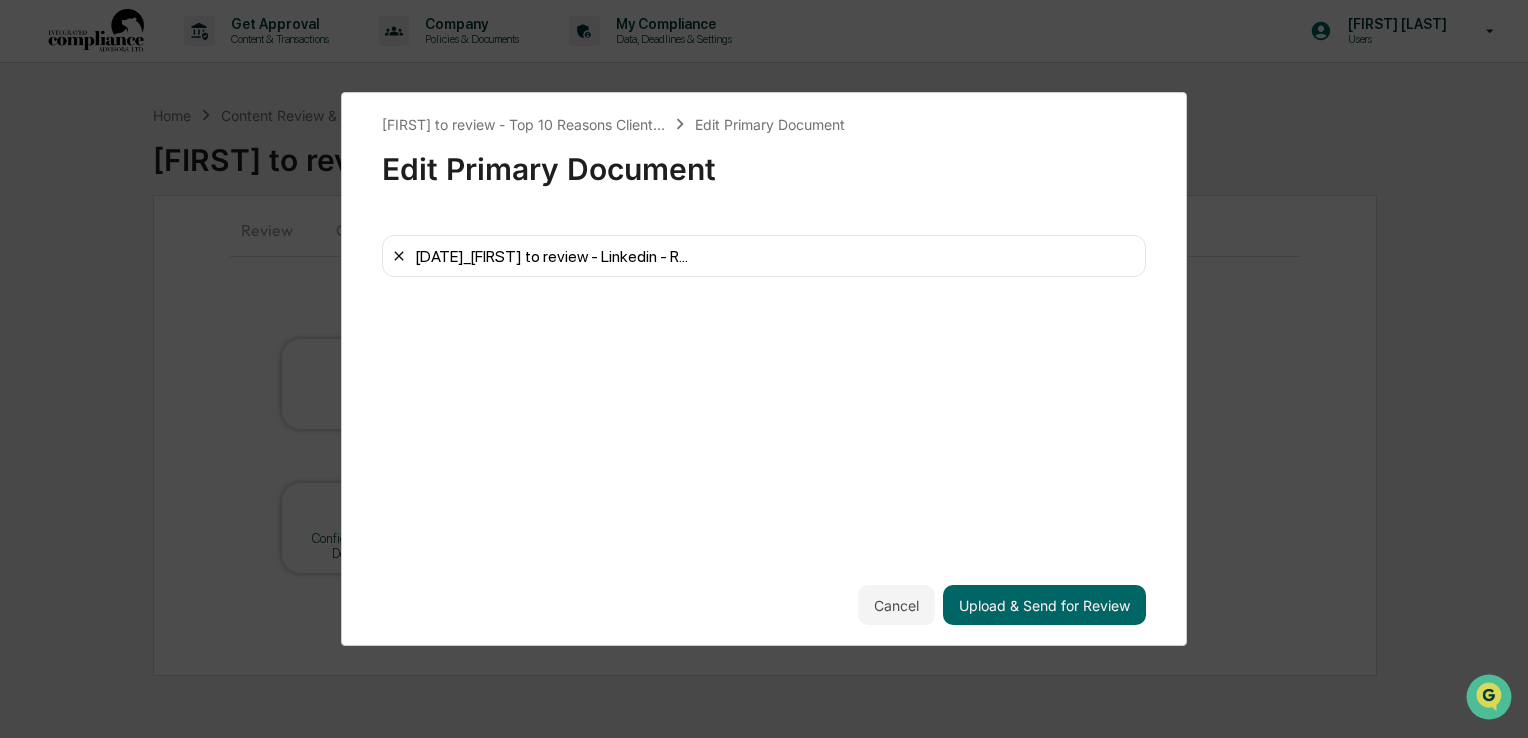 click at bounding box center (399, 256) 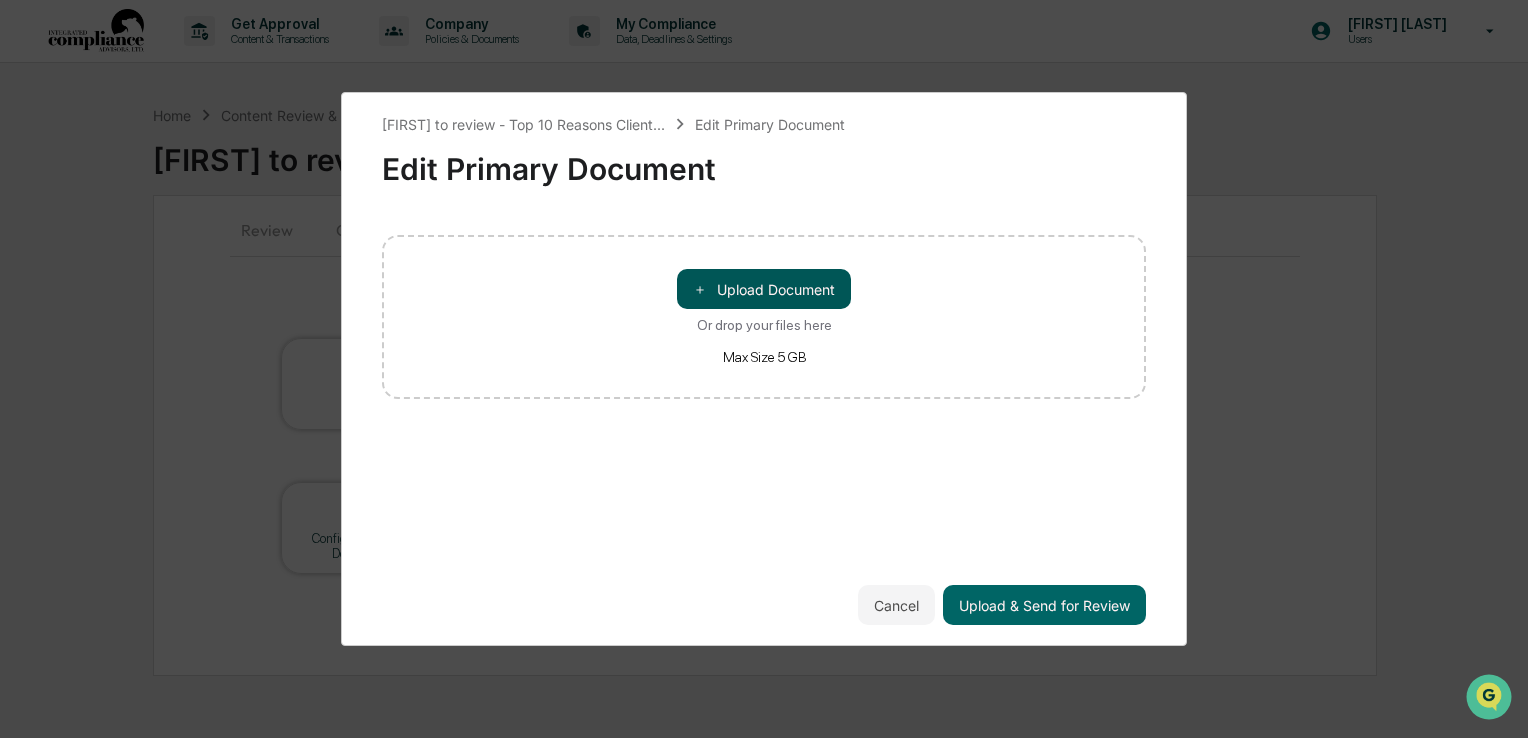 click on "＋ Upload Document" at bounding box center (764, 289) 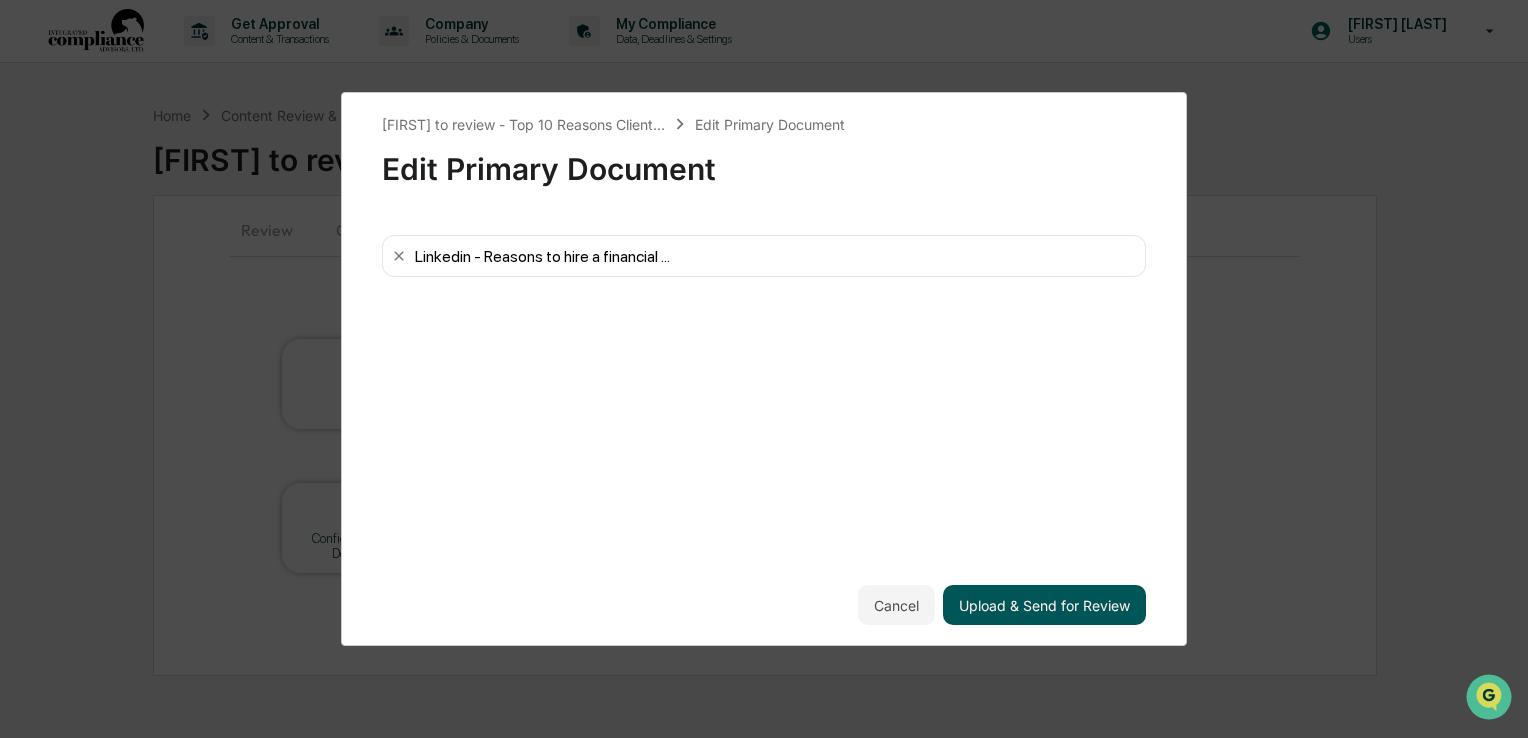 click on "Upload & Send for Review" at bounding box center (1044, 605) 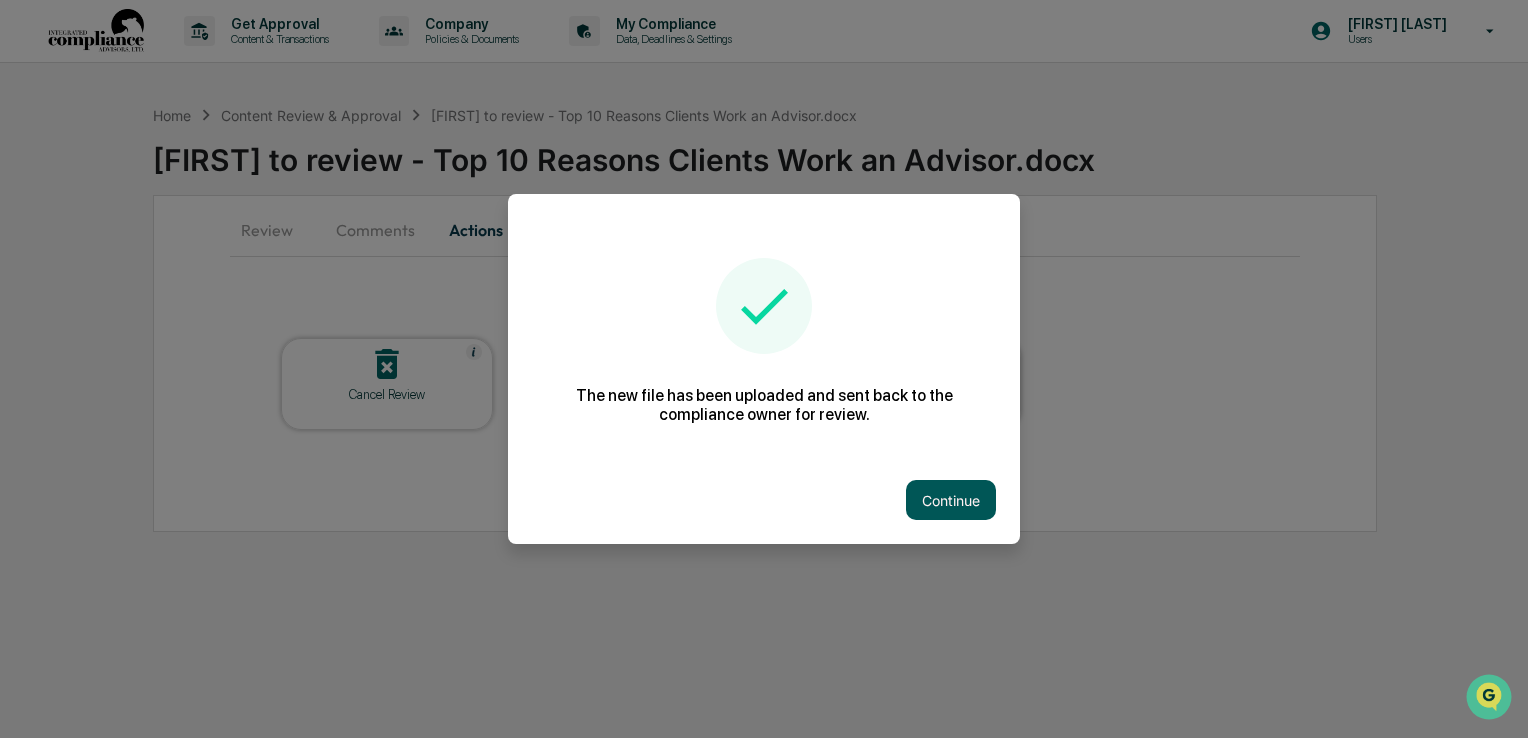 click on "Continue" at bounding box center (951, 500) 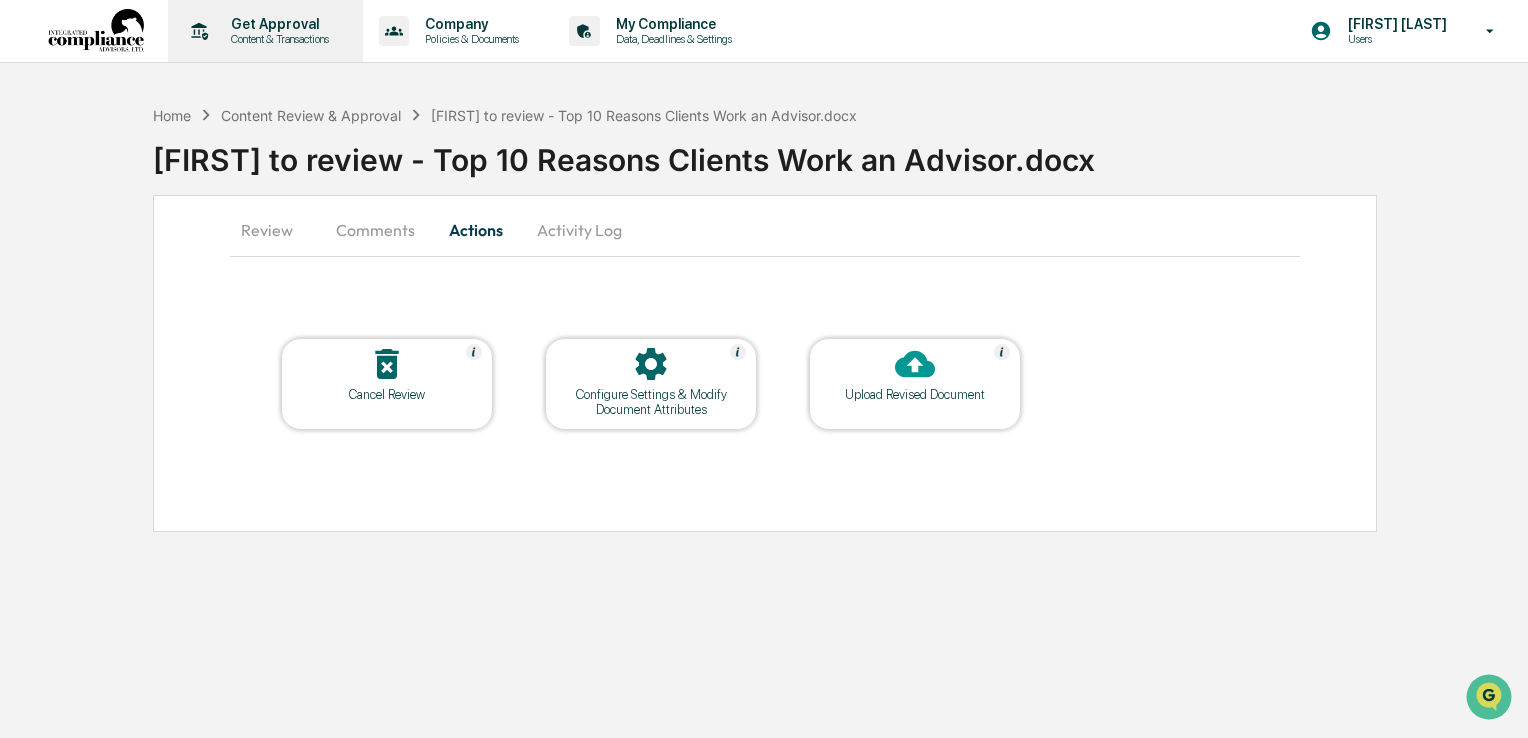 click on "Content & Transactions" at bounding box center [277, 39] 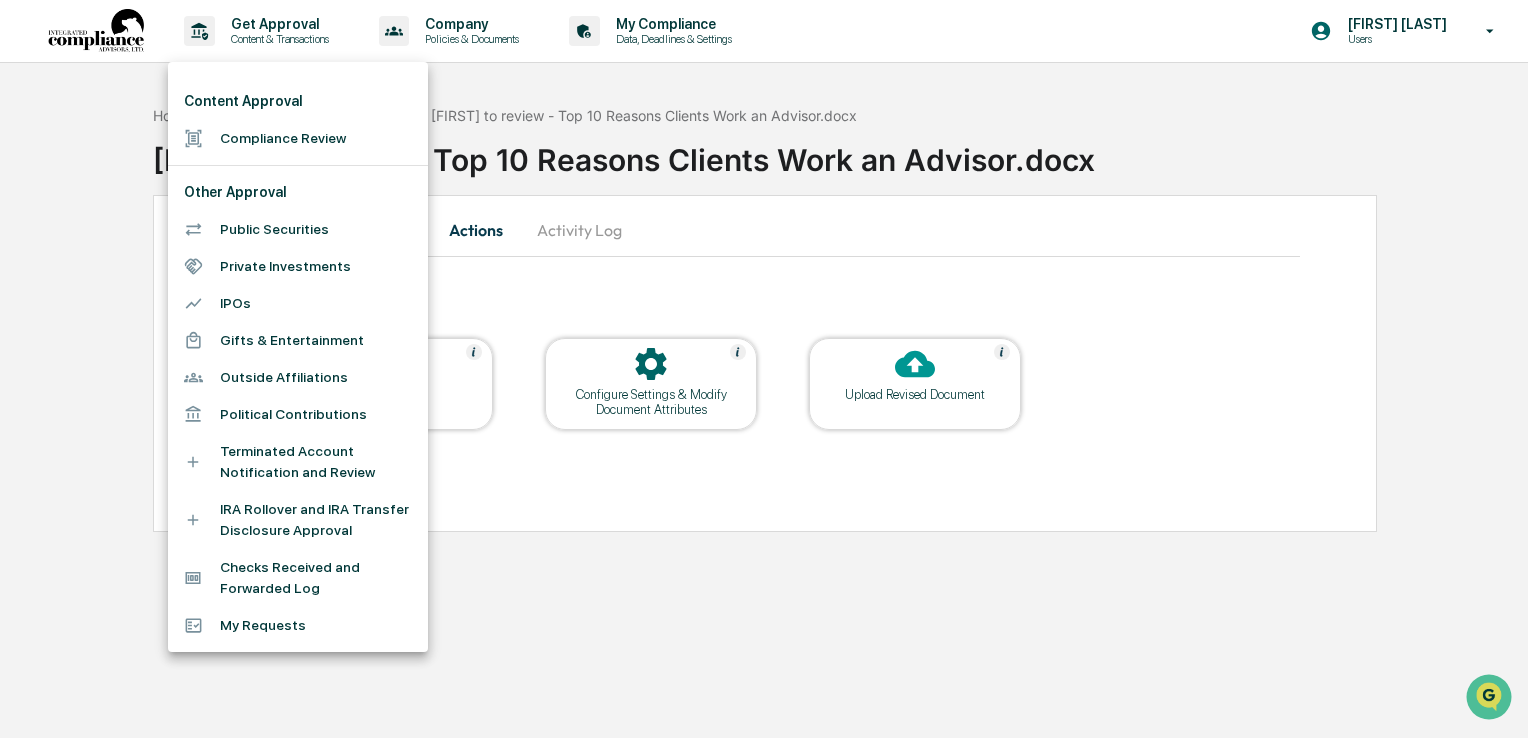 click on "Content Approval" at bounding box center [298, 101] 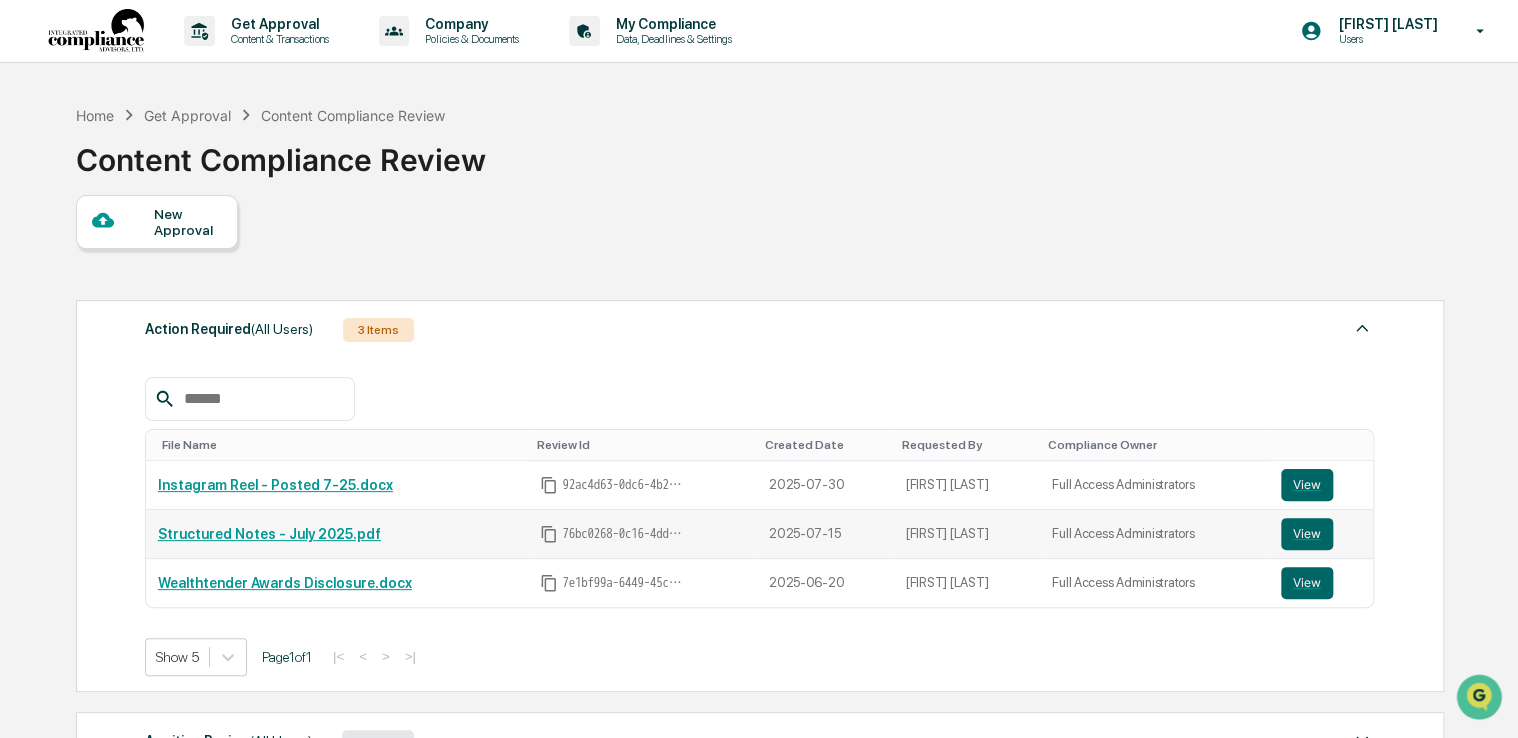 scroll, scrollTop: 100, scrollLeft: 0, axis: vertical 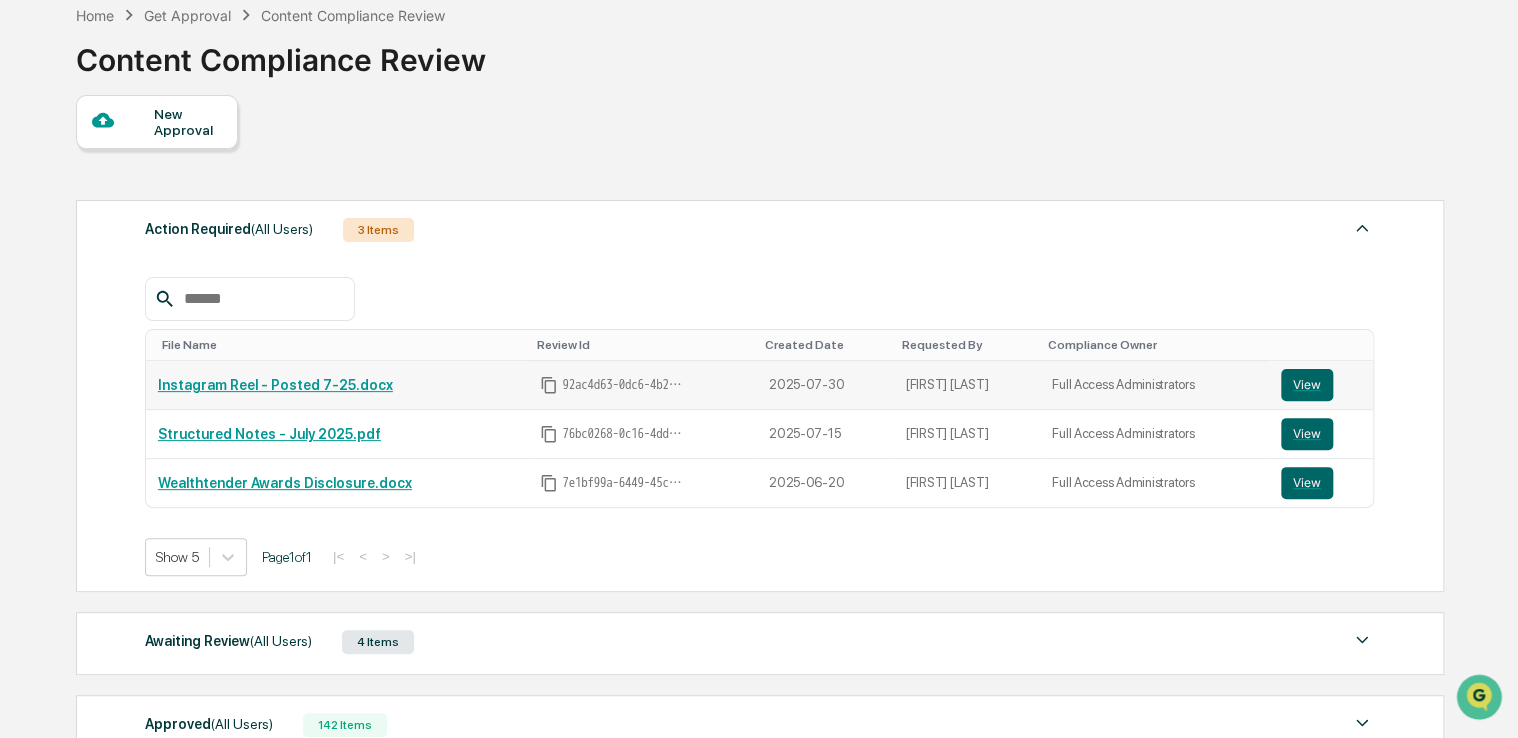 click on "Instagram Reel - Posted 7-25.docx" at bounding box center (275, 385) 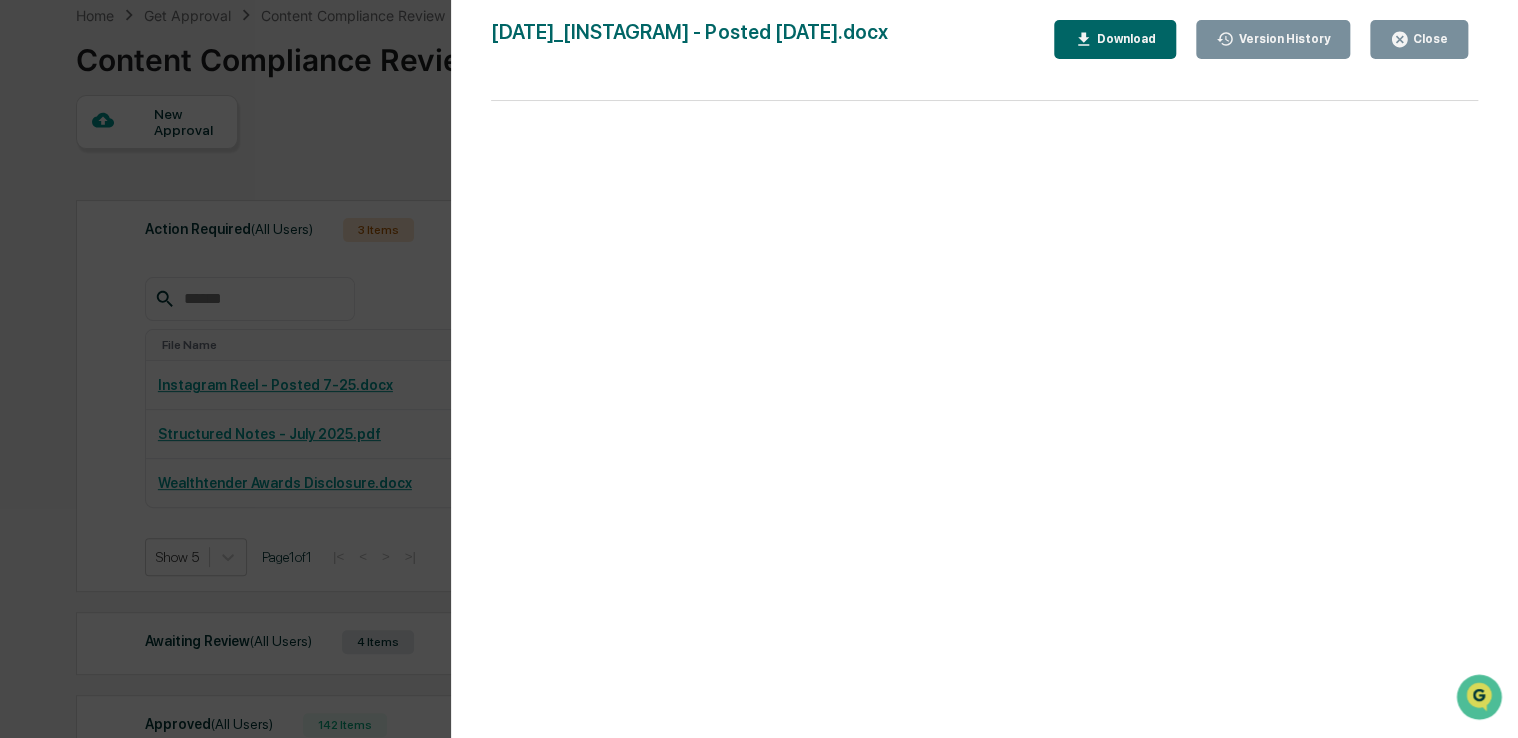 click on "Close" at bounding box center (1419, 39) 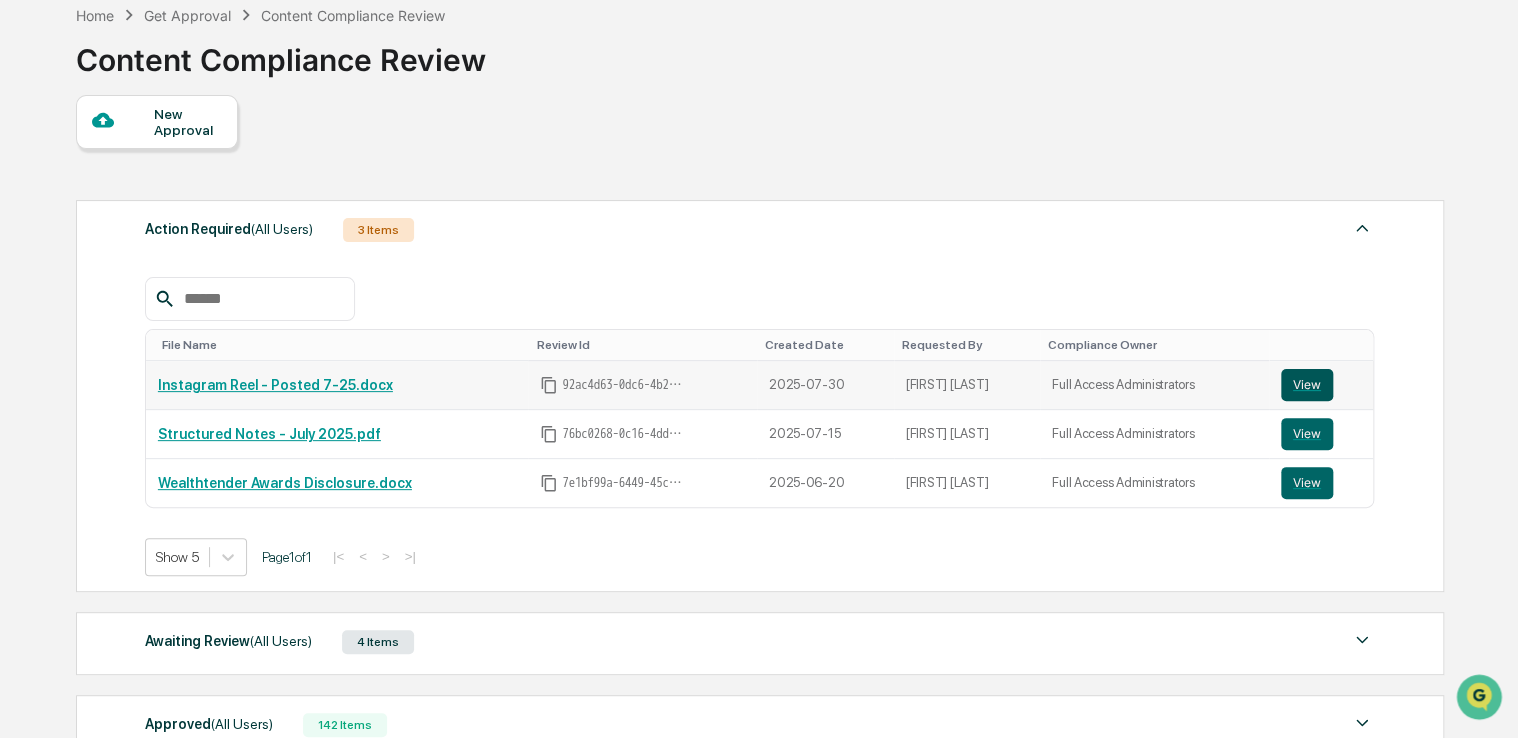 click on "View" at bounding box center (1307, 385) 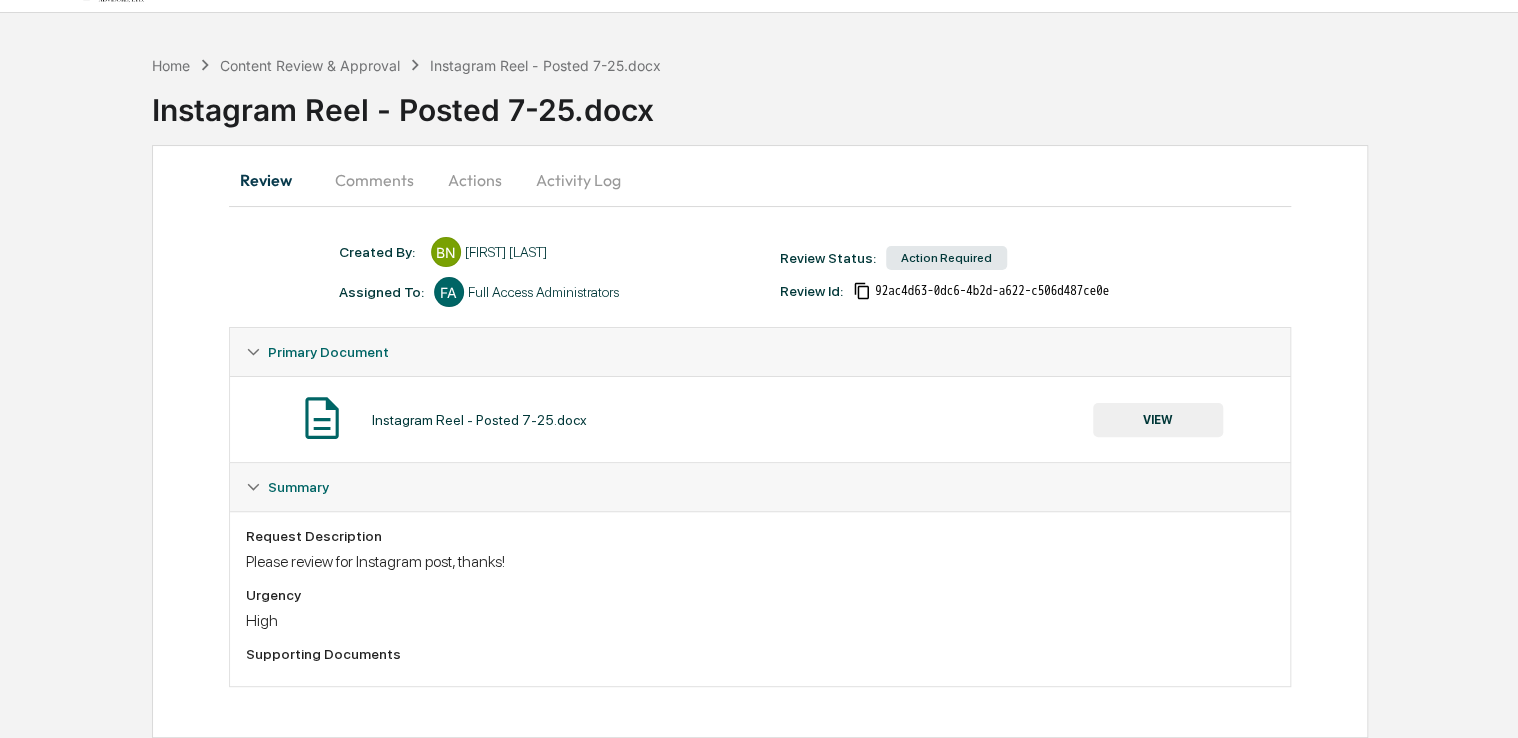 scroll, scrollTop: 0, scrollLeft: 0, axis: both 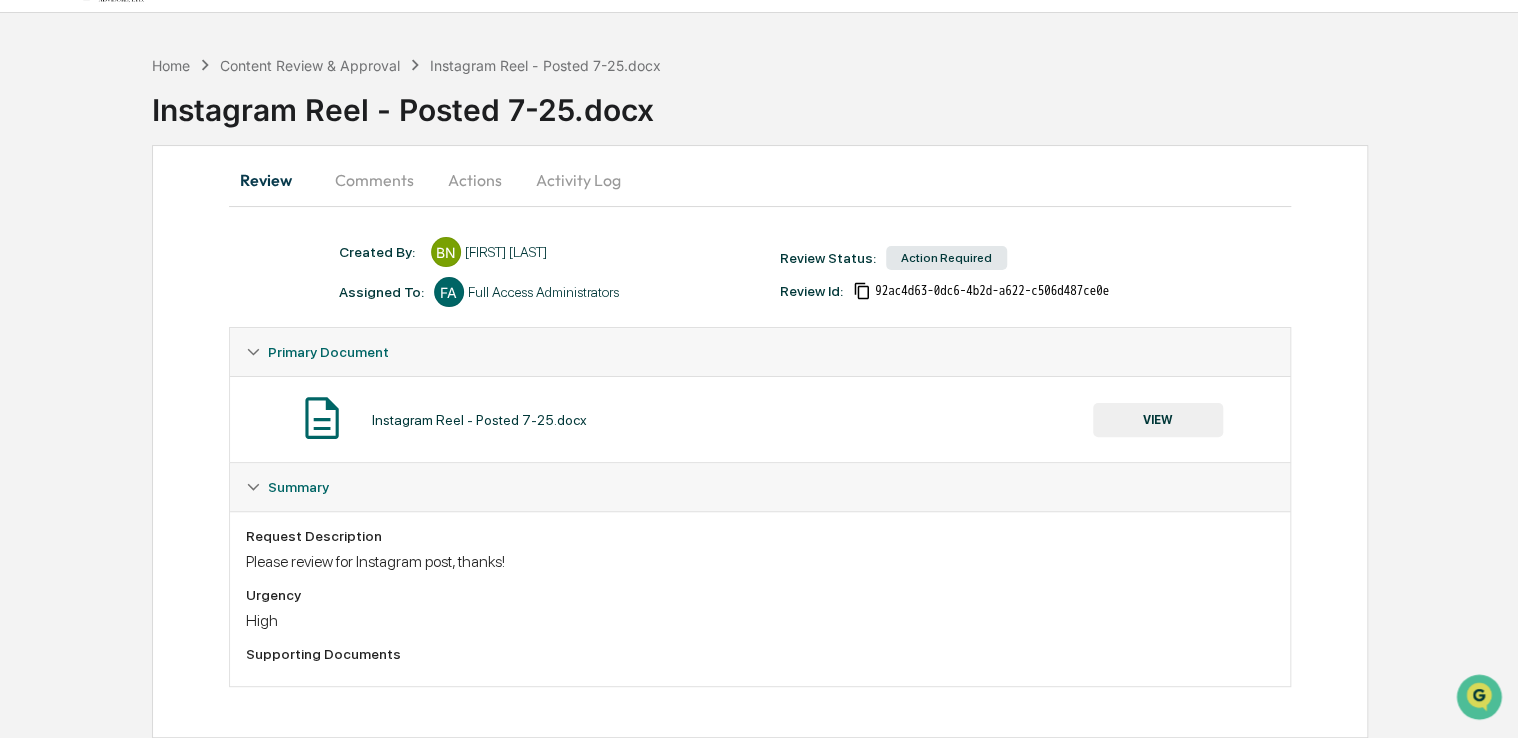 click on "Comments" at bounding box center [374, 180] 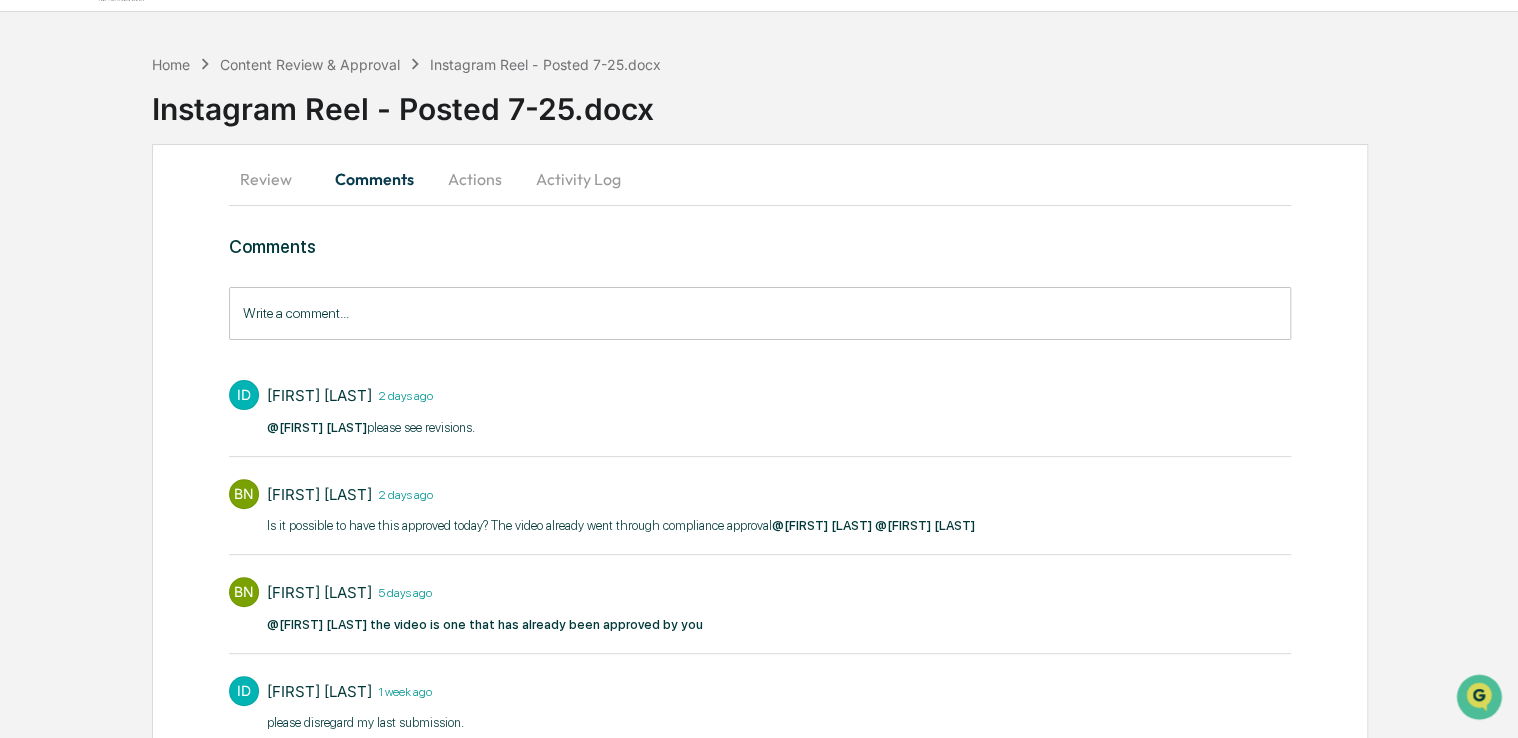 click on "Review" at bounding box center [274, 179] 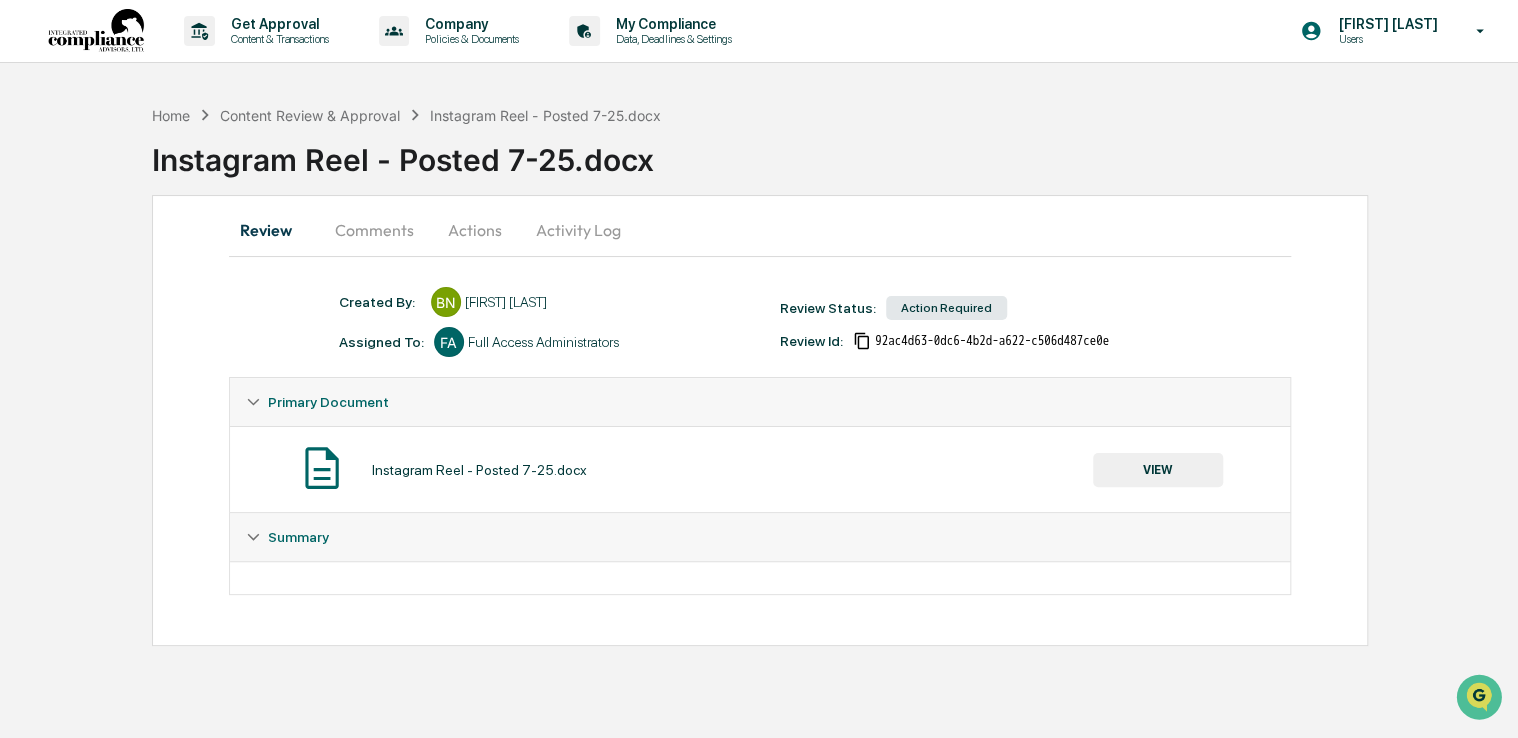 scroll, scrollTop: 0, scrollLeft: 0, axis: both 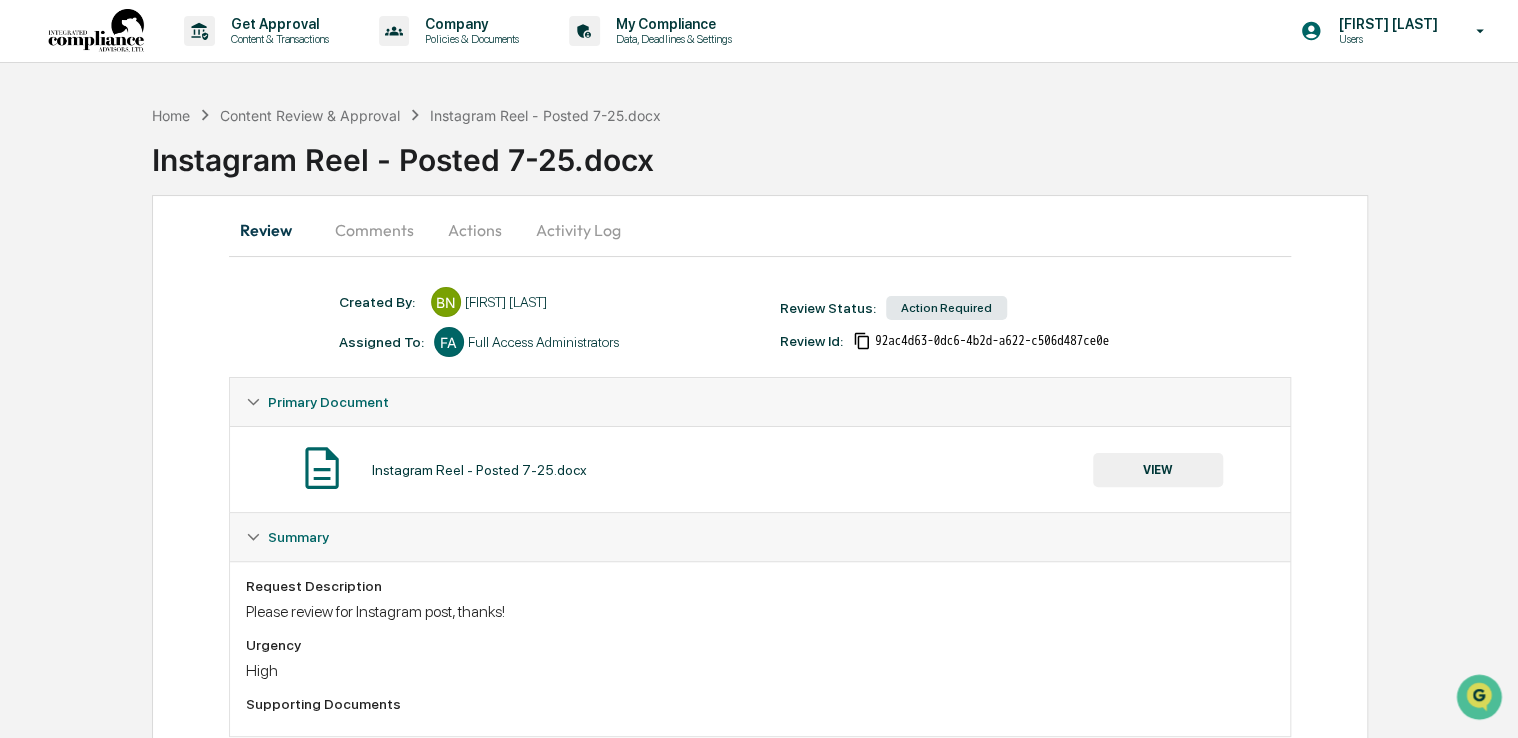 click on "VIEW" at bounding box center (1158, 470) 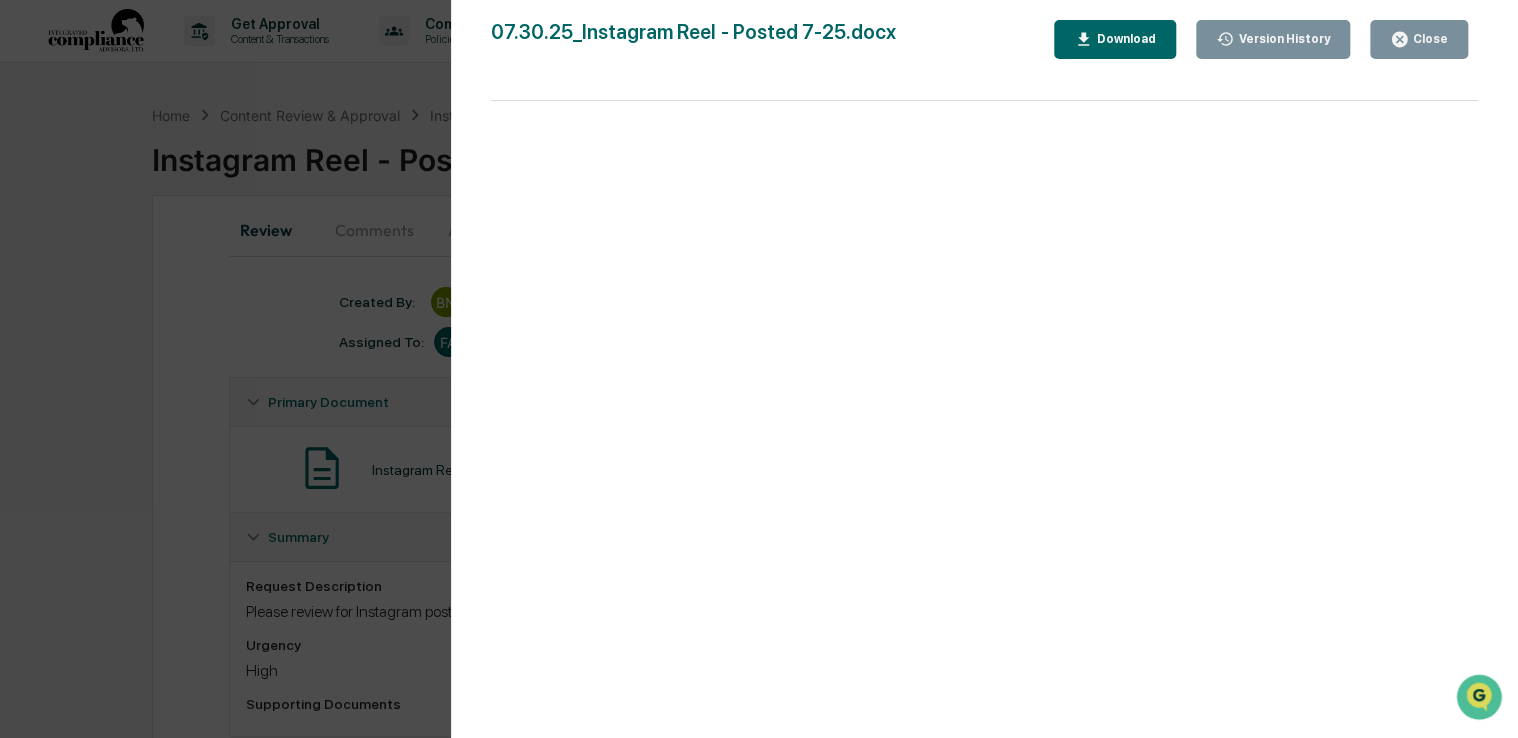 click on "Download" at bounding box center [1124, 39] 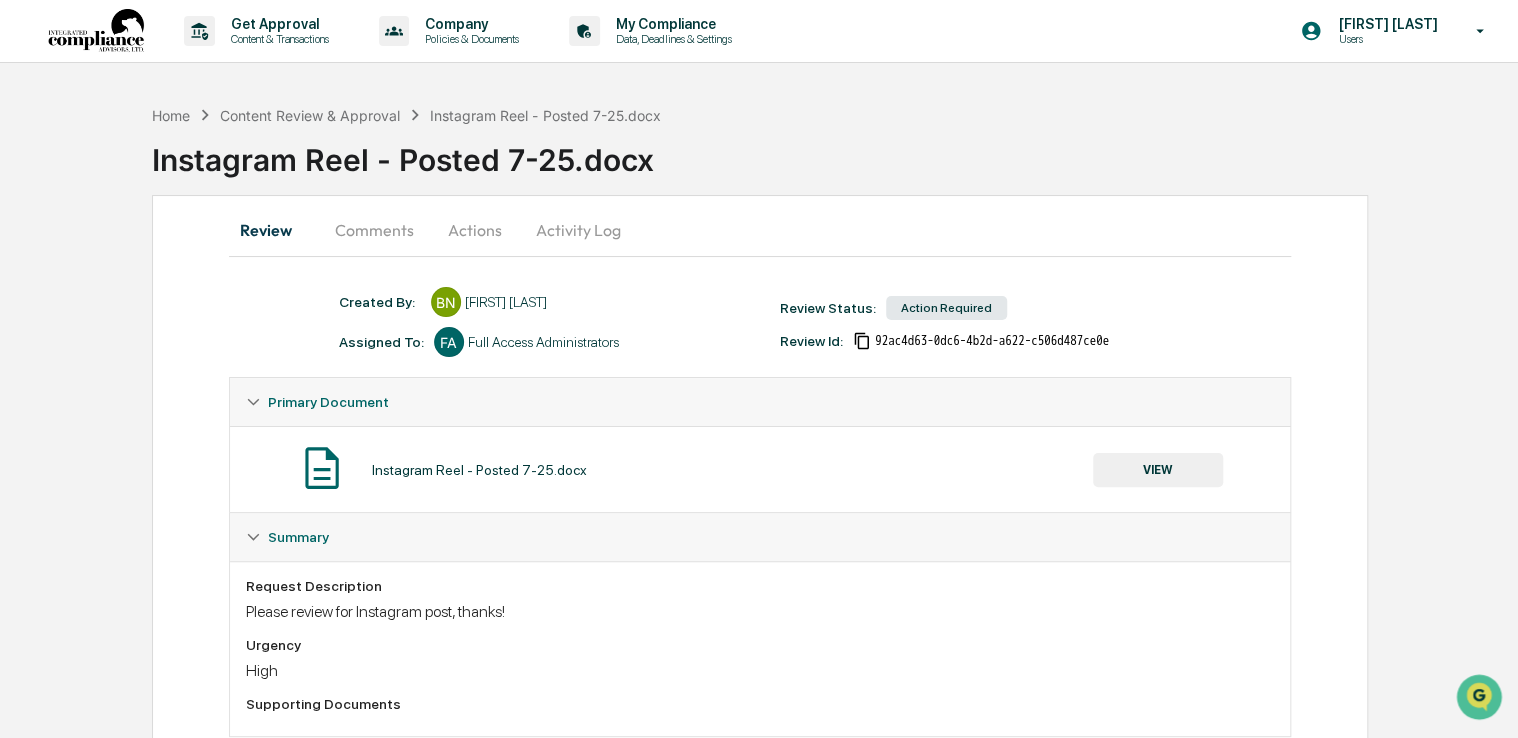 click on "Comments" at bounding box center (374, 230) 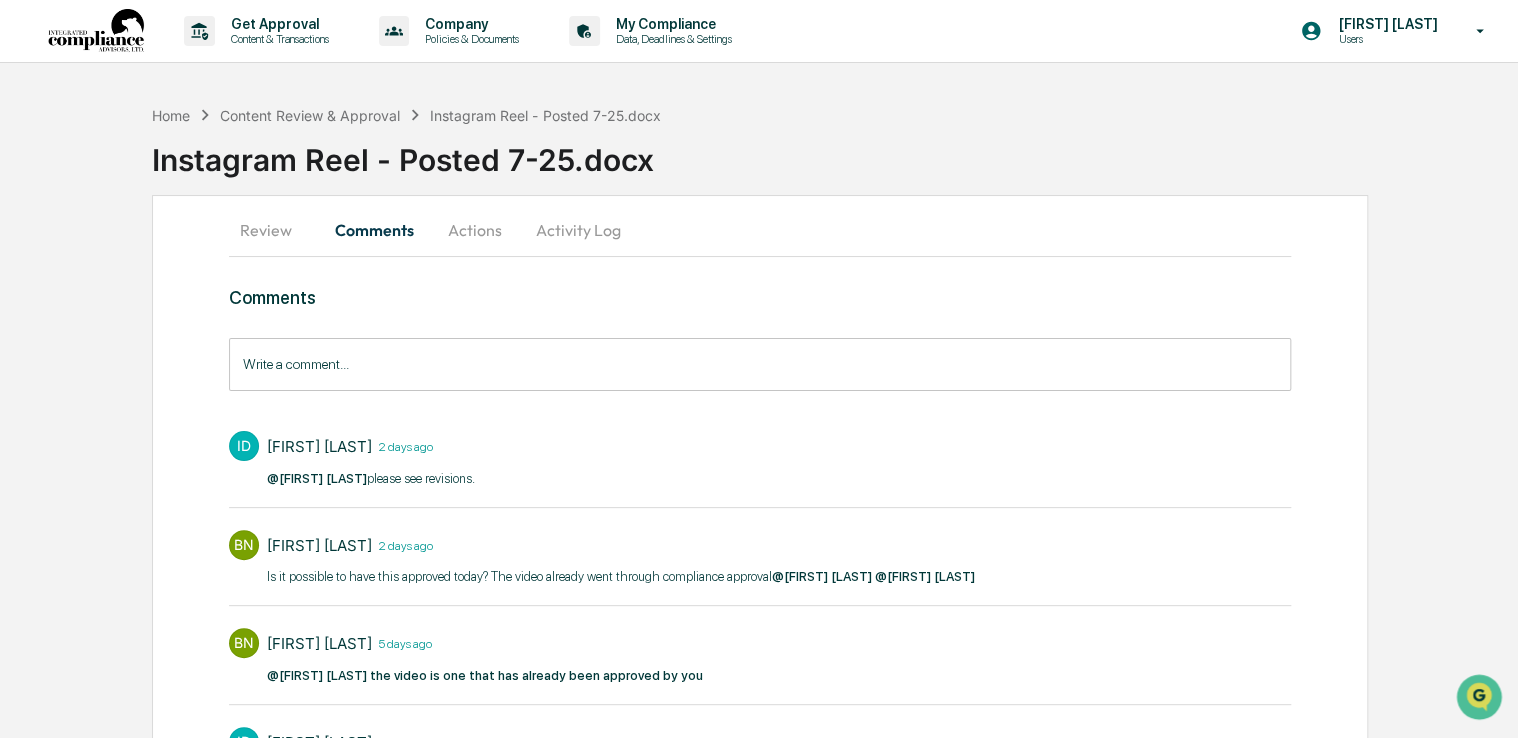 click on "Actions" at bounding box center [475, 230] 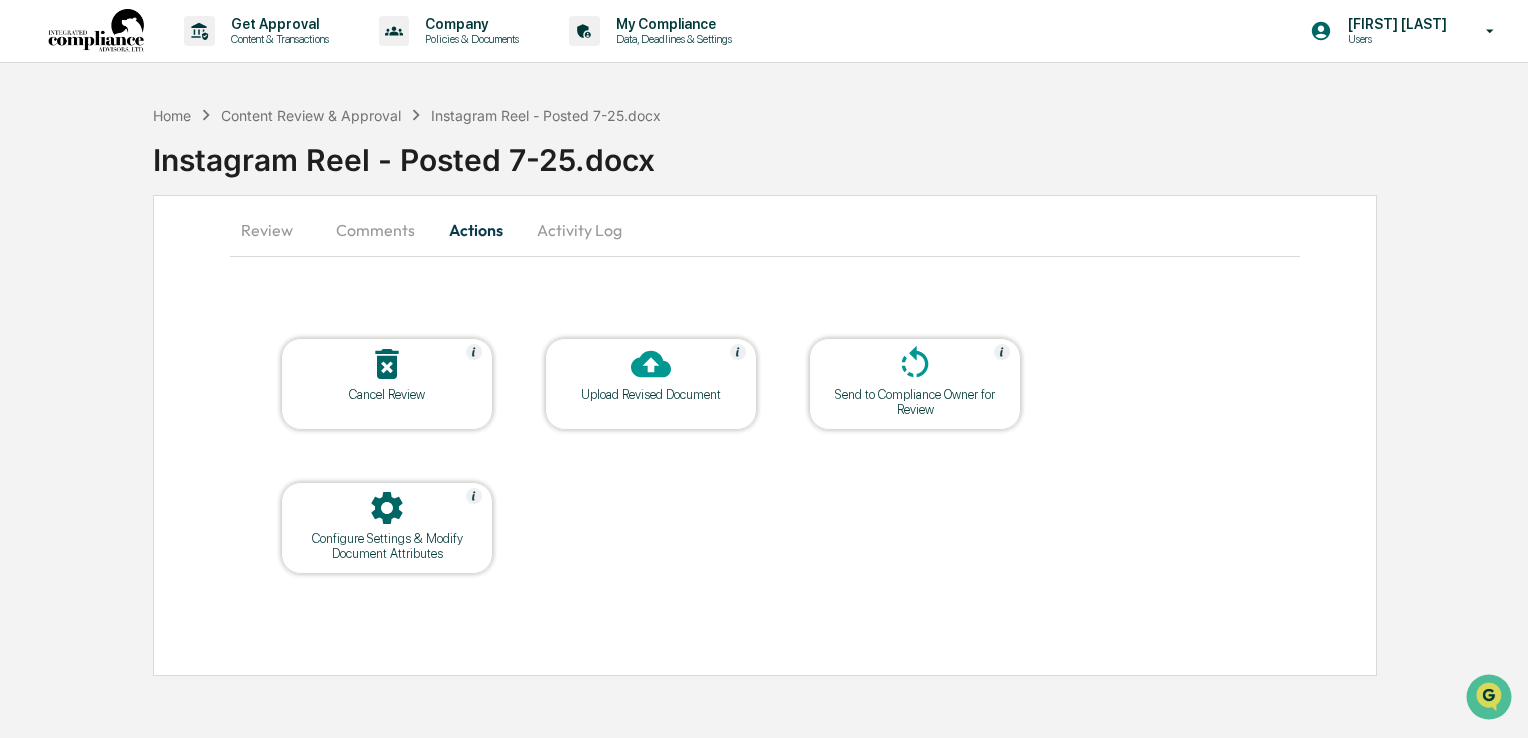 click on "Upload Revised Document" at bounding box center [651, 384] 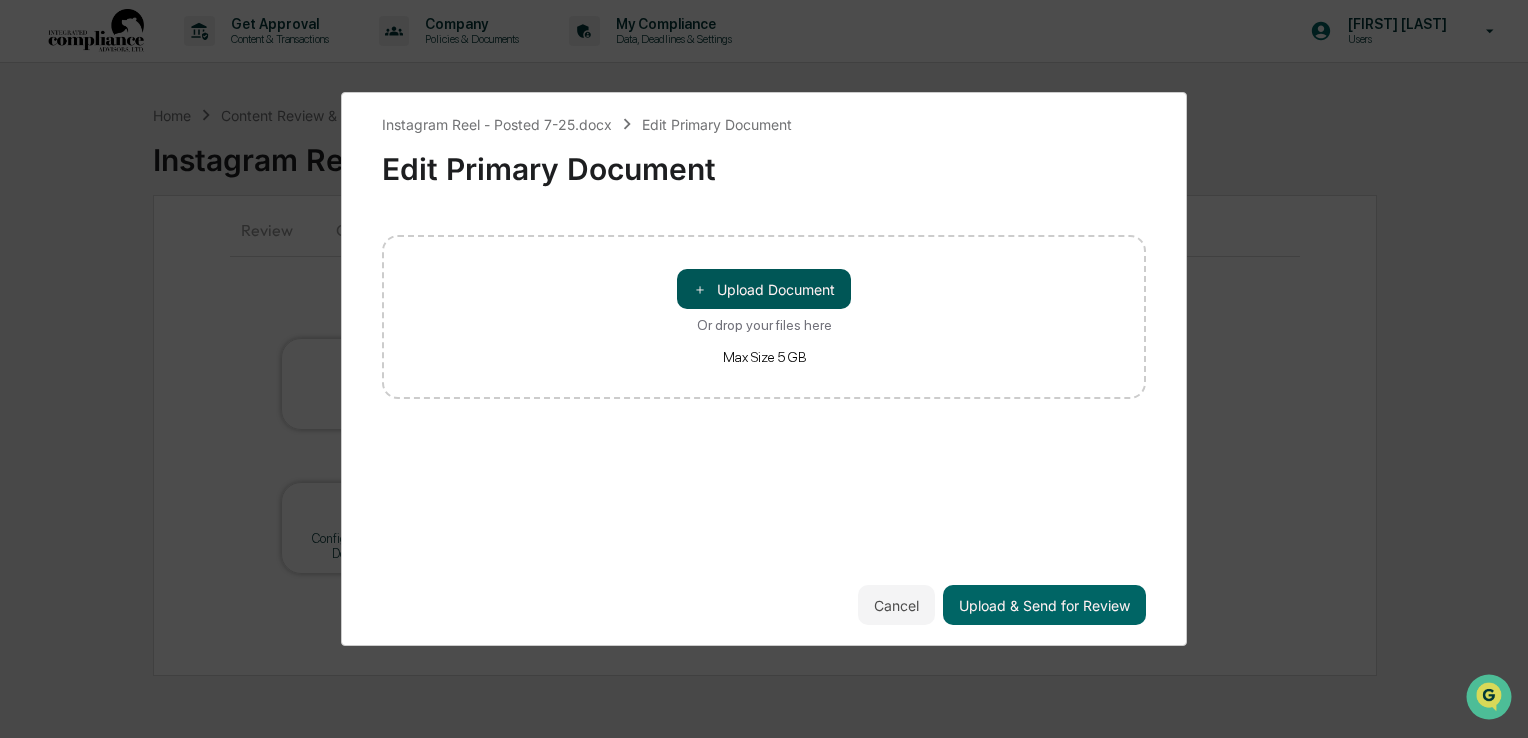 click on "＋ Upload Document" at bounding box center [764, 289] 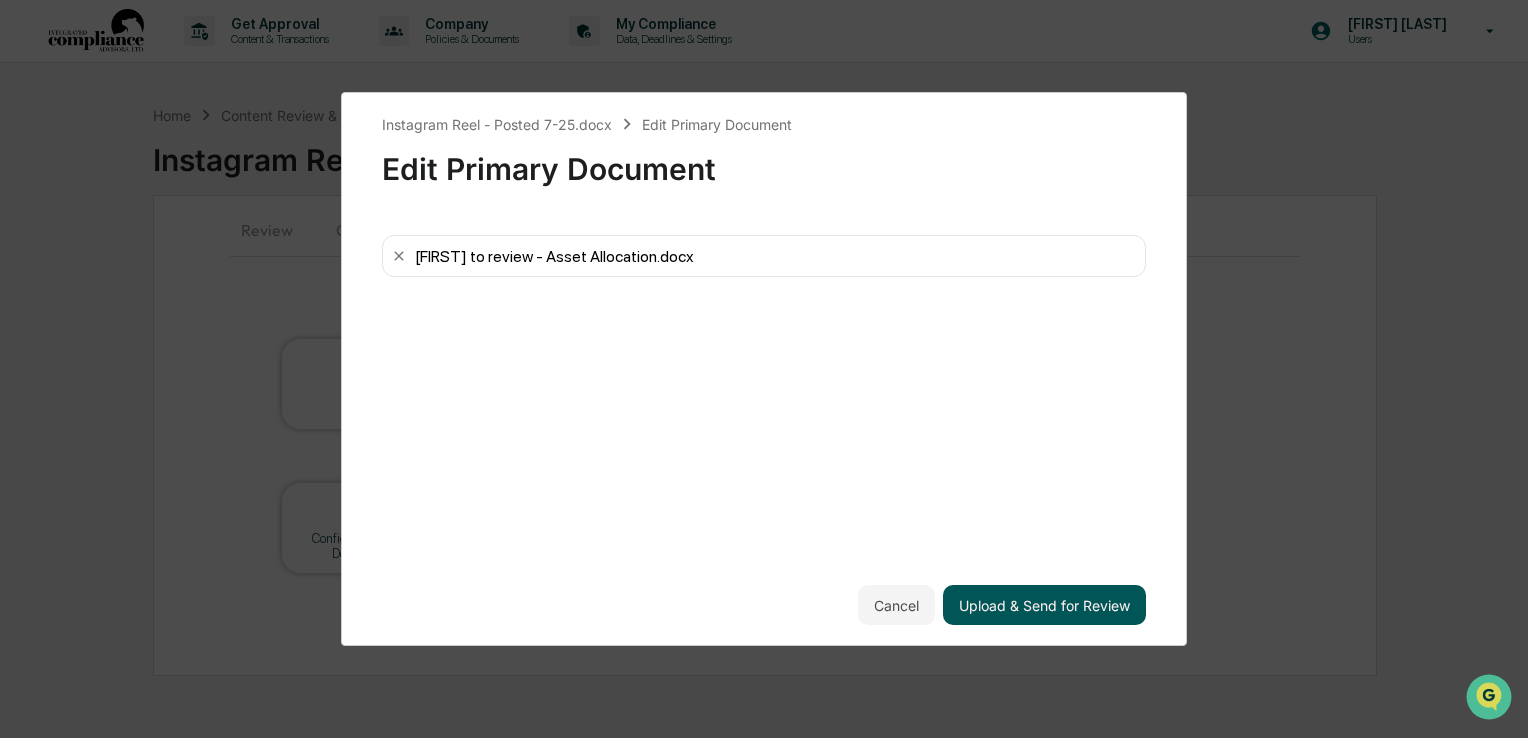 click on "Upload & Send for Review" at bounding box center (1044, 605) 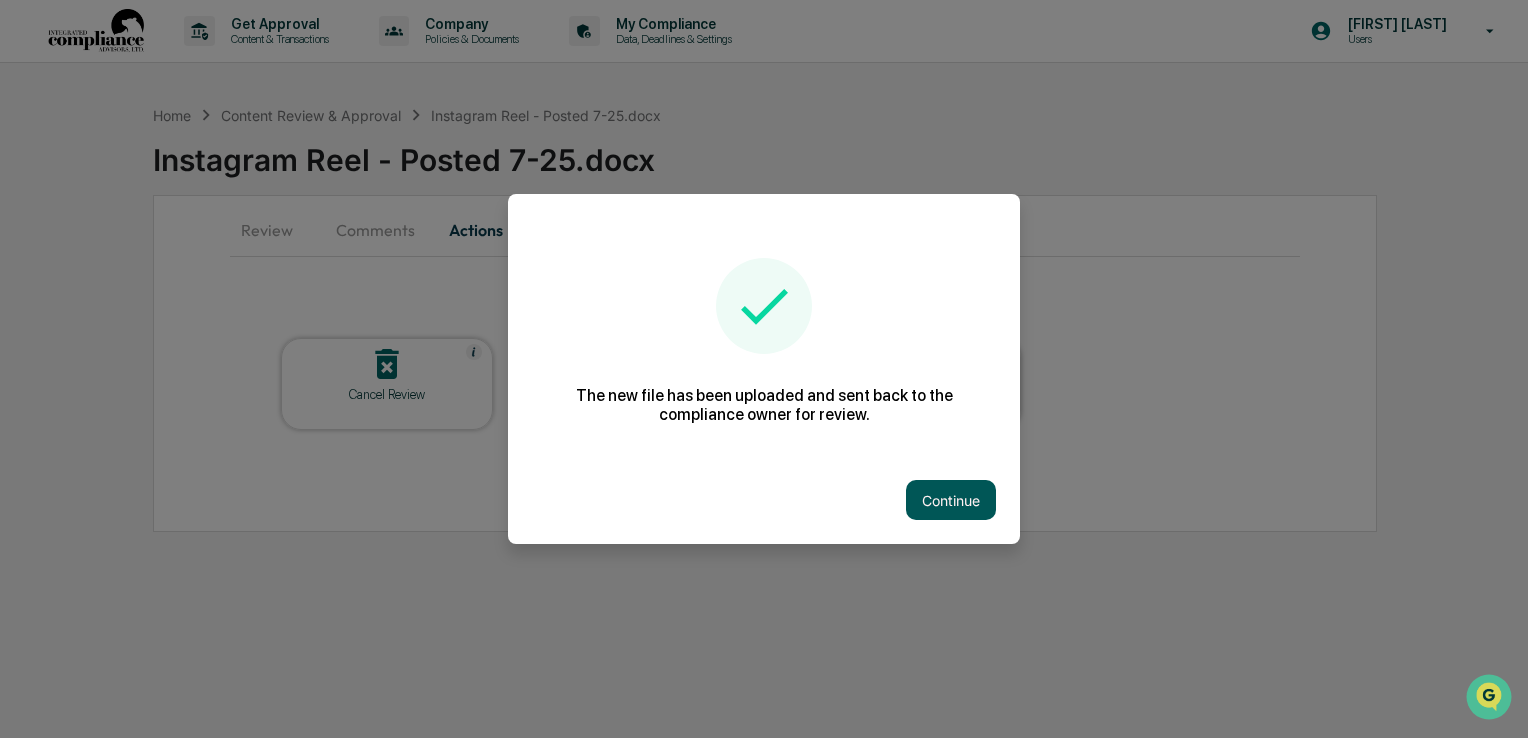 click on "Continue" at bounding box center (951, 500) 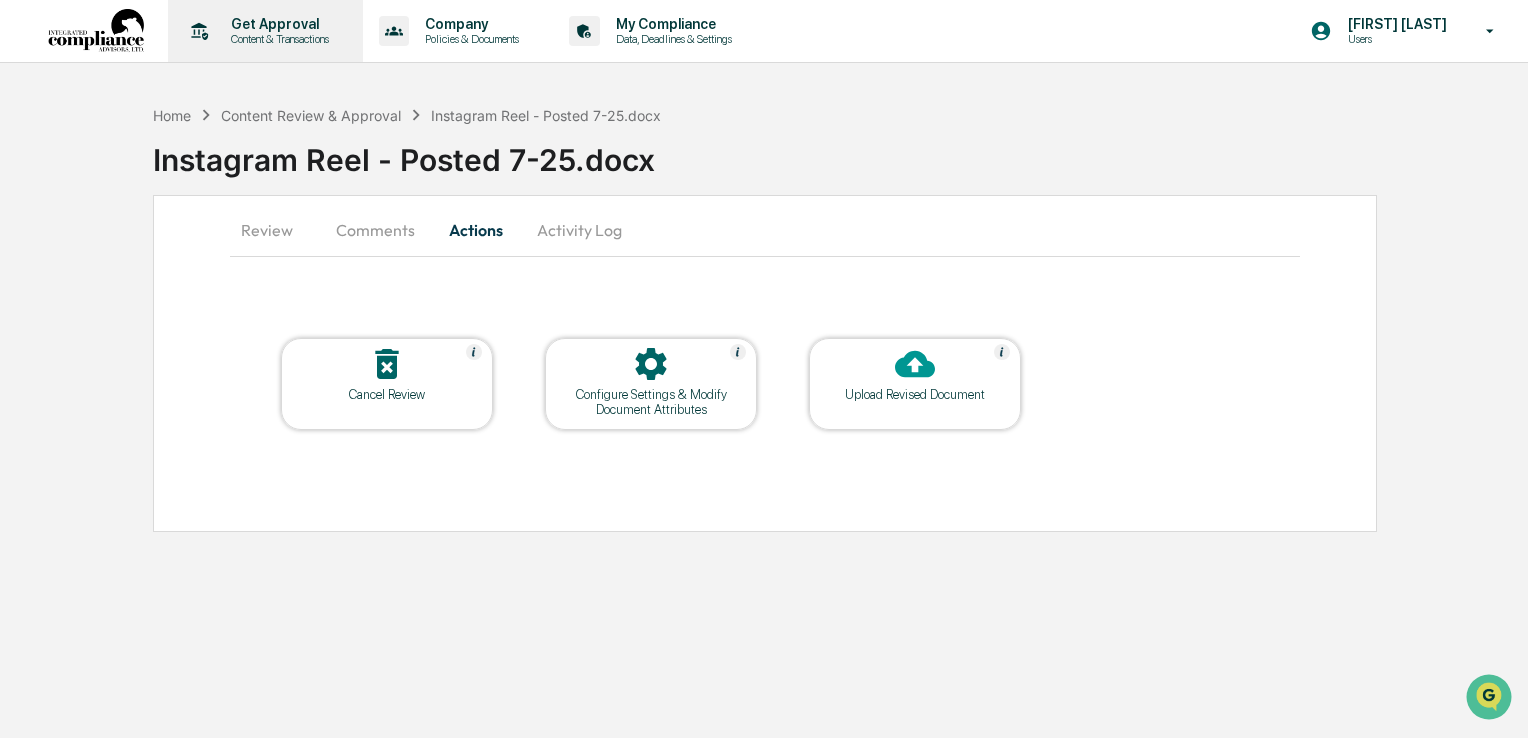 click on "Content & Transactions" at bounding box center [277, 39] 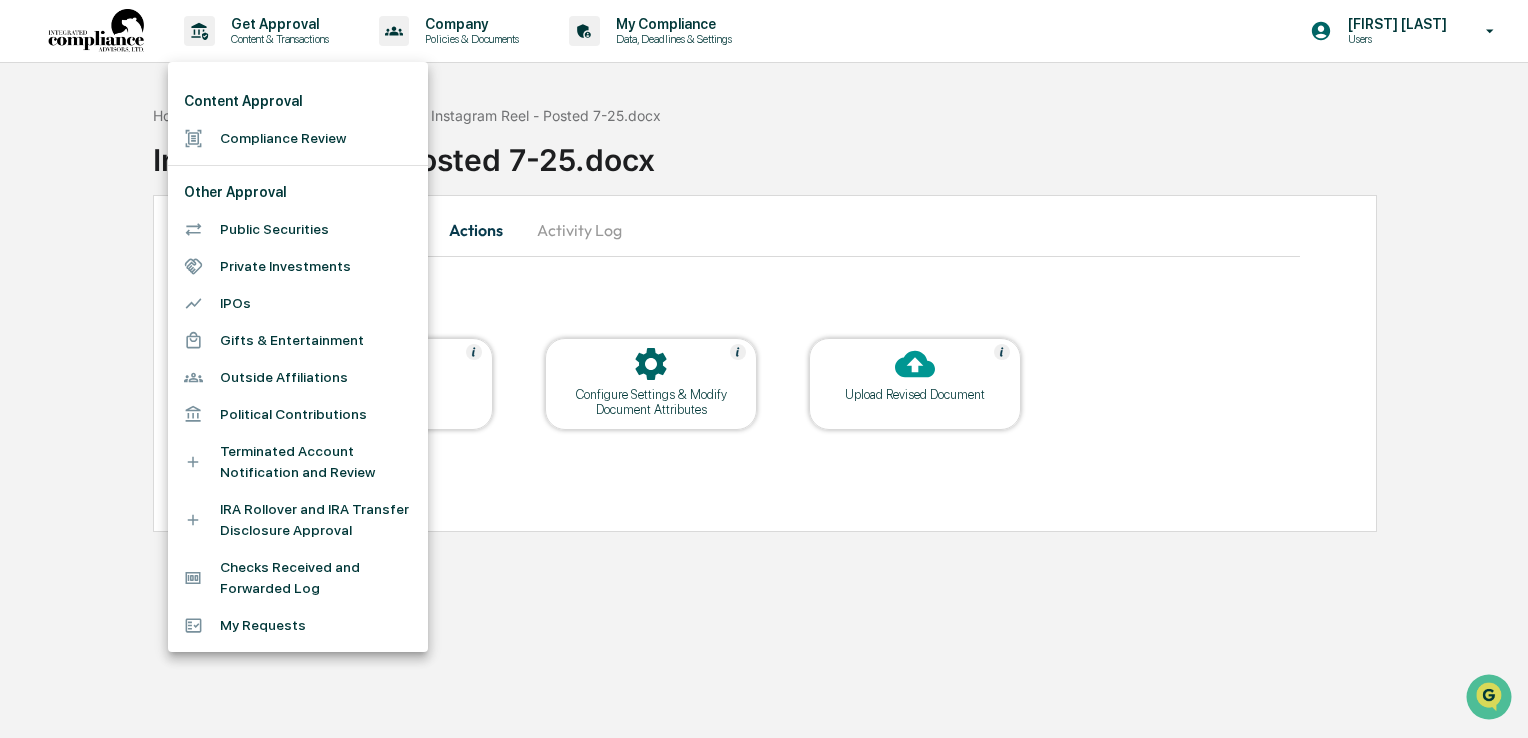 click on "Compliance Review" at bounding box center (298, 138) 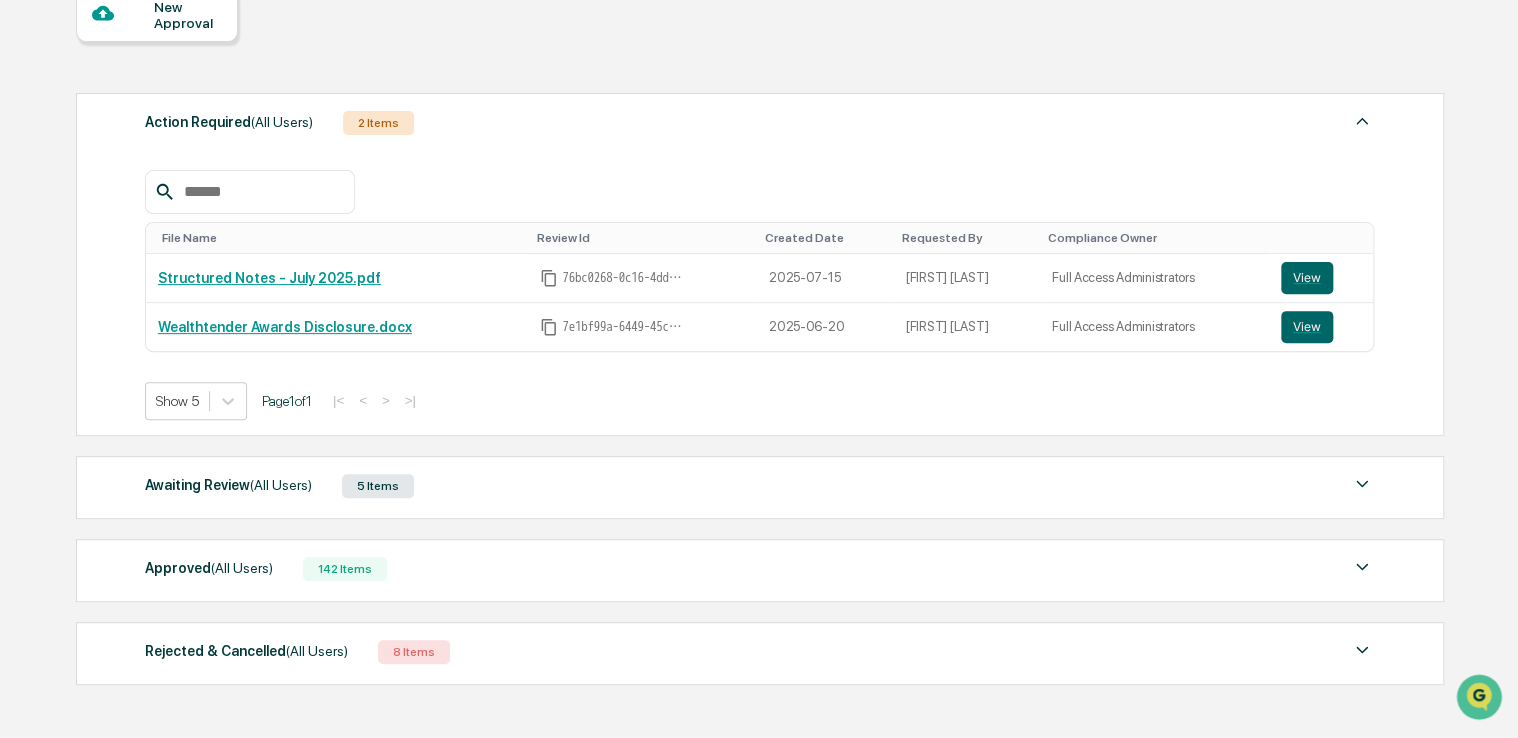 scroll, scrollTop: 300, scrollLeft: 0, axis: vertical 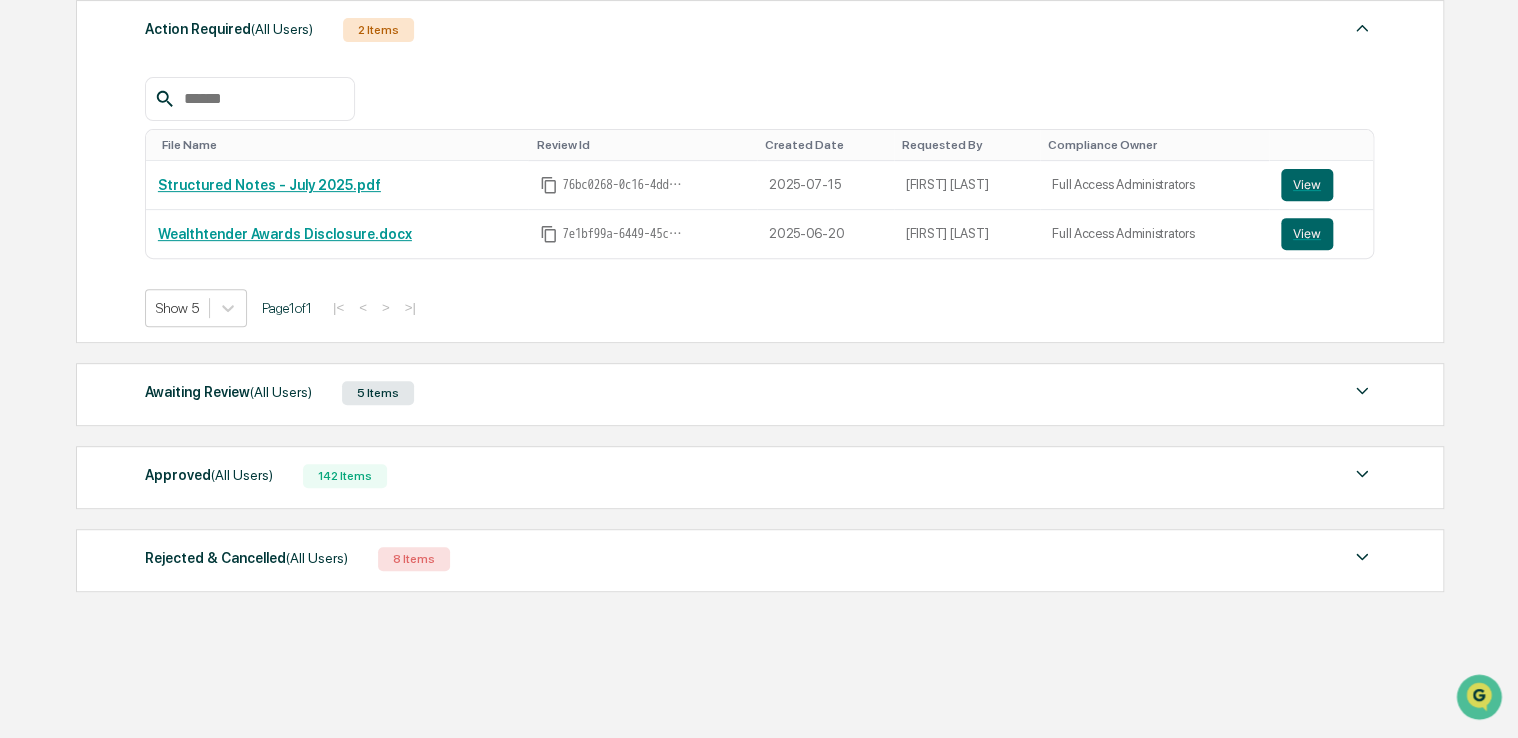 click on "Awaiting Review  (All Users)" at bounding box center (228, 392) 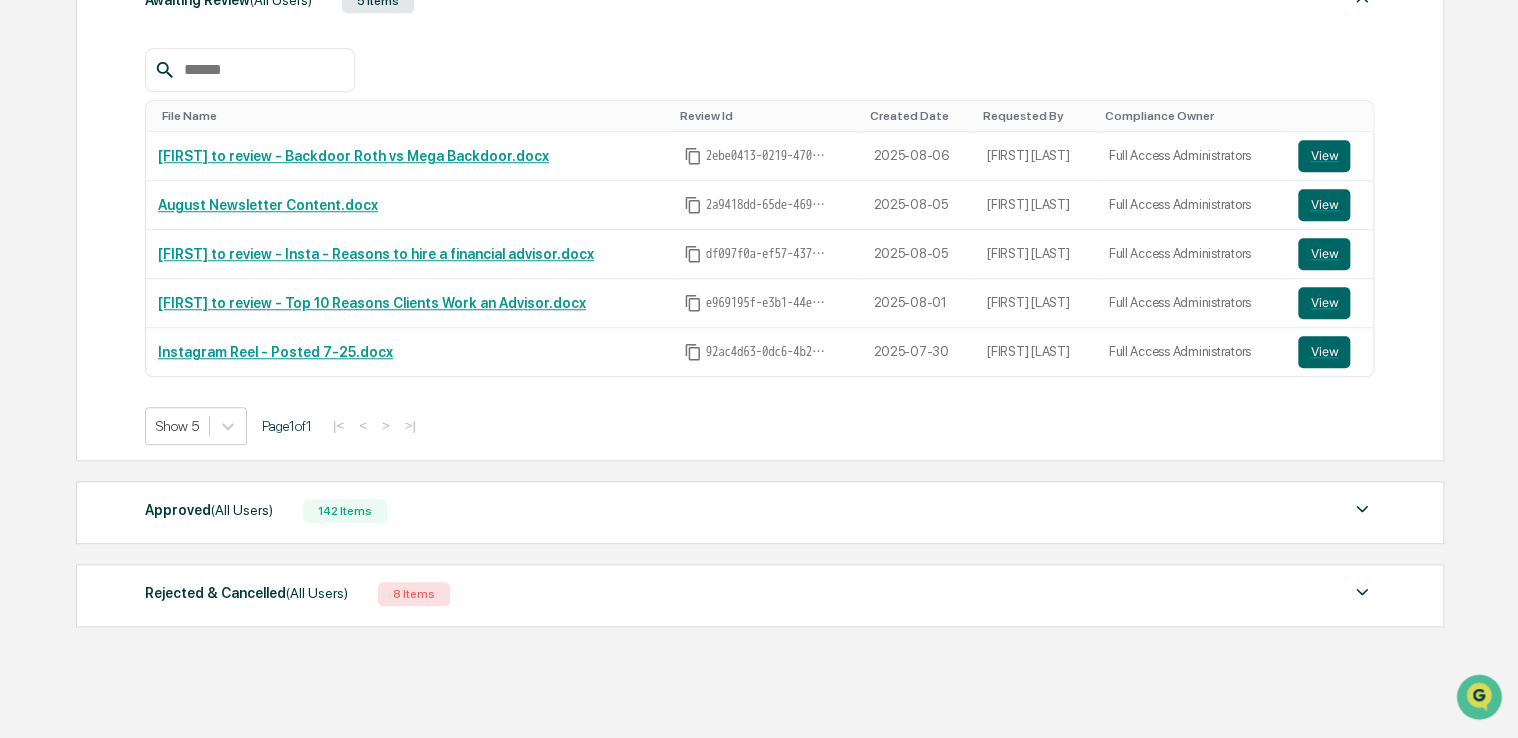 scroll, scrollTop: 700, scrollLeft: 0, axis: vertical 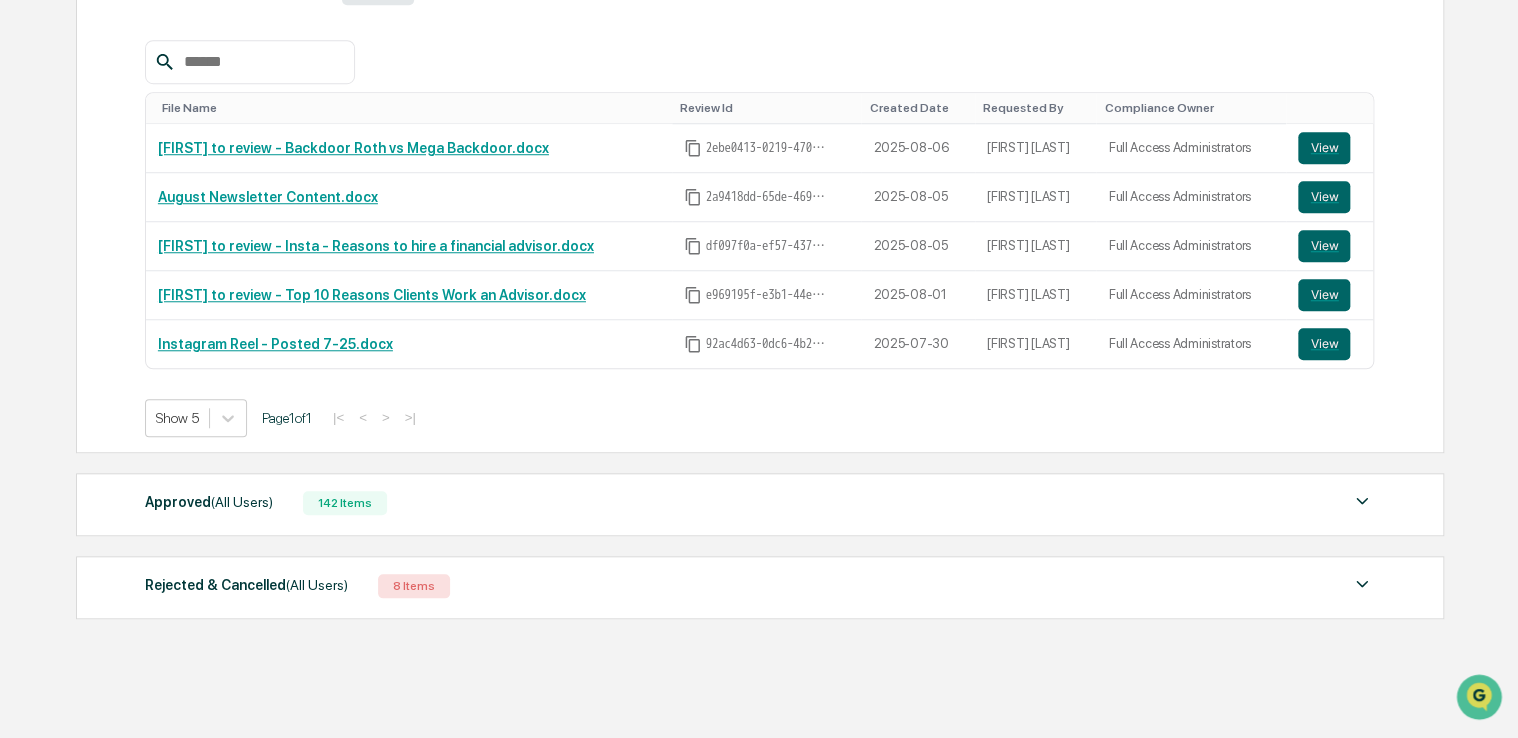 click on "Approved  (All Users)" at bounding box center [209, 502] 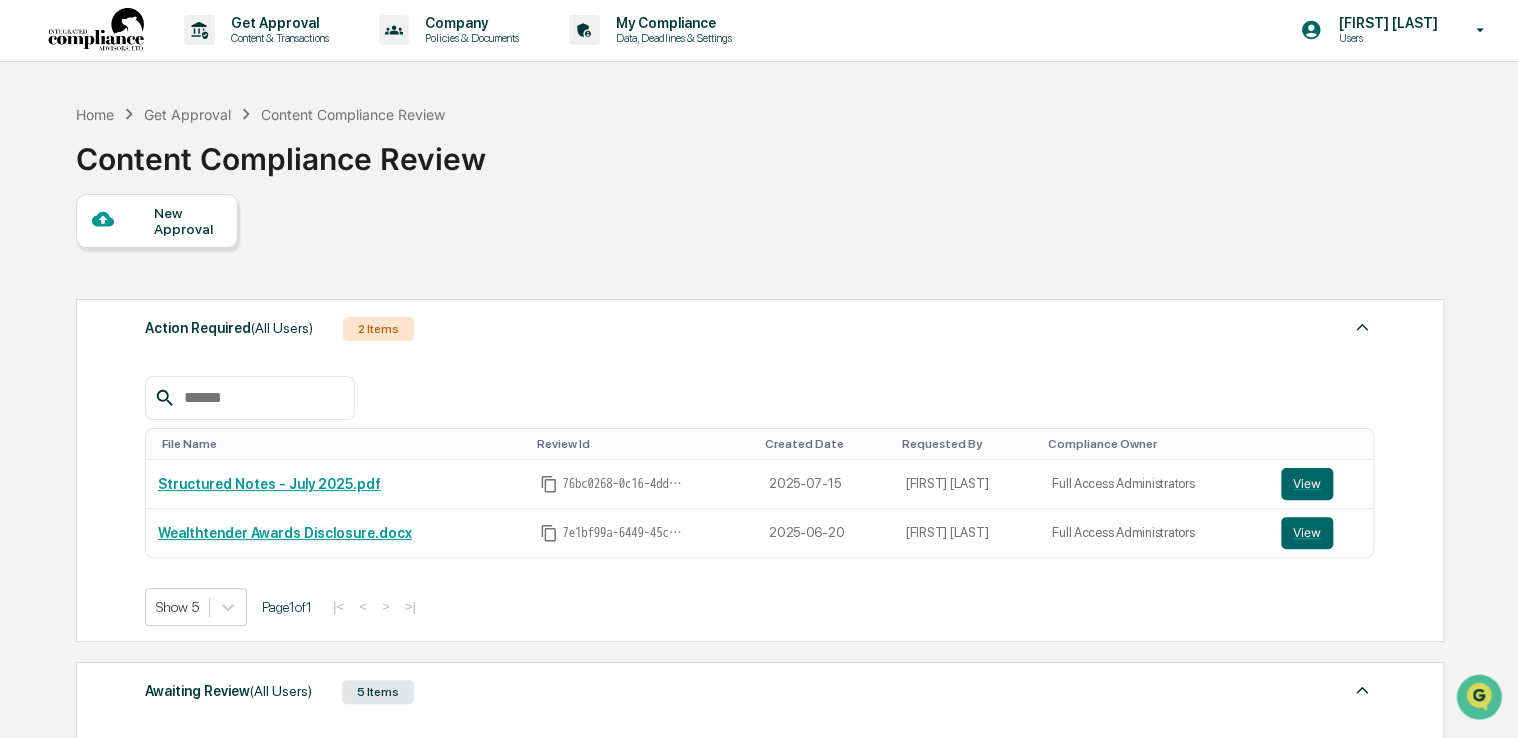 scroll, scrollTop: 0, scrollLeft: 0, axis: both 